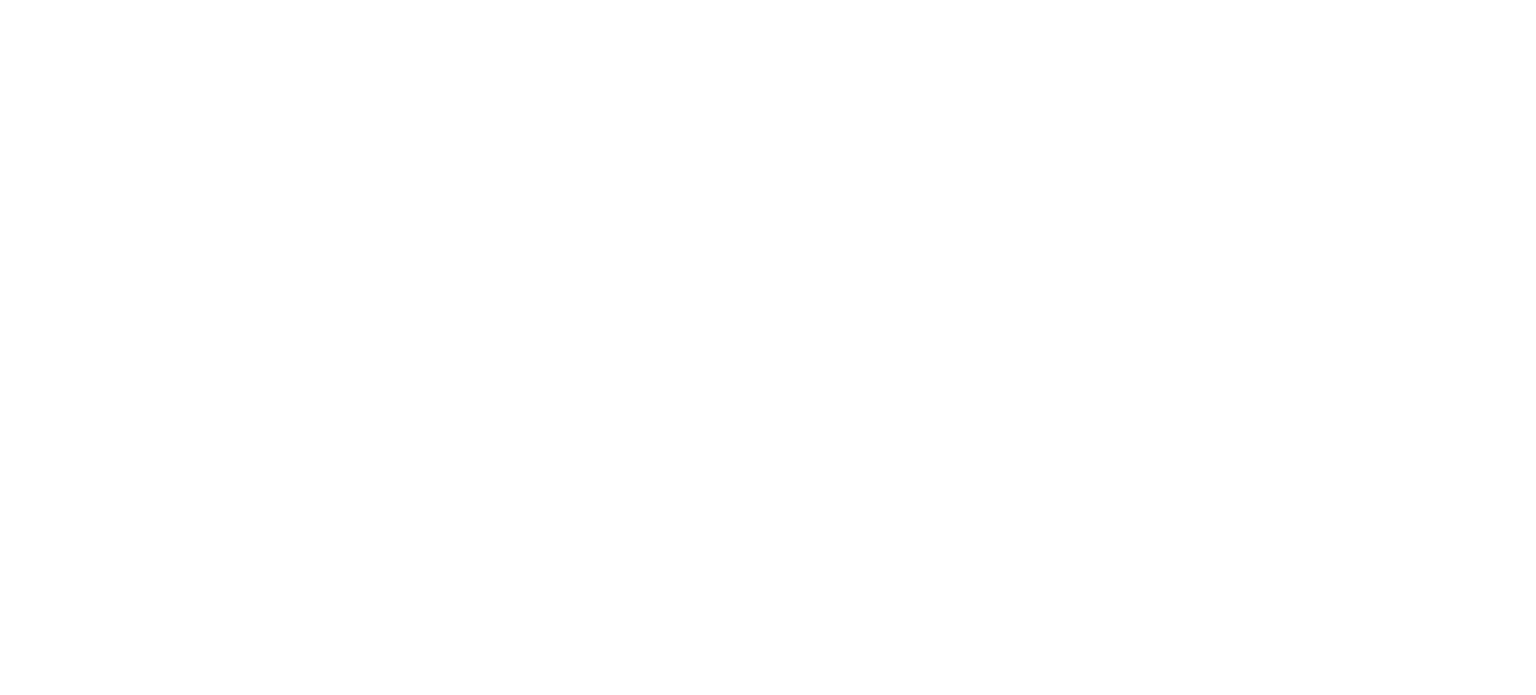 scroll, scrollTop: 0, scrollLeft: 0, axis: both 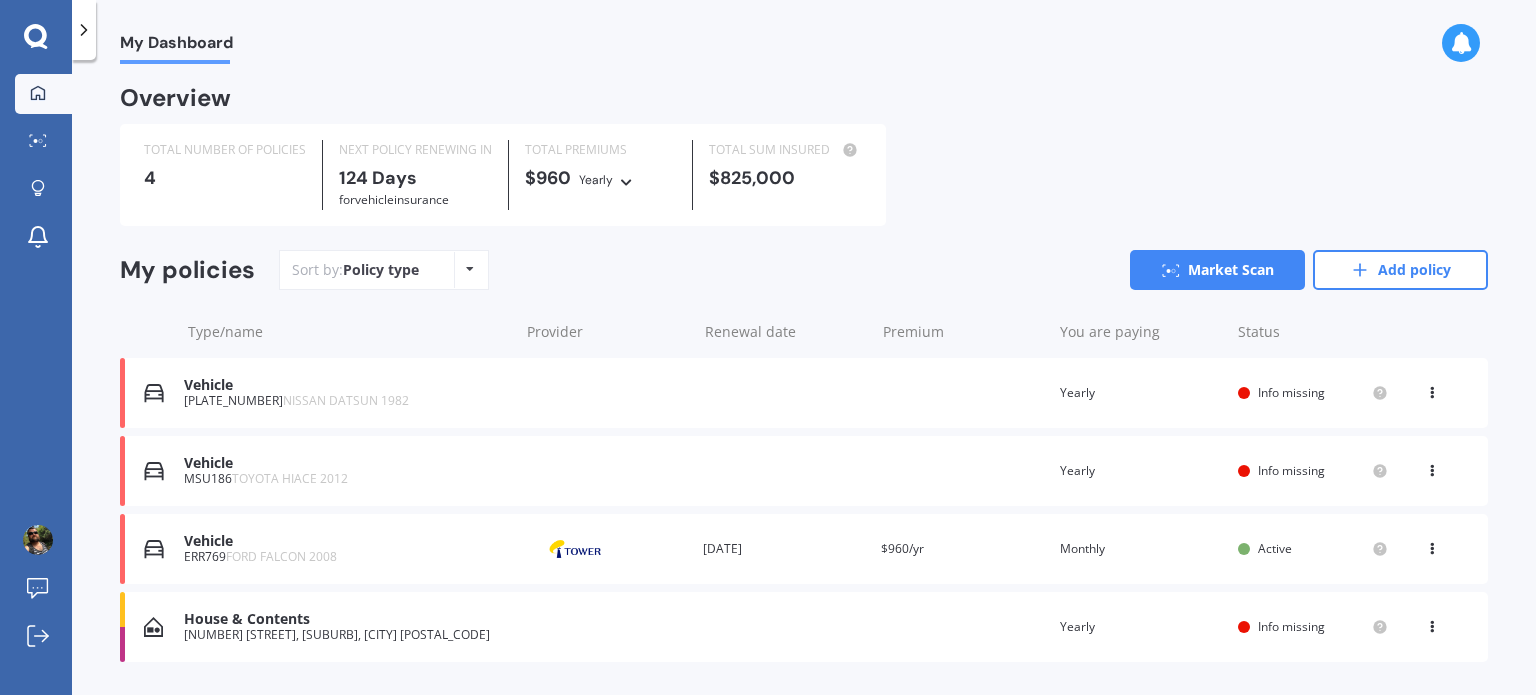 click on "Vehicle" at bounding box center (346, 541) 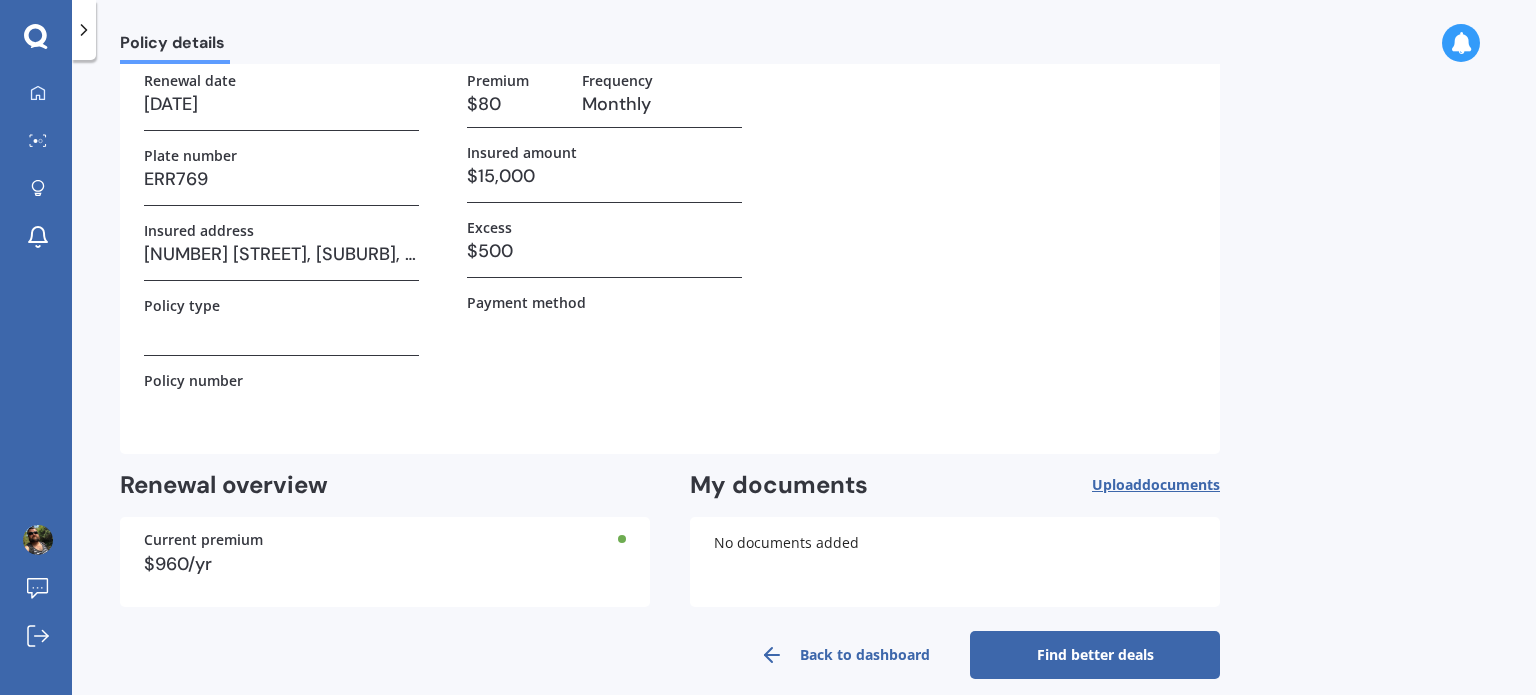 scroll, scrollTop: 146, scrollLeft: 0, axis: vertical 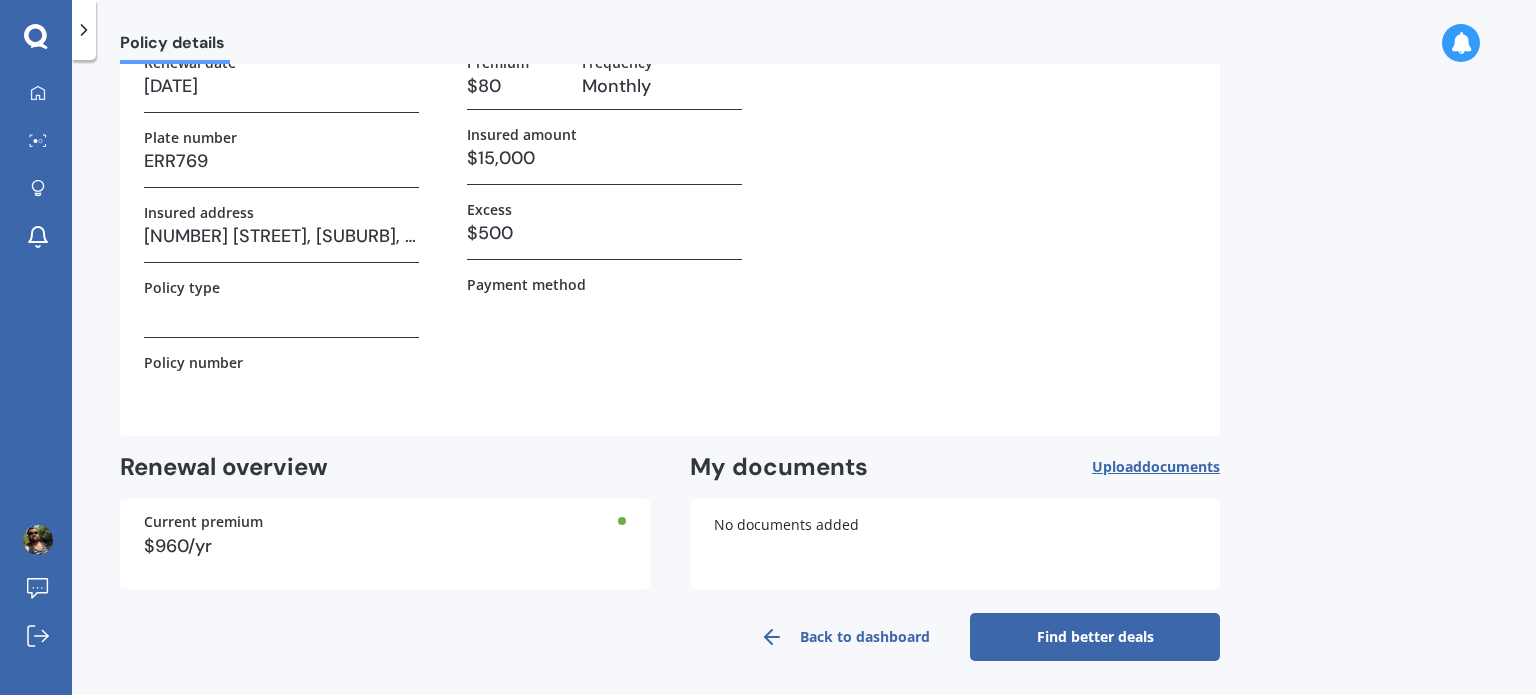 click on "Find better deals" at bounding box center [1095, 637] 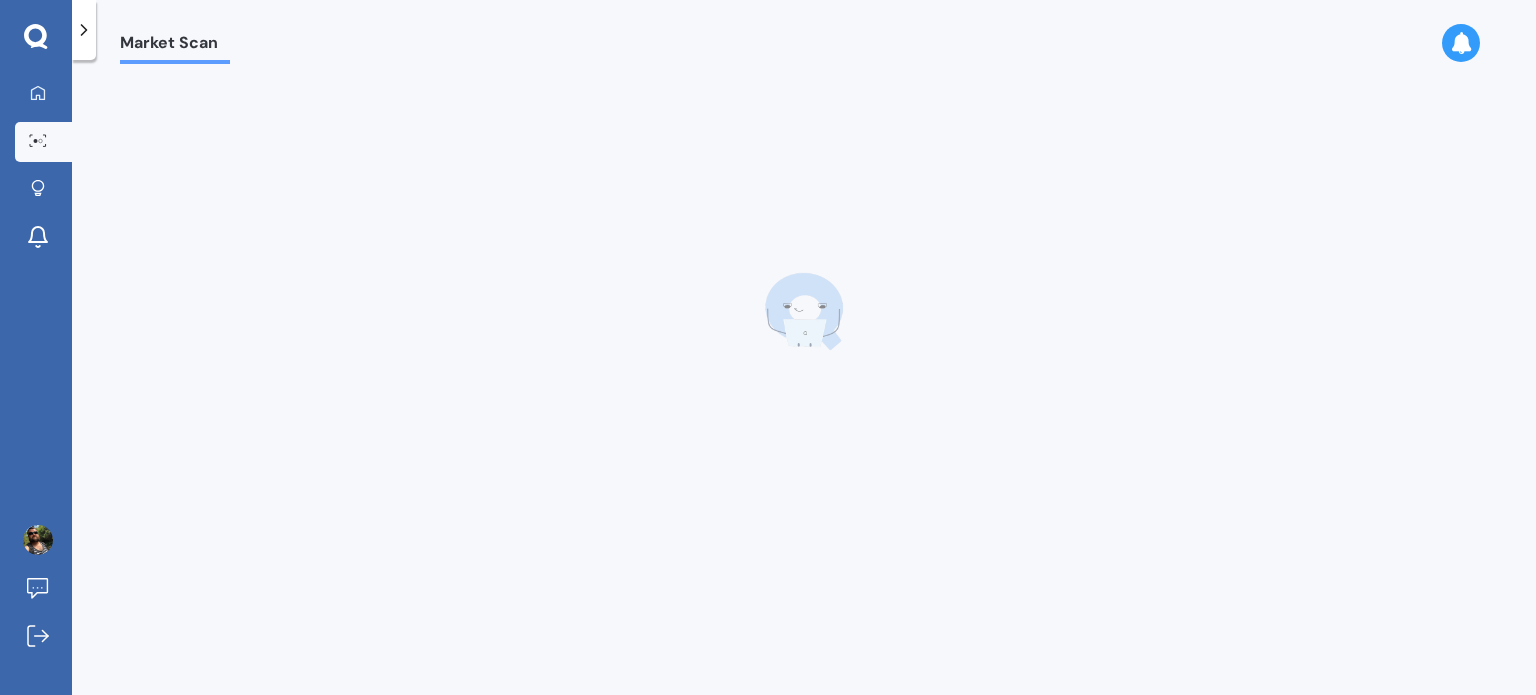 scroll, scrollTop: 0, scrollLeft: 0, axis: both 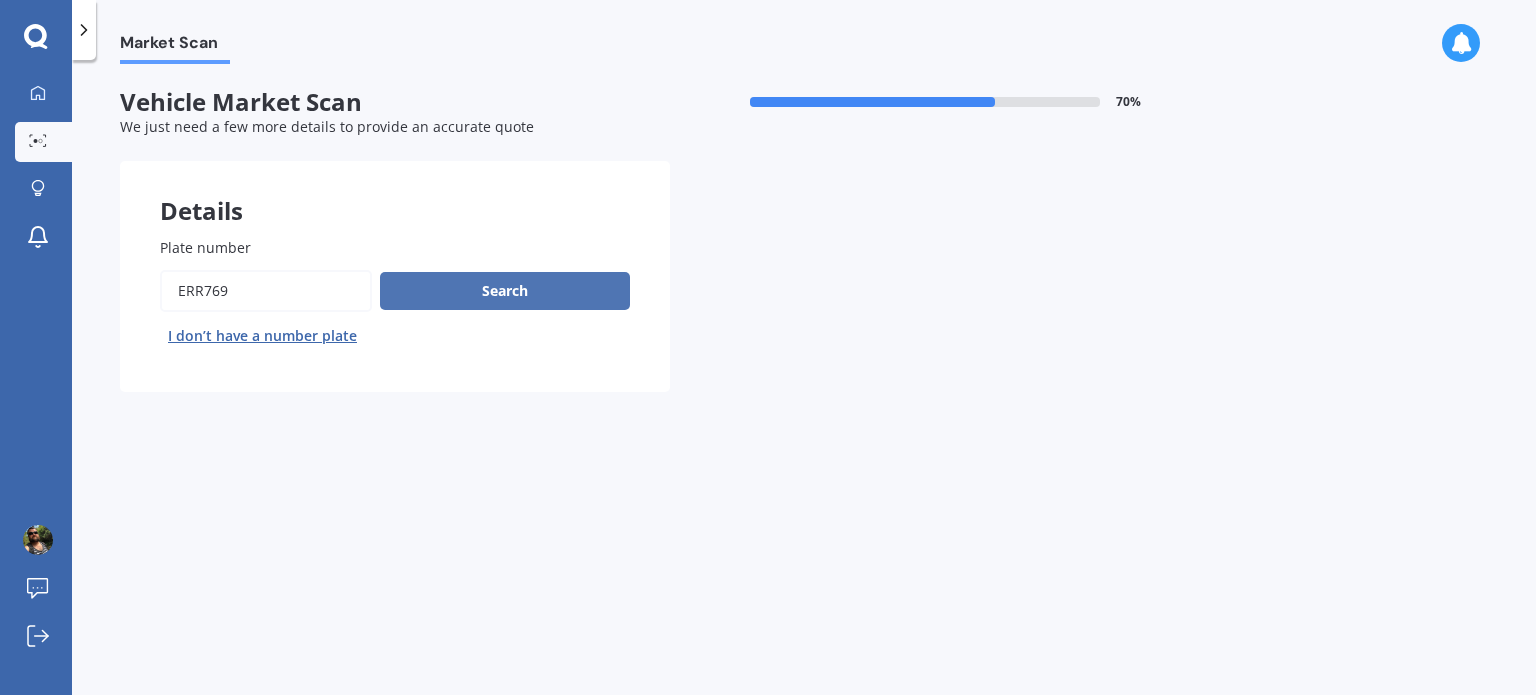 click on "Search" at bounding box center [505, 291] 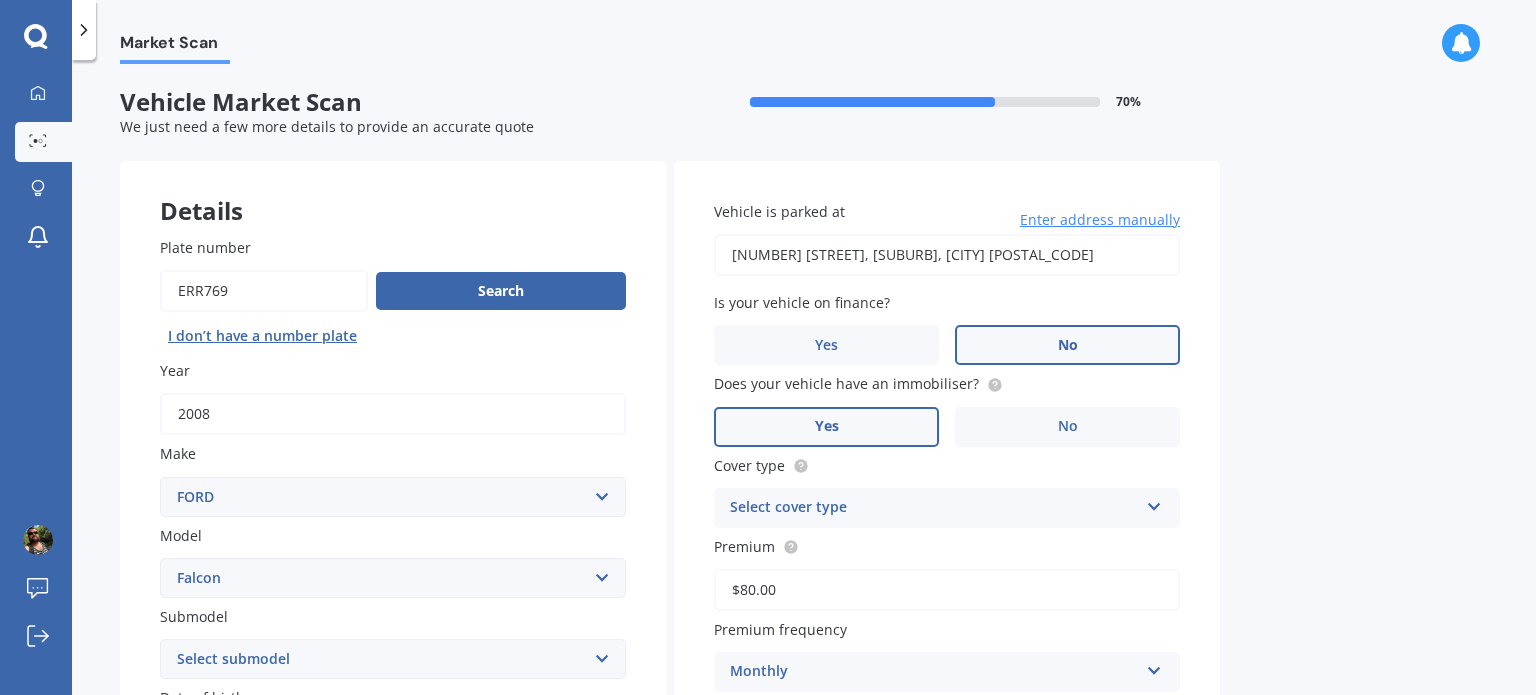 click on "No" at bounding box center [513, 822] 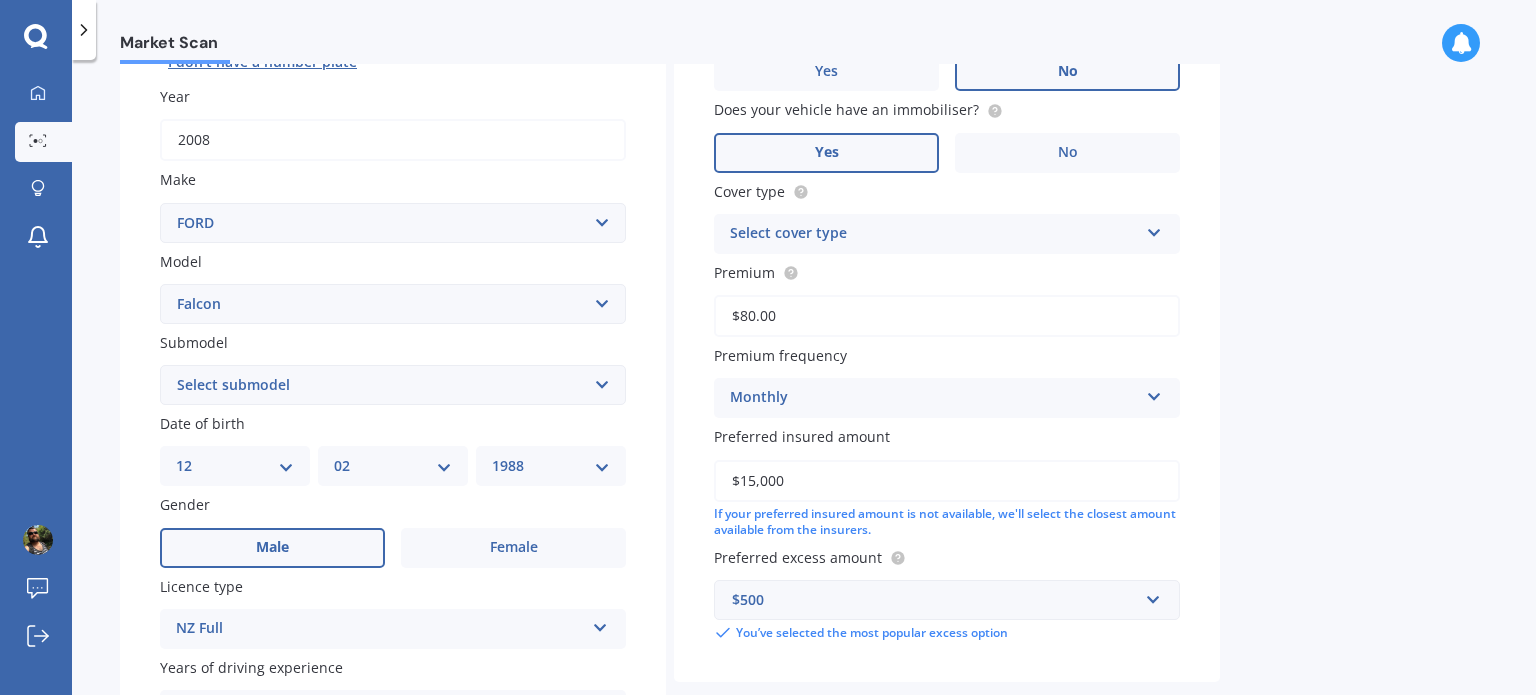scroll, scrollTop: 296, scrollLeft: 0, axis: vertical 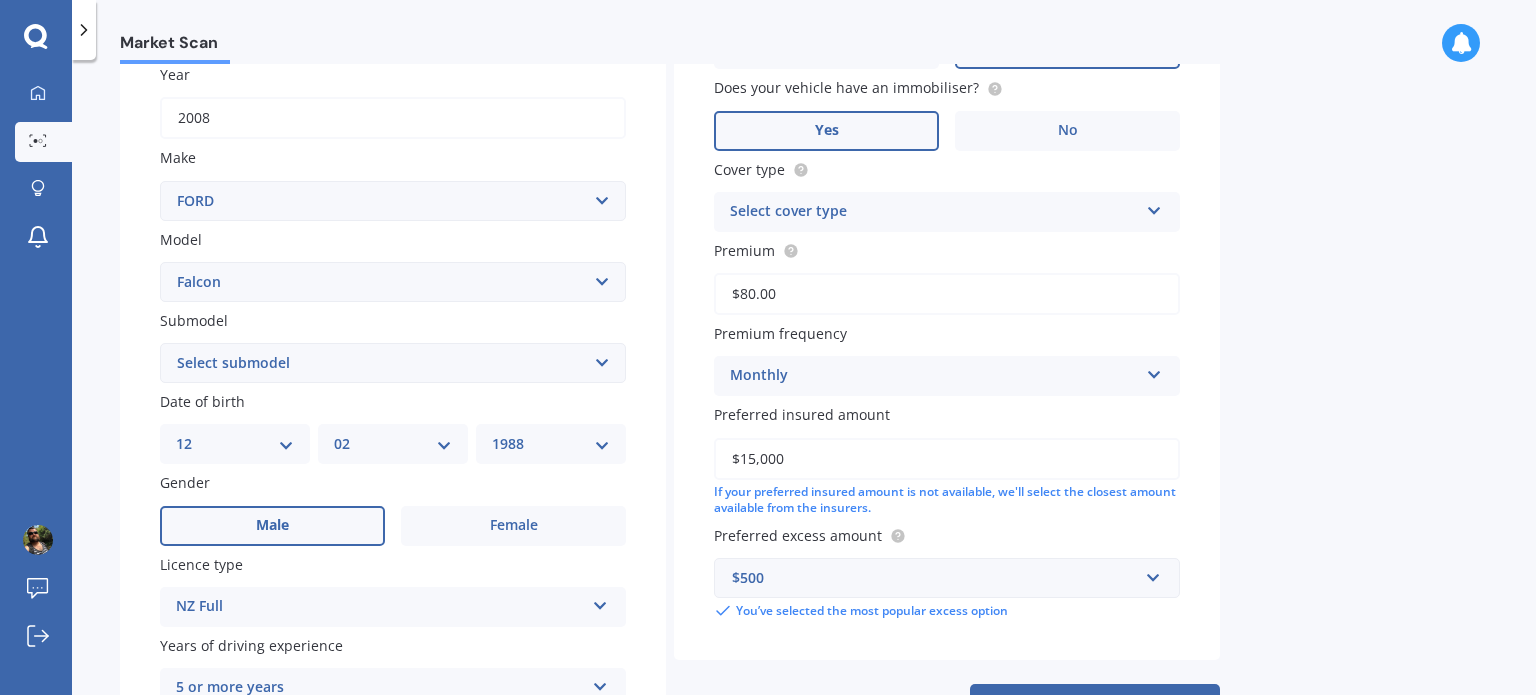 click on "Select submodel (All other) BF FPV FG FPV GS FG G6 non turbo FG G6E Turbo Forte 6 Cyl Futura 6 Cyl Futura V8 GE Sedan GL 6 Cyl sedan GL 6 Cyl ute GL 6 Cyl van GL 6 Cyl wagon GL V8 sedan GL V8 ute GL V8 van GL V8 wagon GLi 6 Cyl sedan GLi 6 Cyl wagon GLi Longreach ute GLi V8 sedan GLi V8 wagon GT S 6 Cyl sedan S 6 Cyl ute S Longreach Ute V8 S V8 SR 6 Cyl SR V8 XL Ute 6 Cyl XL Ute V8 XLS Ute 6 Cyl XLS Ute V8 XR6 Sedan XR6 Turbo Sedan XR6 Turbo Ute XR6 Ute XR6 VCT Sedan XR6 wagon XR8 5.4 V8 Sedan XR8 Sedan AUTO 5.0P XR8 Sprint Sedan XR8 Ute XT 6 Cyl sedan XT 6 Cyl wagon XT sedan 4.0 Litre LPG XT Wagon 4.0 Litre LPG" at bounding box center [393, 363] 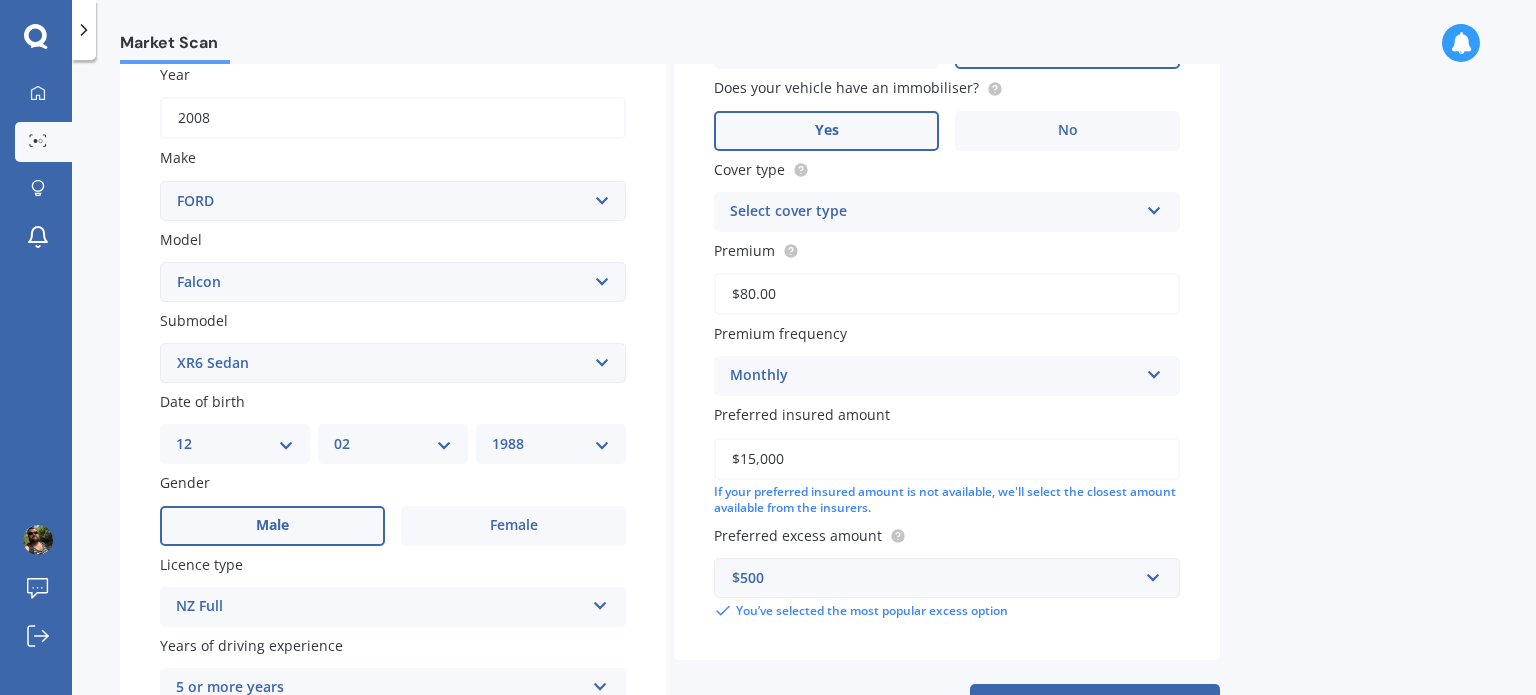 click on "Select submodel (All other) BF FPV FG FPV GS FG G6 non turbo FG G6E Turbo Forte 6 Cyl Futura 6 Cyl Futura V8 GE Sedan GL 6 Cyl sedan GL 6 Cyl ute GL 6 Cyl van GL 6 Cyl wagon GL V8 sedan GL V8 ute GL V8 van GL V8 wagon GLi 6 Cyl sedan GLi 6 Cyl wagon GLi Longreach ute GLi V8 sedan GLi V8 wagon GT S 6 Cyl sedan S 6 Cyl ute S Longreach Ute V8 S V8 SR 6 Cyl SR V8 XL Ute 6 Cyl XL Ute V8 XLS Ute 6 Cyl XLS Ute V8 XR6 Sedan XR6 Turbo Sedan XR6 Turbo Ute XR6 Ute XR6 VCT Sedan XR6 wagon XR8 5.4 V8 Sedan XR8 Sedan AUTO 5.0P XR8 Sprint Sedan XR8 Ute XT 6 Cyl sedan XT 6 Cyl wagon XT sedan 4.0 Litre LPG XT Wagon 4.0 Litre LPG" at bounding box center (393, 363) 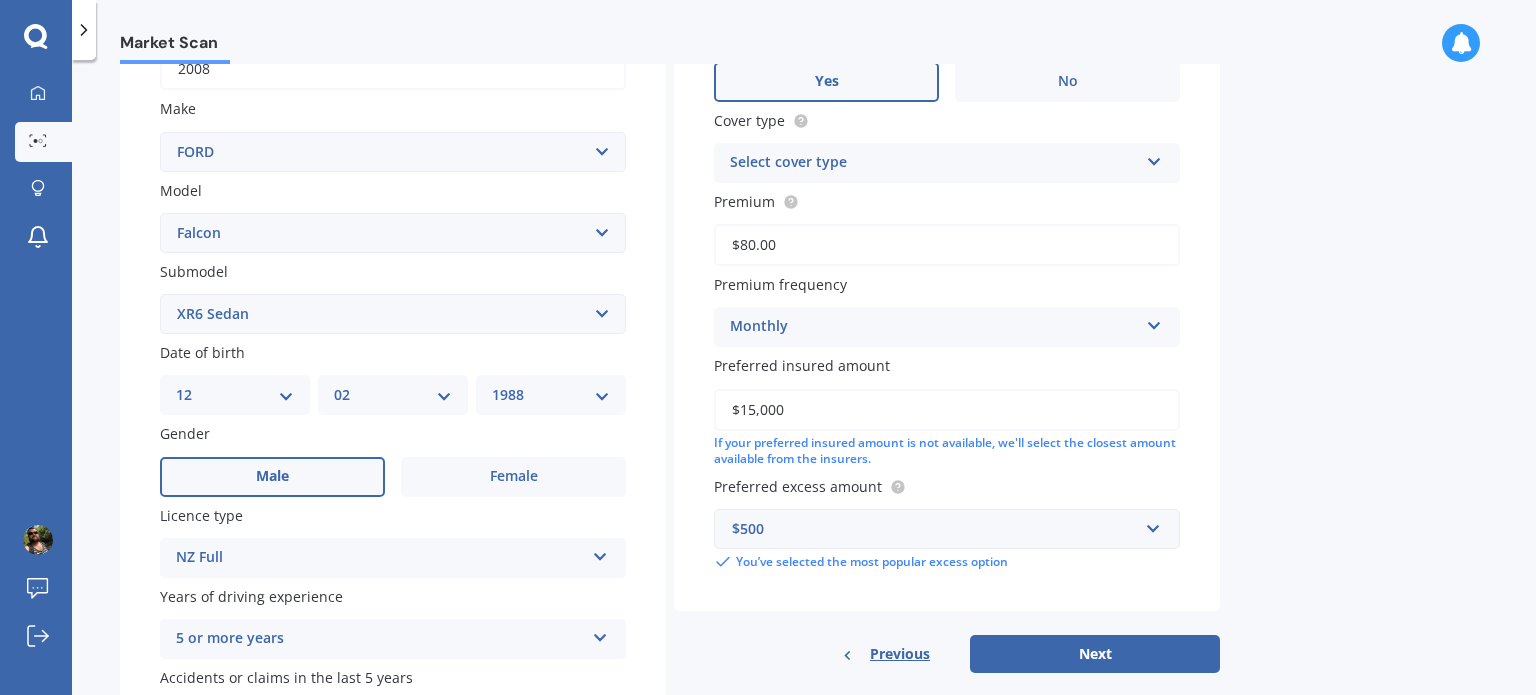 scroll, scrollTop: 482, scrollLeft: 0, axis: vertical 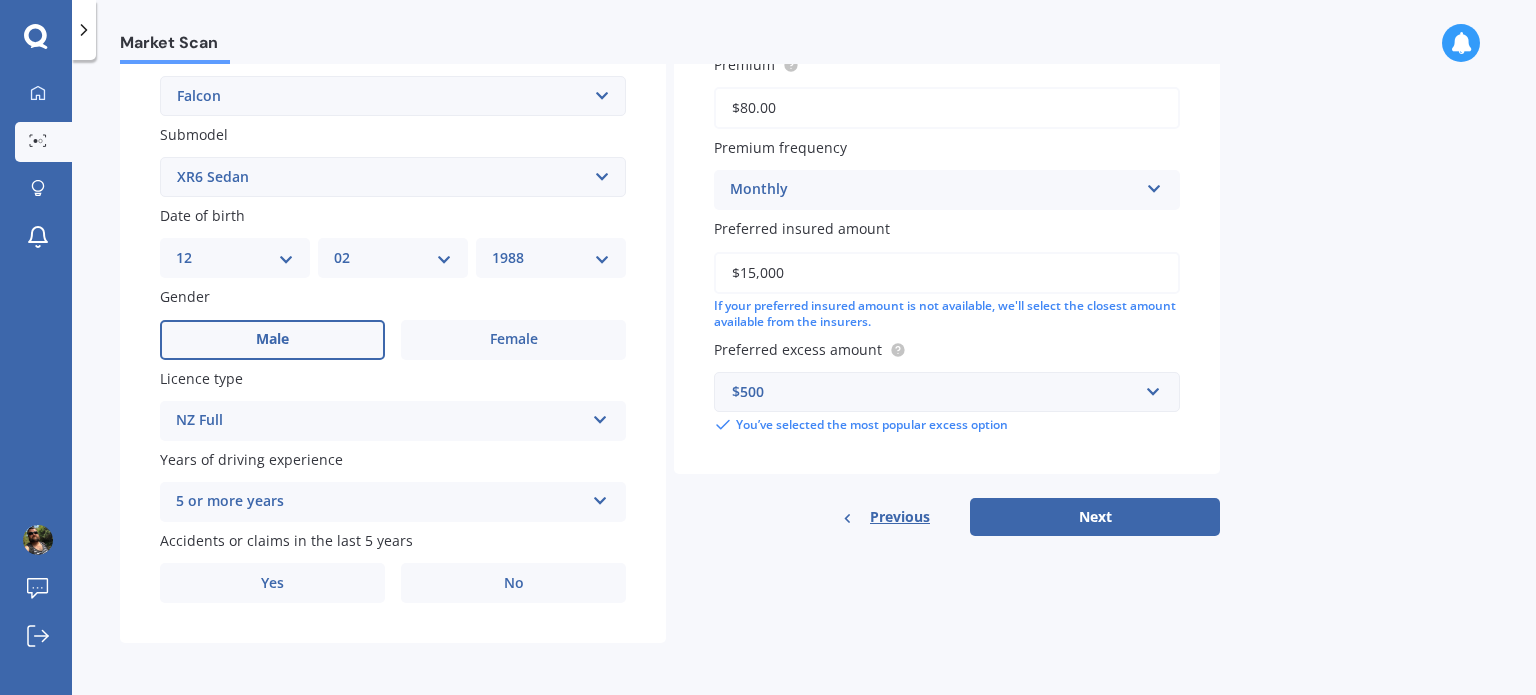 drag, startPoint x: 798, startPoint y: 261, endPoint x: 659, endPoint y: 259, distance: 139.01439 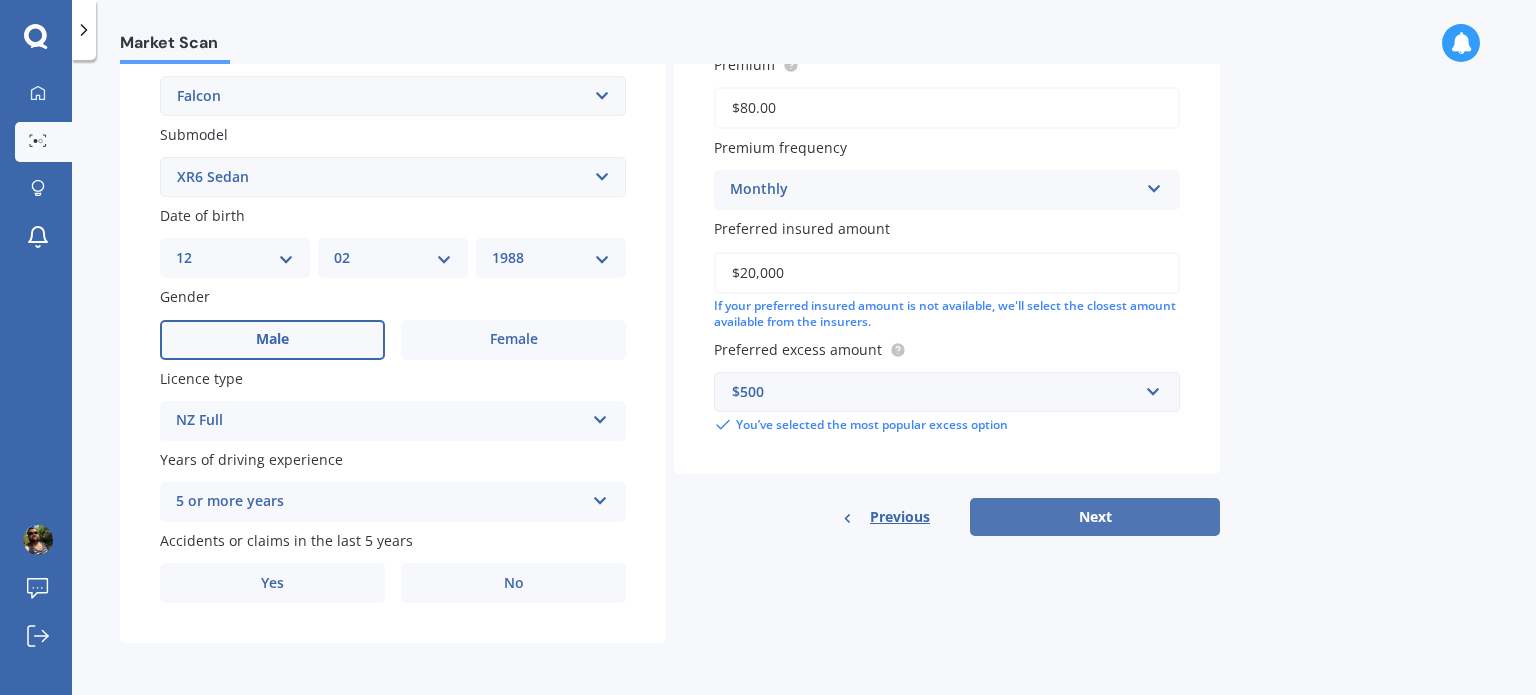 type on "$20,000" 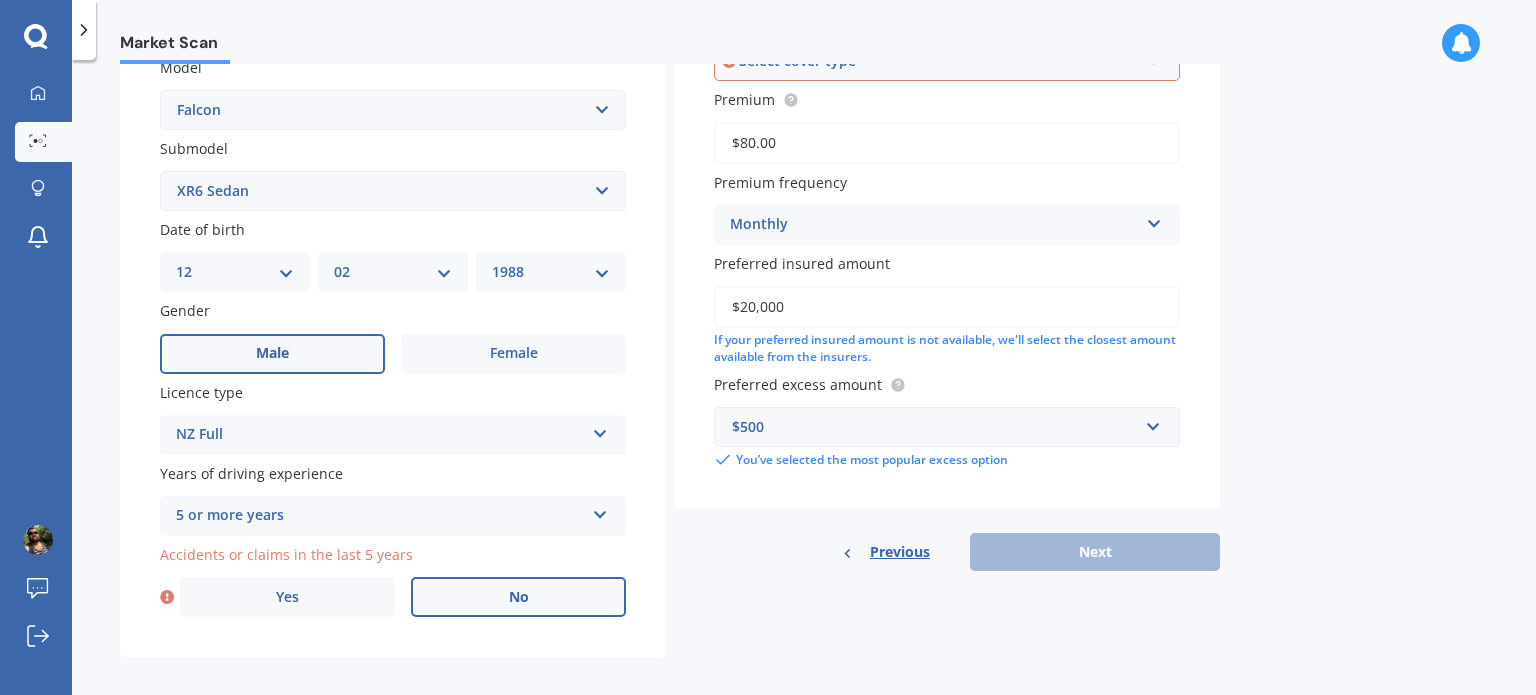 click on "No" at bounding box center [518, 597] 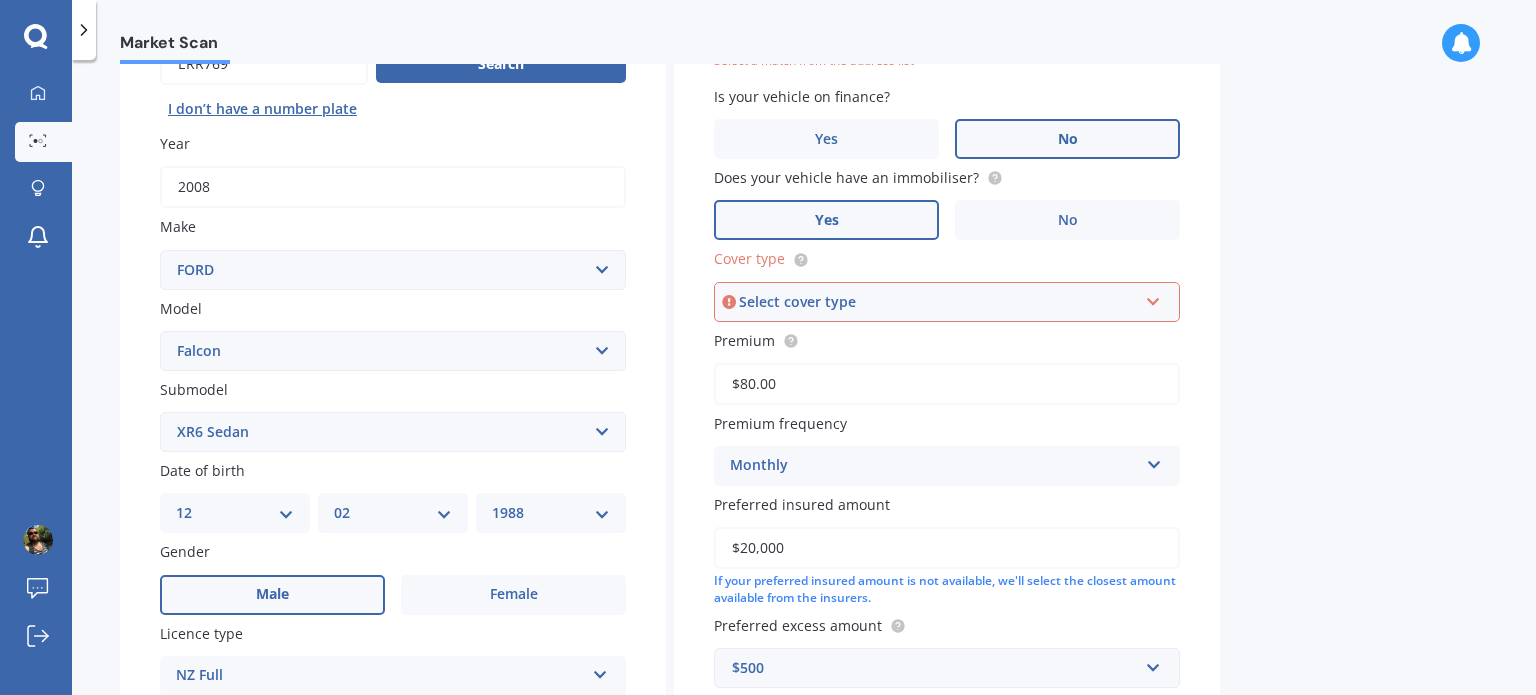 scroll, scrollTop: 136, scrollLeft: 0, axis: vertical 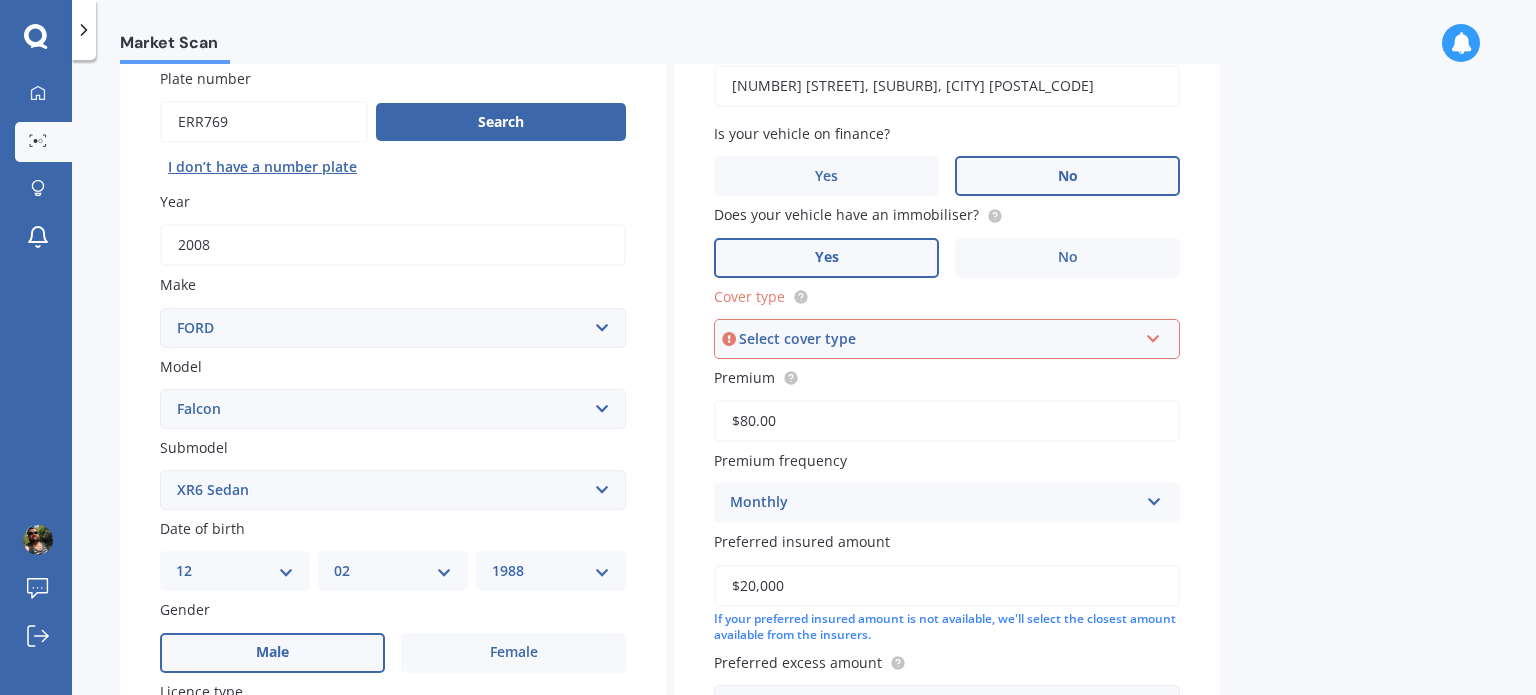 click on "Select cover type Third Party Third Party, Fire & Theft Comprehensive" at bounding box center (947, 339) 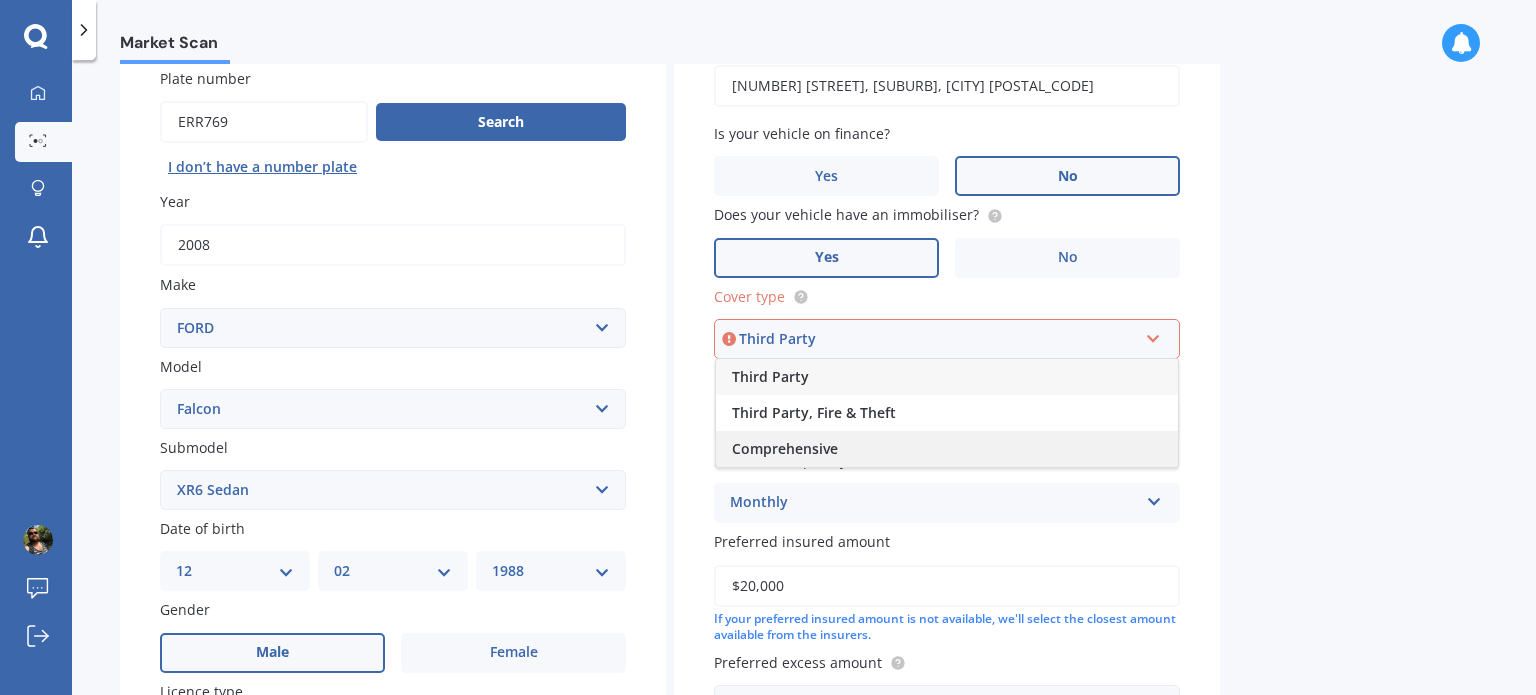 click on "Comprehensive" at bounding box center [947, 449] 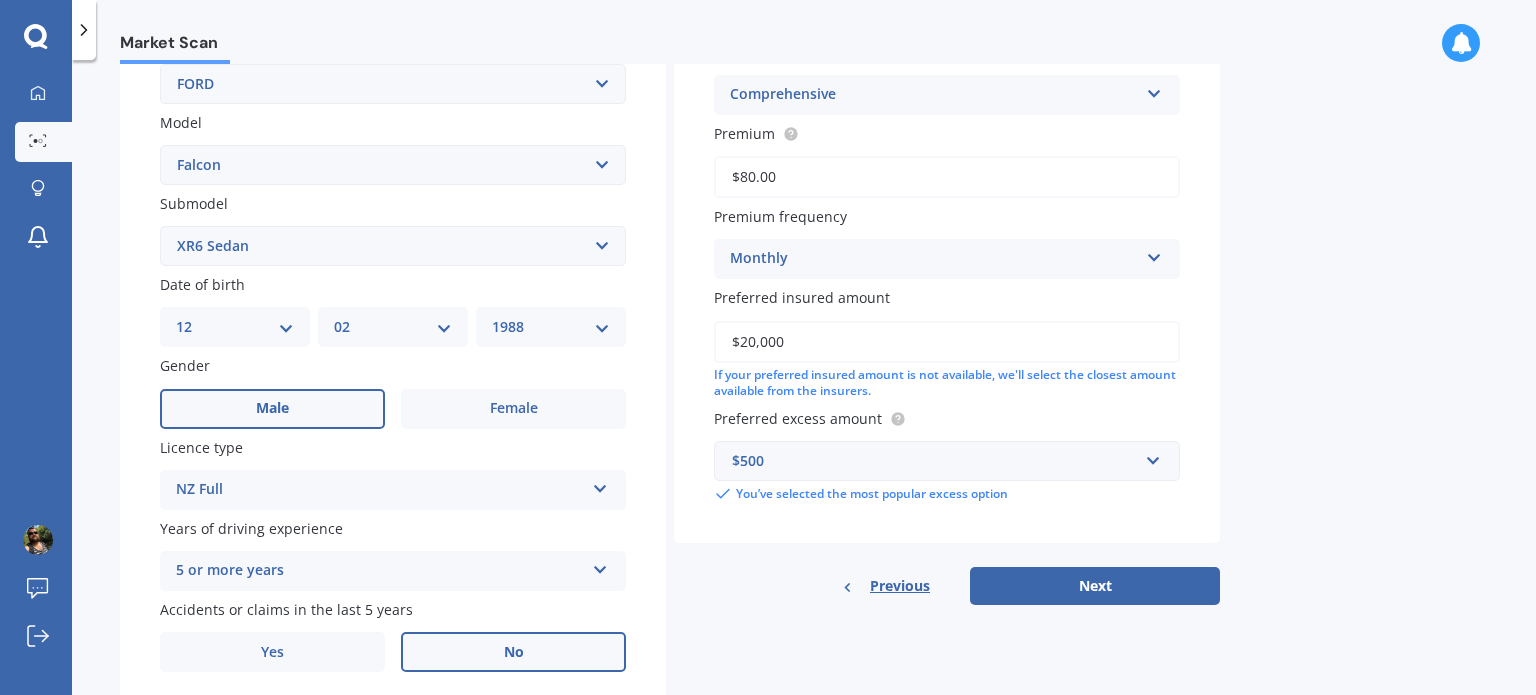 scroll, scrollTop: 414, scrollLeft: 0, axis: vertical 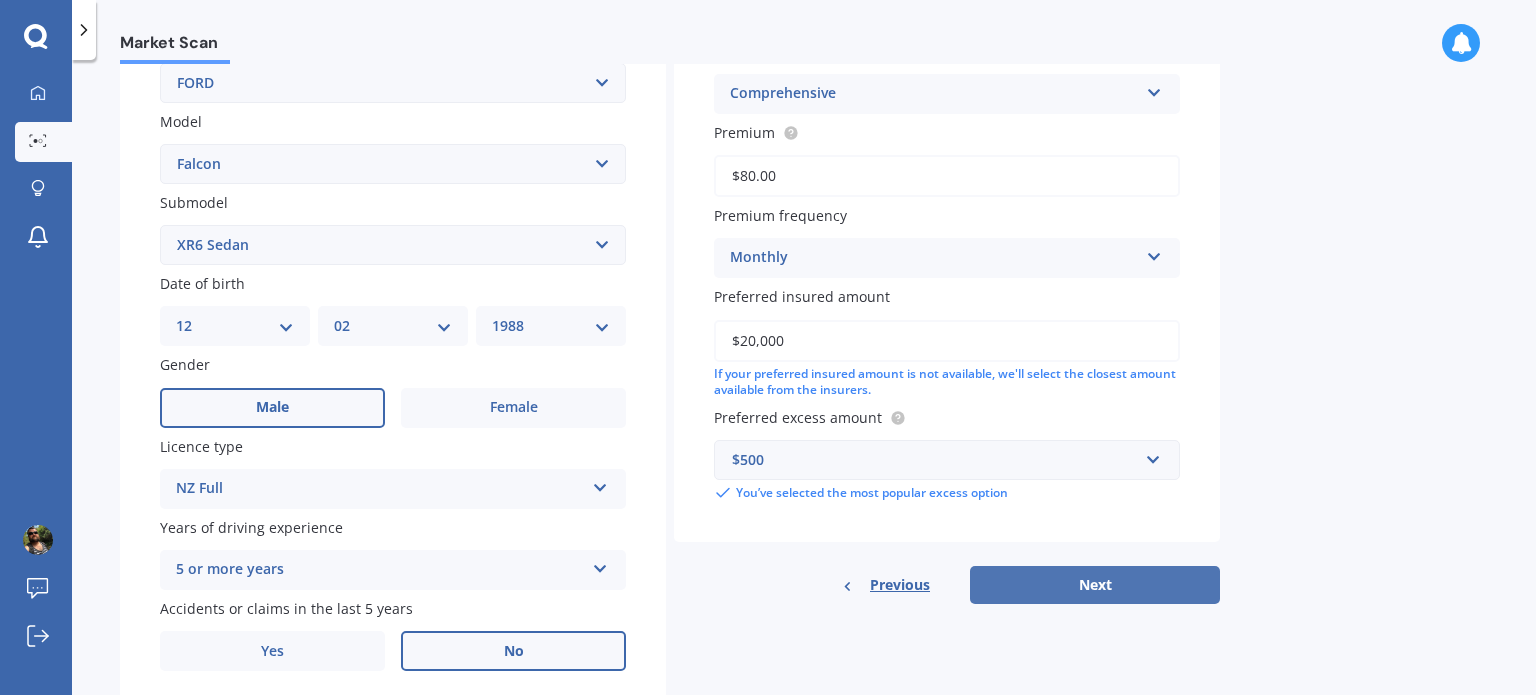 click on "Next" at bounding box center (1095, 585) 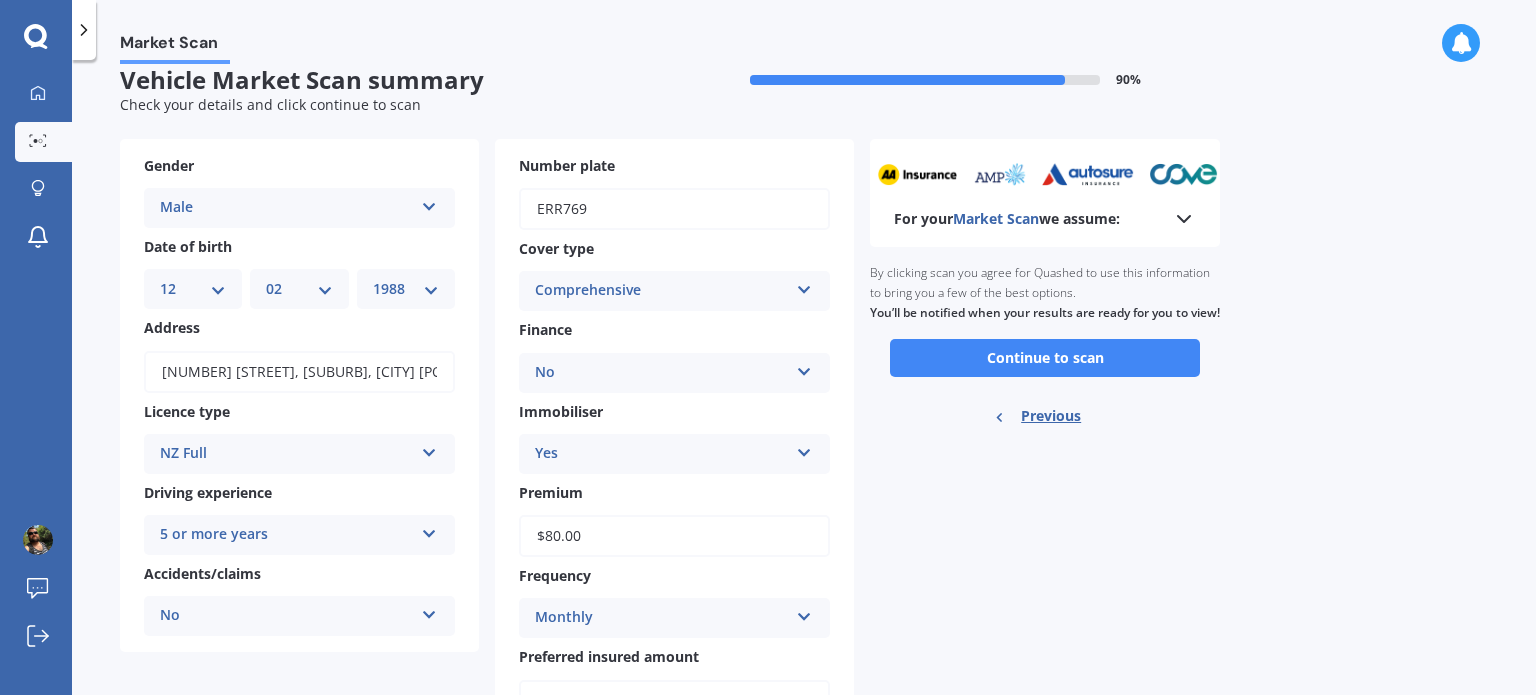 scroll, scrollTop: 0, scrollLeft: 0, axis: both 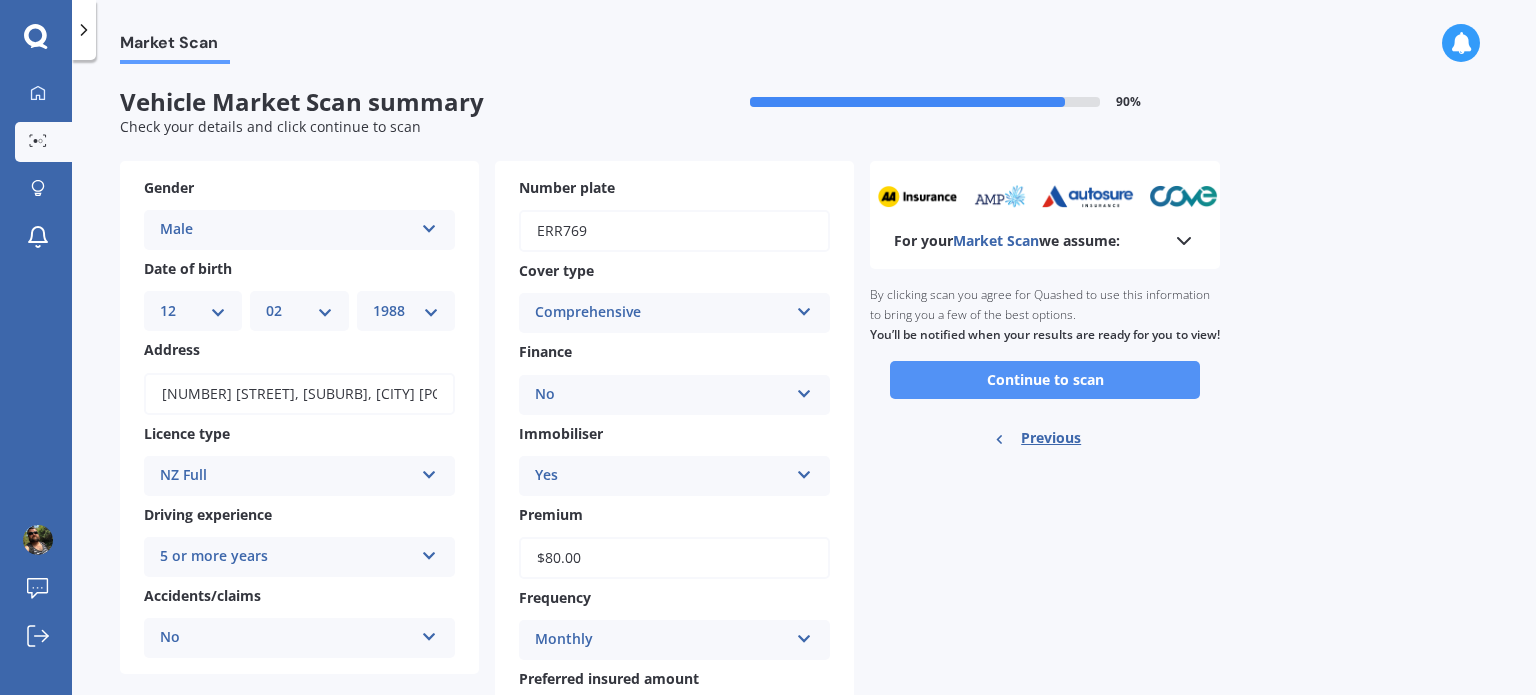 click on "Continue to scan" at bounding box center (1045, 380) 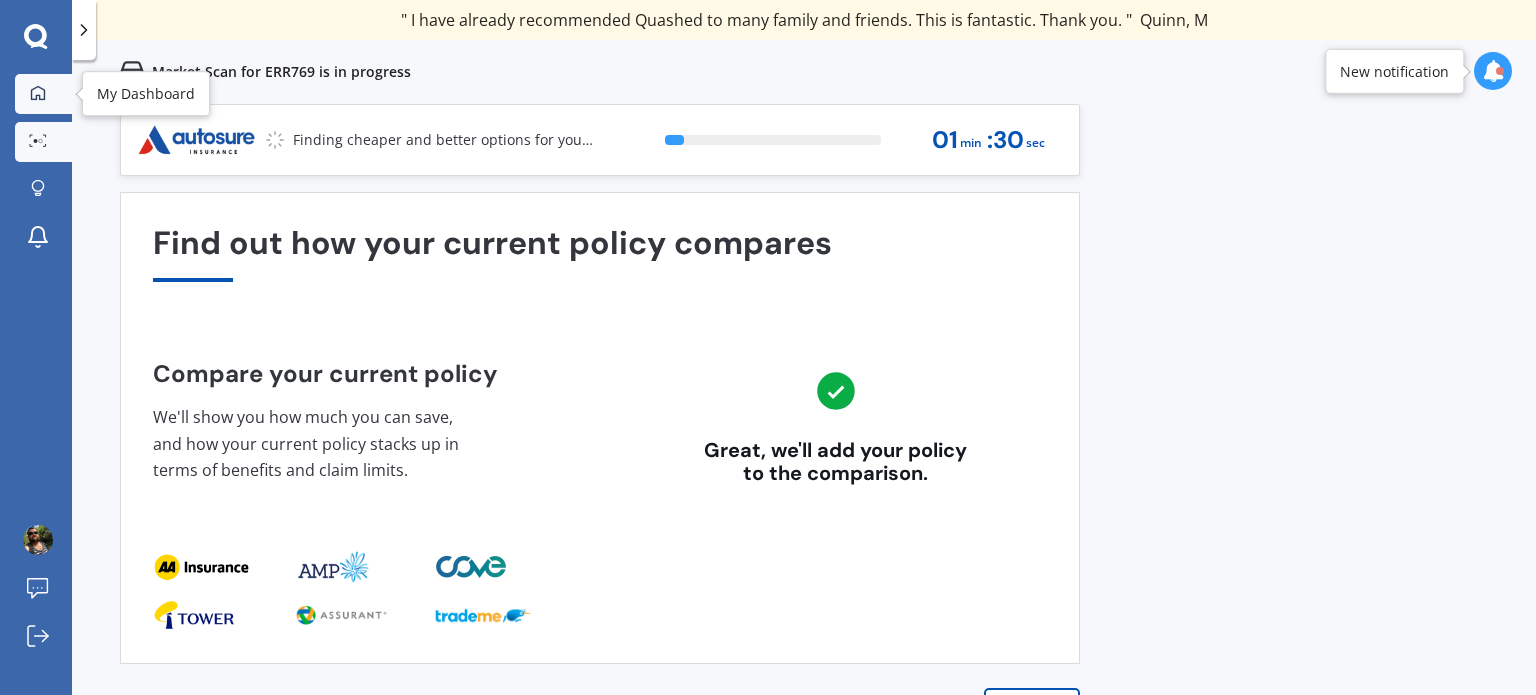 click at bounding box center [38, 93] 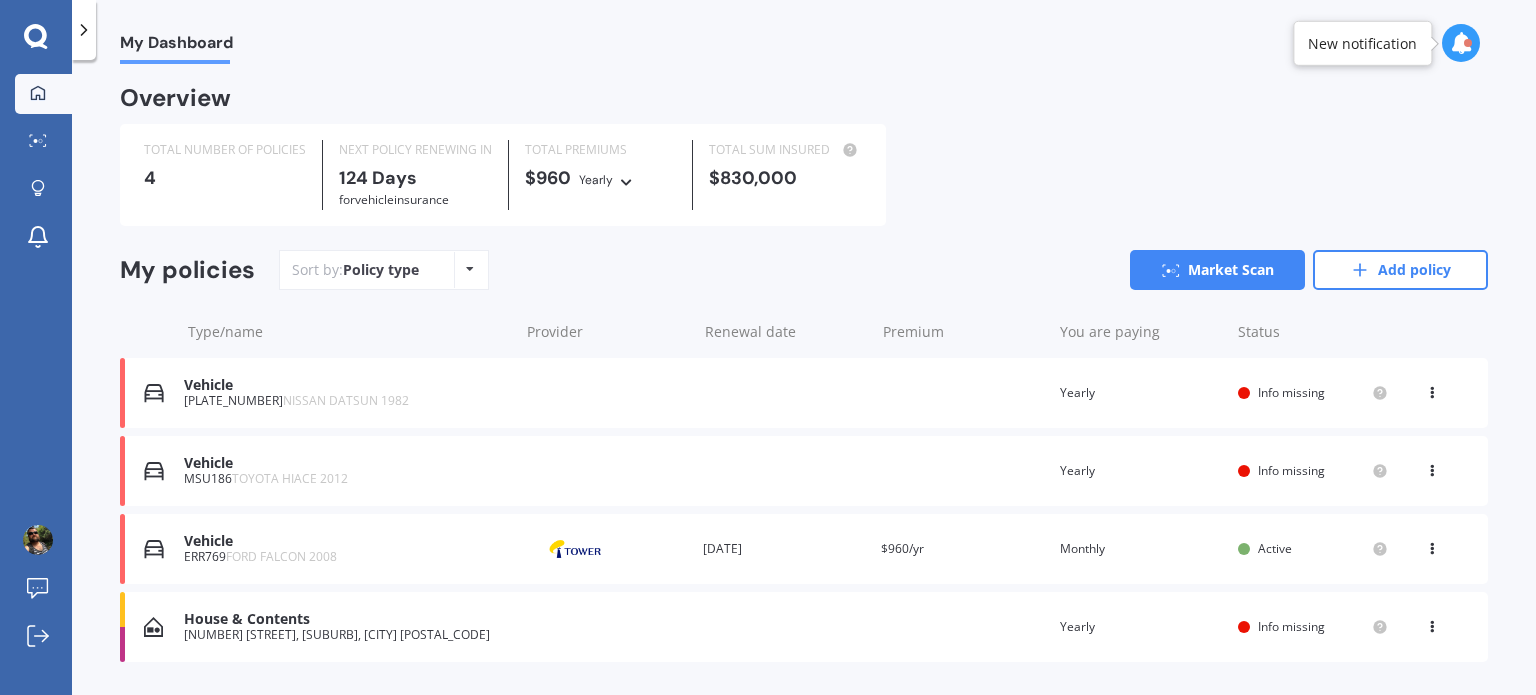 click on "Vehicle" at bounding box center [346, 463] 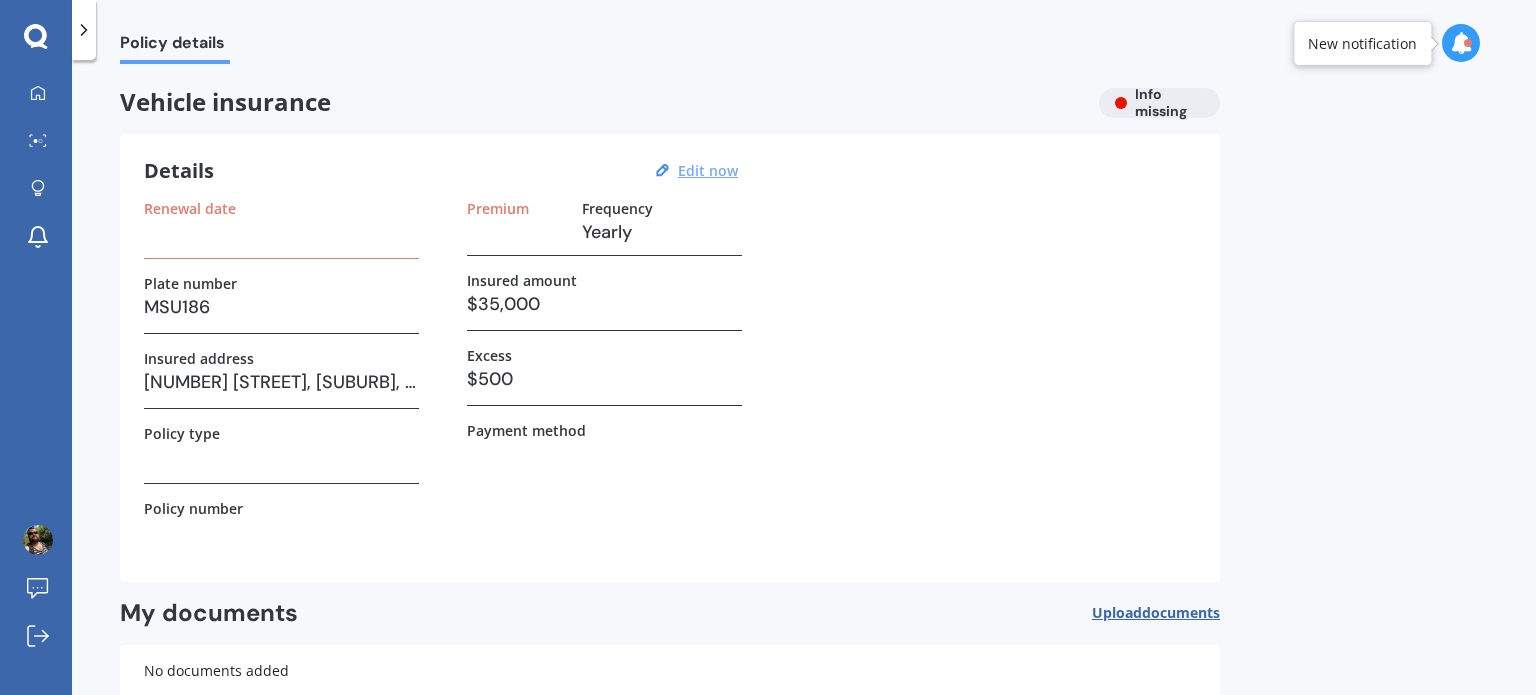 click on "Edit now" at bounding box center (708, 170) 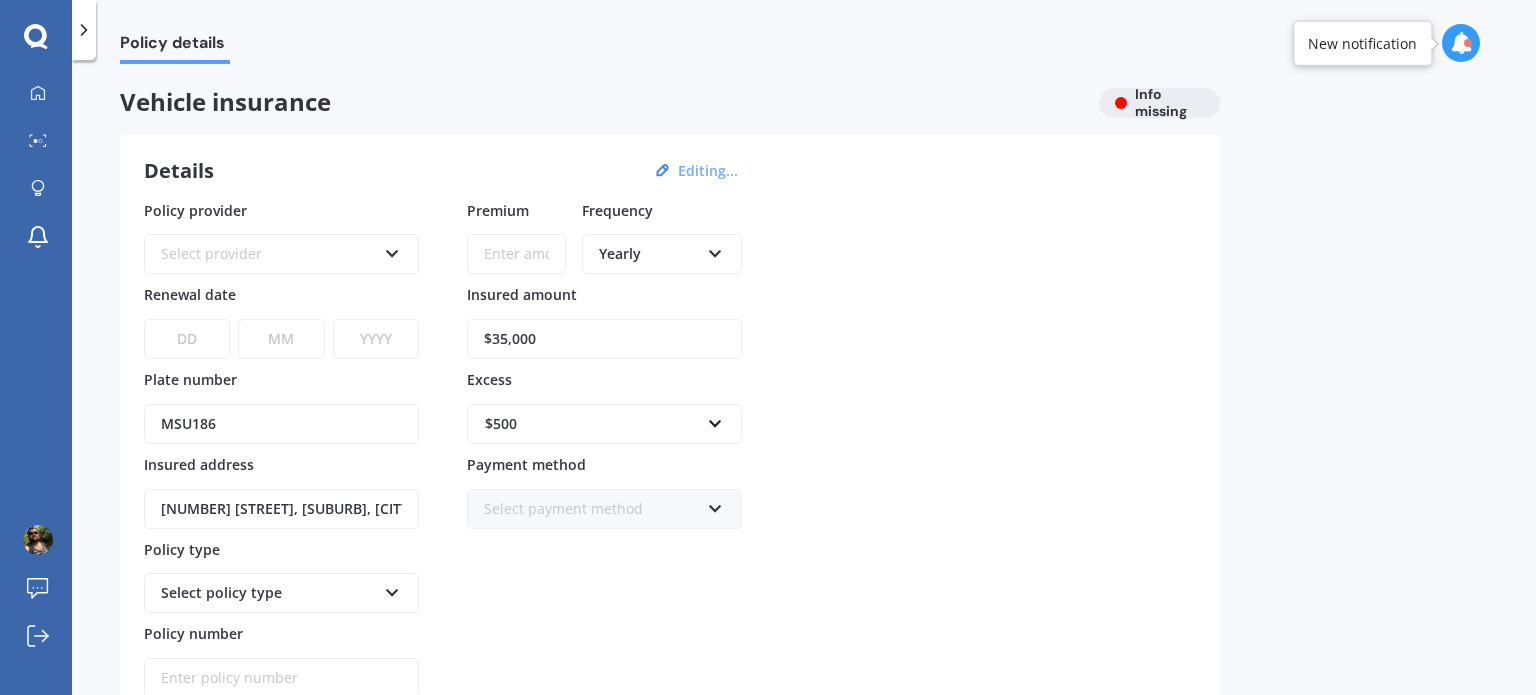 click on "Yearly" at bounding box center (649, 254) 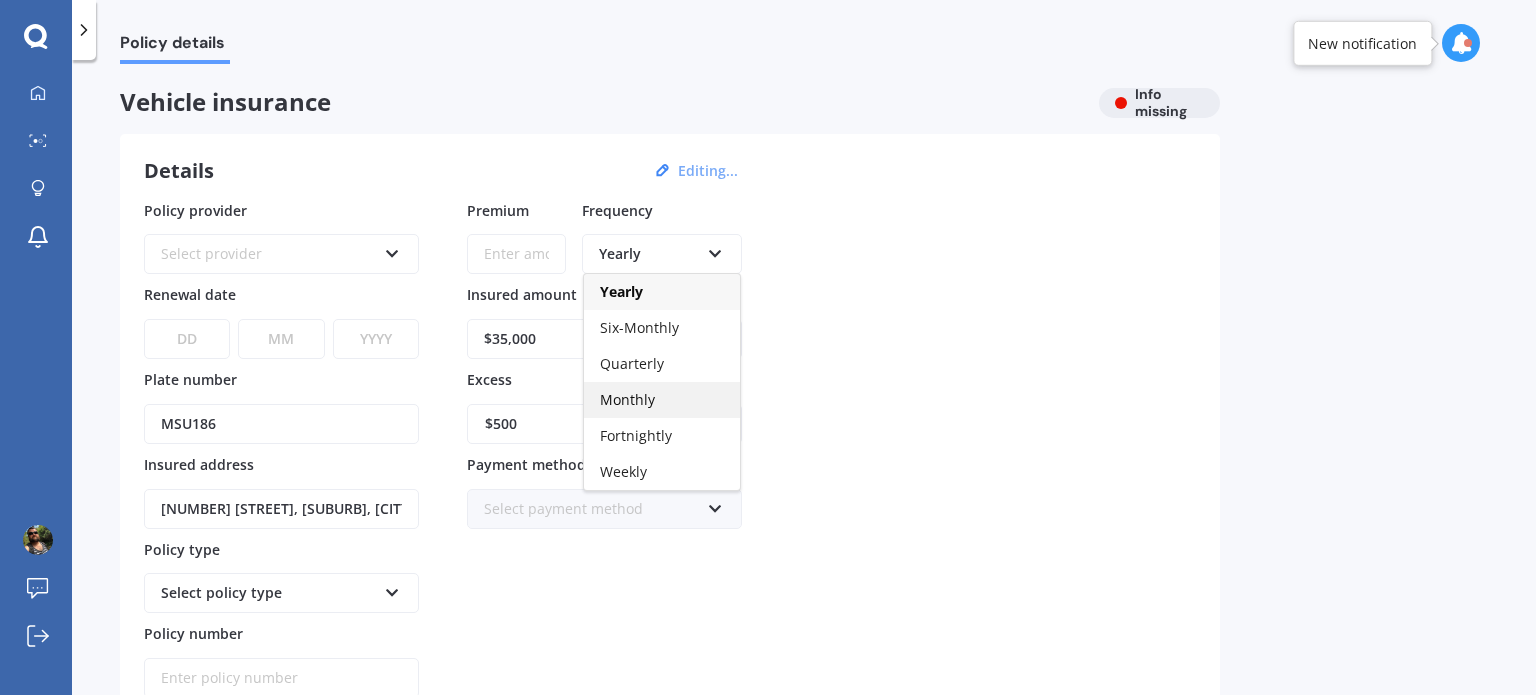 click on "Monthly" at bounding box center [662, 400] 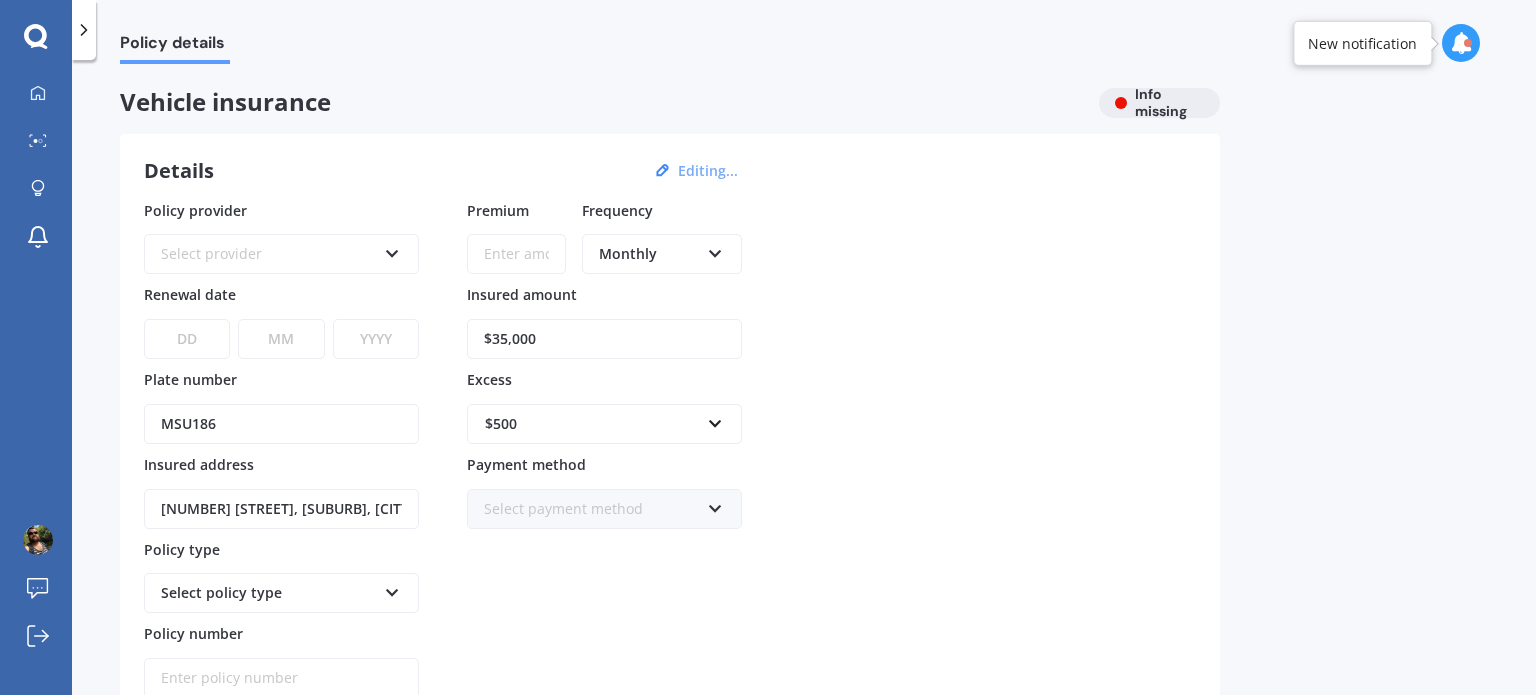 click on "Premium" at bounding box center (516, 254) 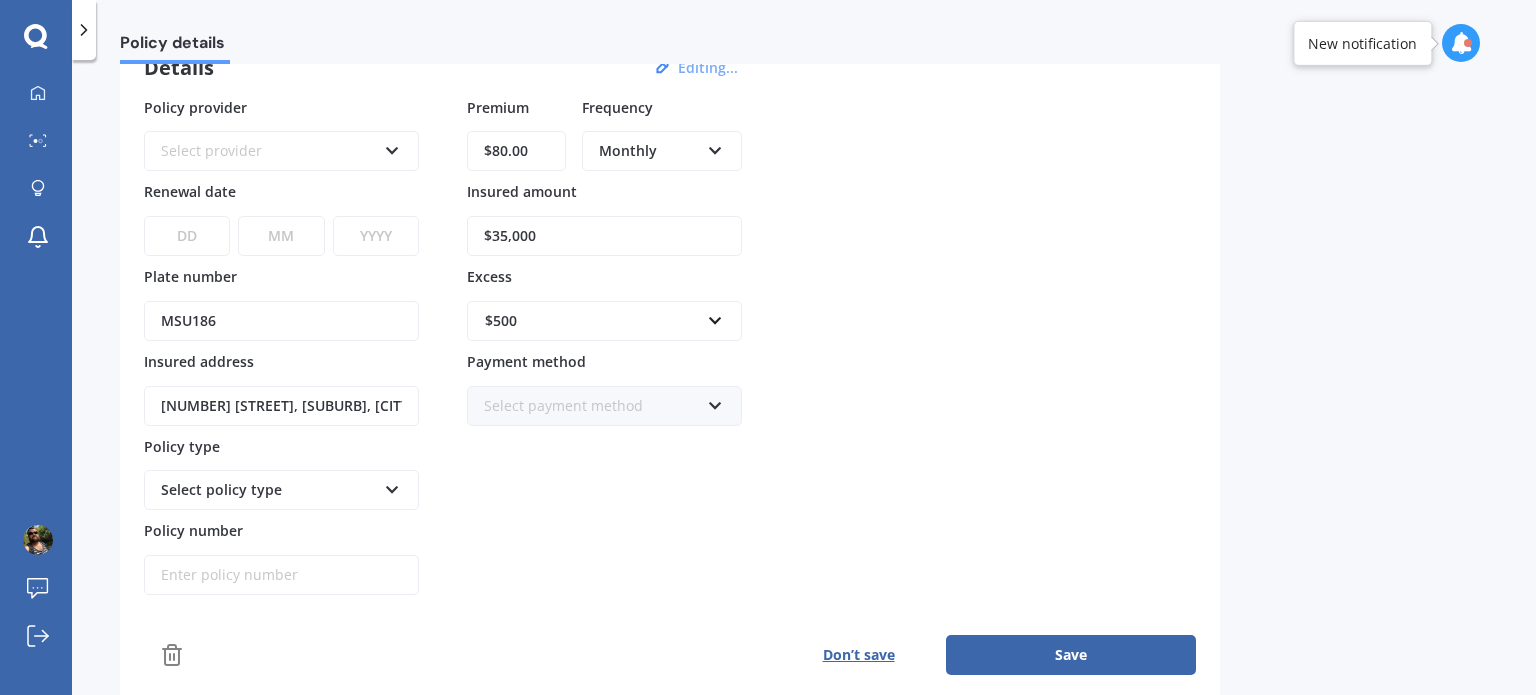 scroll, scrollTop: 264, scrollLeft: 0, axis: vertical 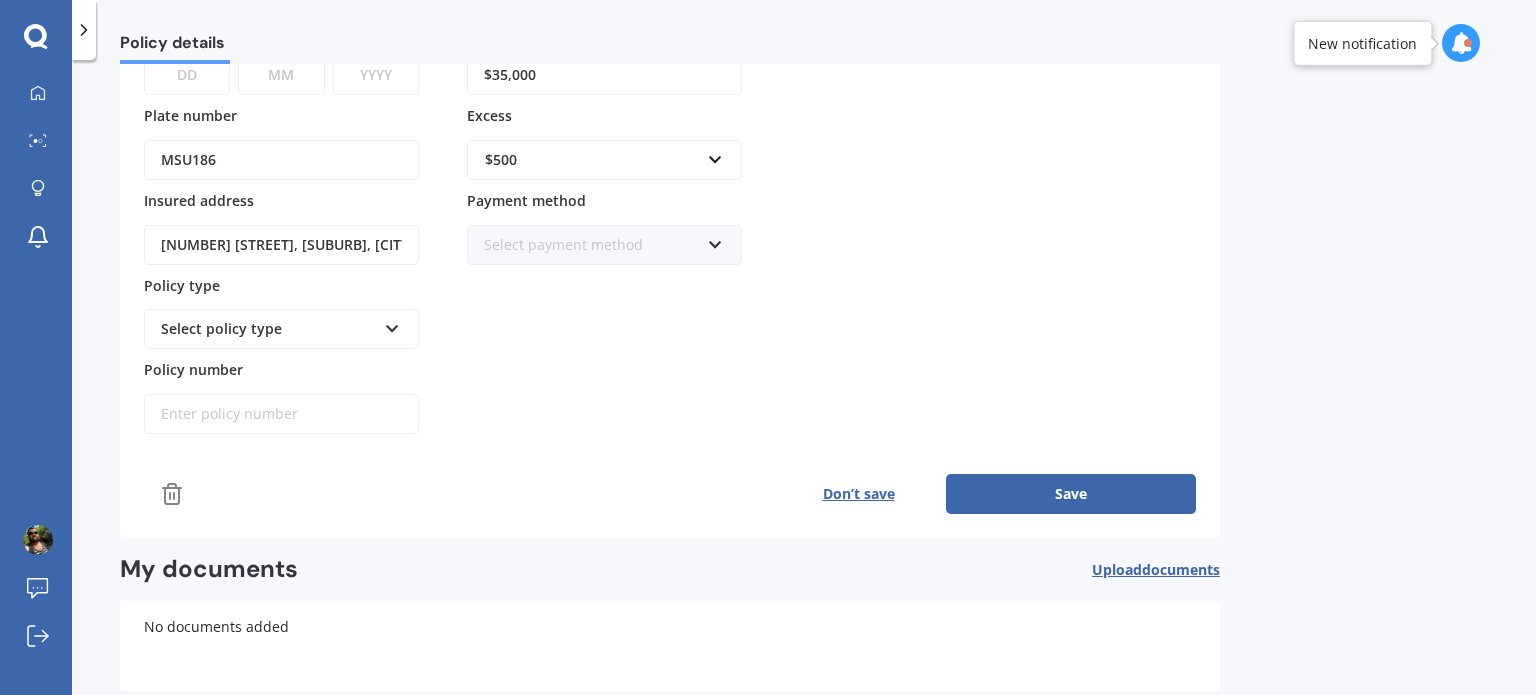 type on "$80.00" 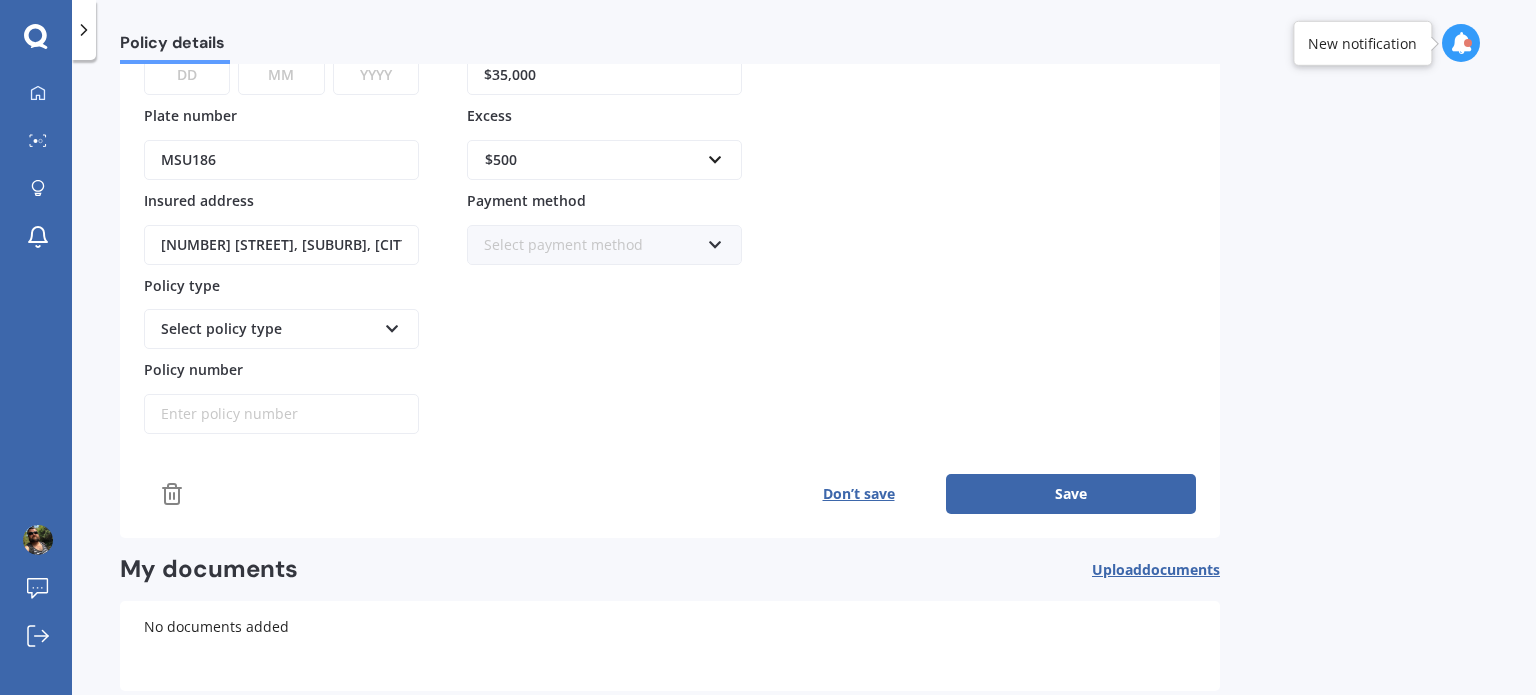 click on "Save" at bounding box center [1071, 494] 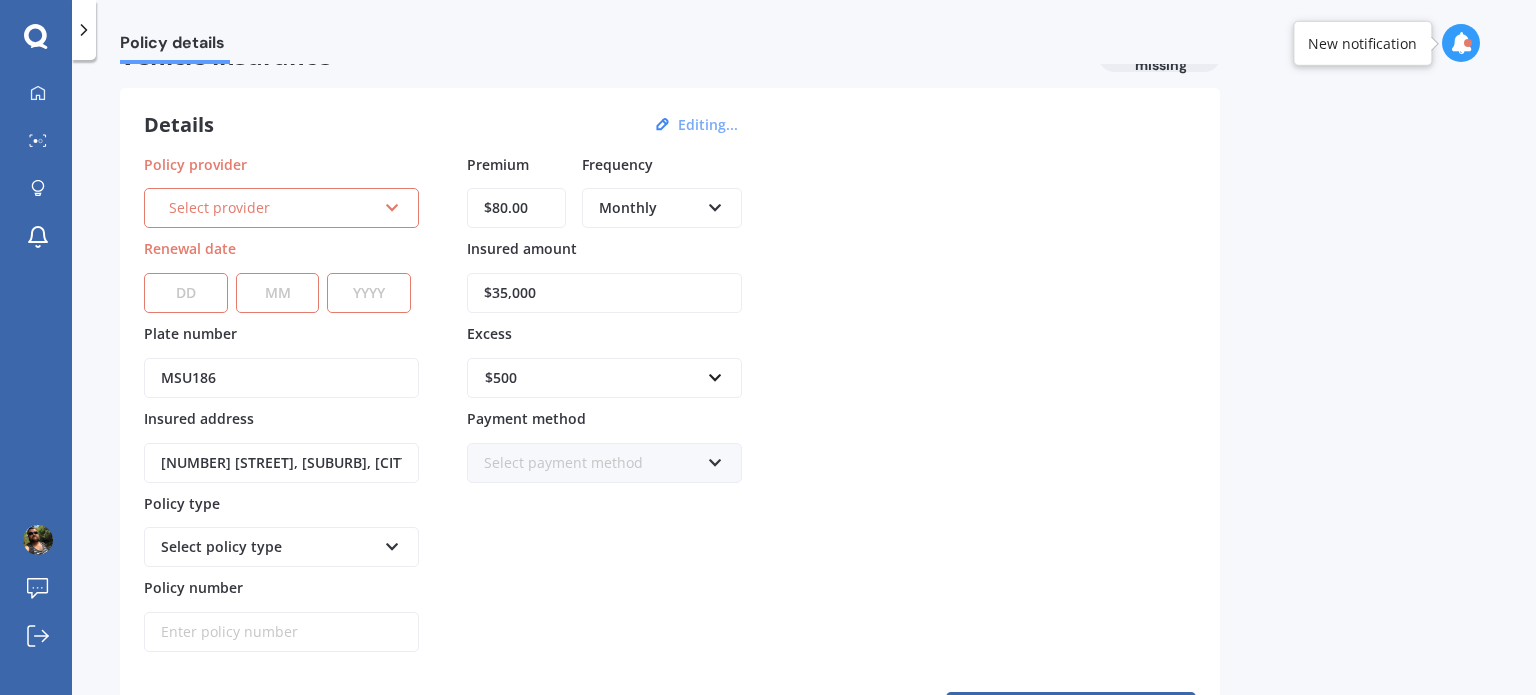 scroll, scrollTop: 0, scrollLeft: 0, axis: both 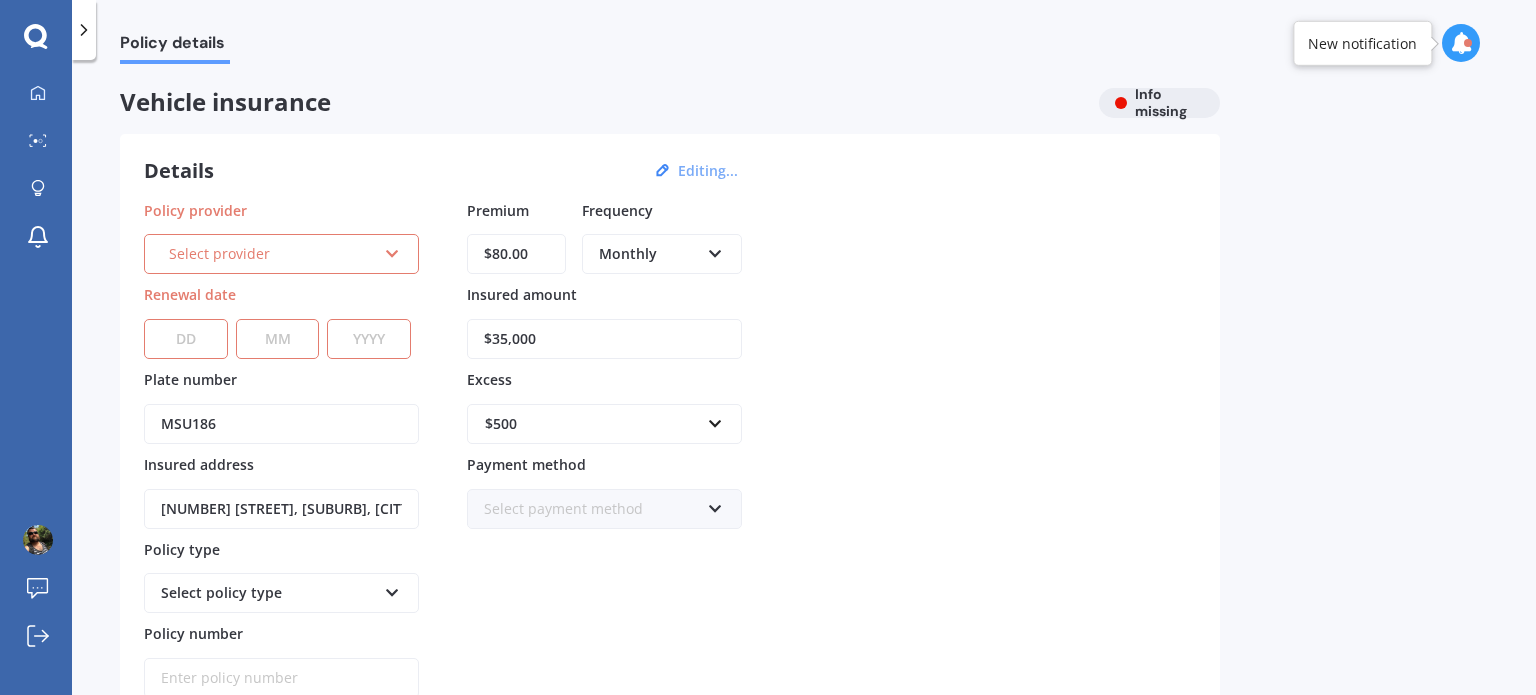 click on "Select provider AA AMI AMP ANZ ASB Aioi Nissay Dowa Ando Assurant Autosure BNZ Co-Operative Bank Cove FMG Initio Kiwibank Lantern Lumley MAS NAC NZI Other Provident SBS Star Insure State Swann TSB Tower Trade Me Insurance Vero Westpac YOUI" at bounding box center [281, 254] 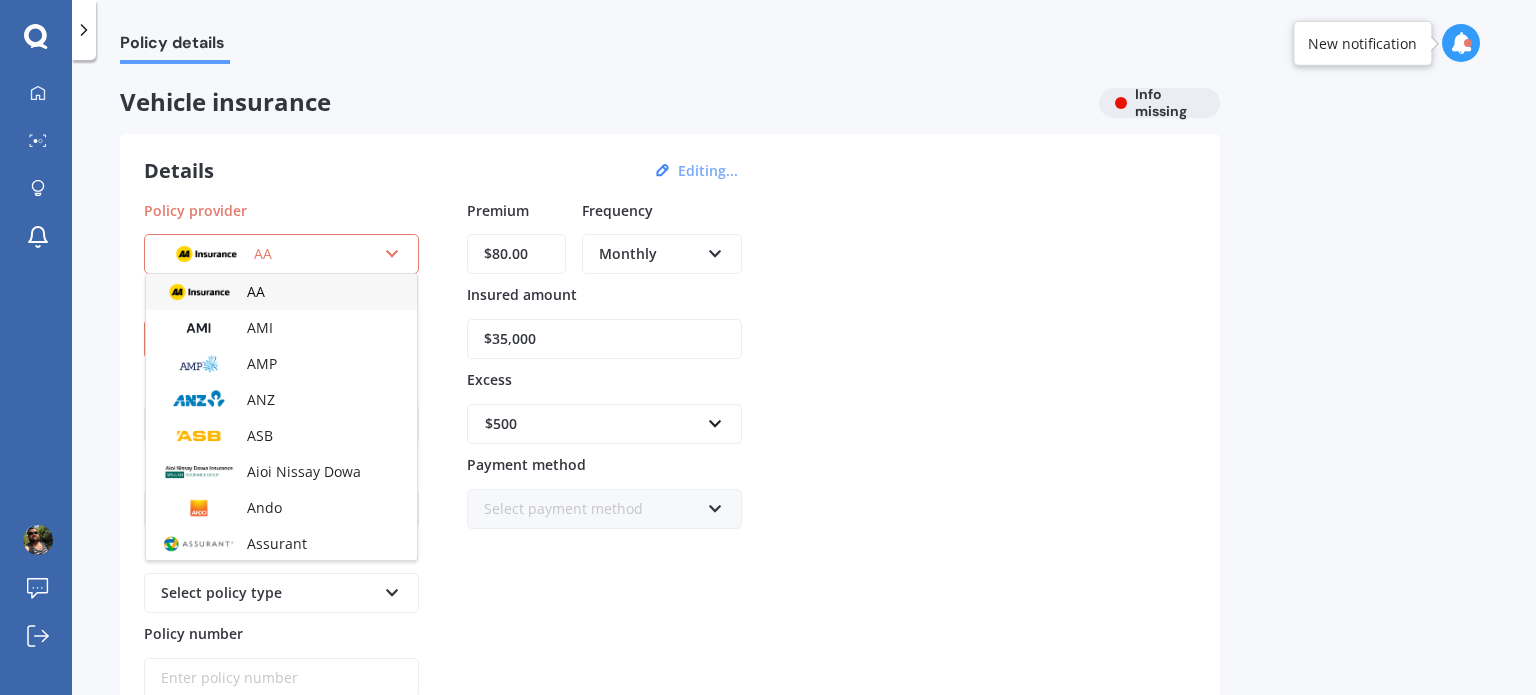 click on "Details Editing... Policy provider AA AA AMI AMP ANZ ASB Aioi Nissay Dowa Ando Assurant Autosure BNZ Co-Operative Bank Cove FMG Initio Kiwibank Lantern Lumley MAS NAC NZI Other Provident SBS Star Insure State Swann TSB Tower Trade Me Insurance Vero Westpac YOUI Renewal date DD 01 02 03 04 05 06 07 08 09 10 11 12 13 14 15 16 17 18 19 20 21 22 23 24 25 26 27 28 29 30 31 MM 01 02 03 04 05 06 07 08 09 10 11 12 YYYY 2027 2026 2025 2024 2023 2022 2021 2020 2019 2018 2017 2016 2015 2014 2013 2012 2011 2010 2009 2008 2007 2006 2005 2004 2003 2002 2001 2000 1999 1998 1997 1996 1995 1994 1993 1992 1991 1990 1989 1988 1987 1986 1985 1984 1983 1982 1981 1980 1979 1978 1977 1976 1975 1974 1973 1972 1971 1970 1969 1968 1967 1966 1965 1964 1963 1962 1961 1960 1959 1958 1957 1956 1955 1954 1953 1952 1951 1950 1949 1948 1947 1946 1945 1944 1943 1942 1941 1940 1939 1938 1937 1936 1935 1934 1933 1932 1931 1930 1929 1928 Plate number MSU186 Insured address [NUMBER] [STREET], [SUBURB], [CITY] [POSTAL_CODE] Policy type Policy number" at bounding box center [670, 468] 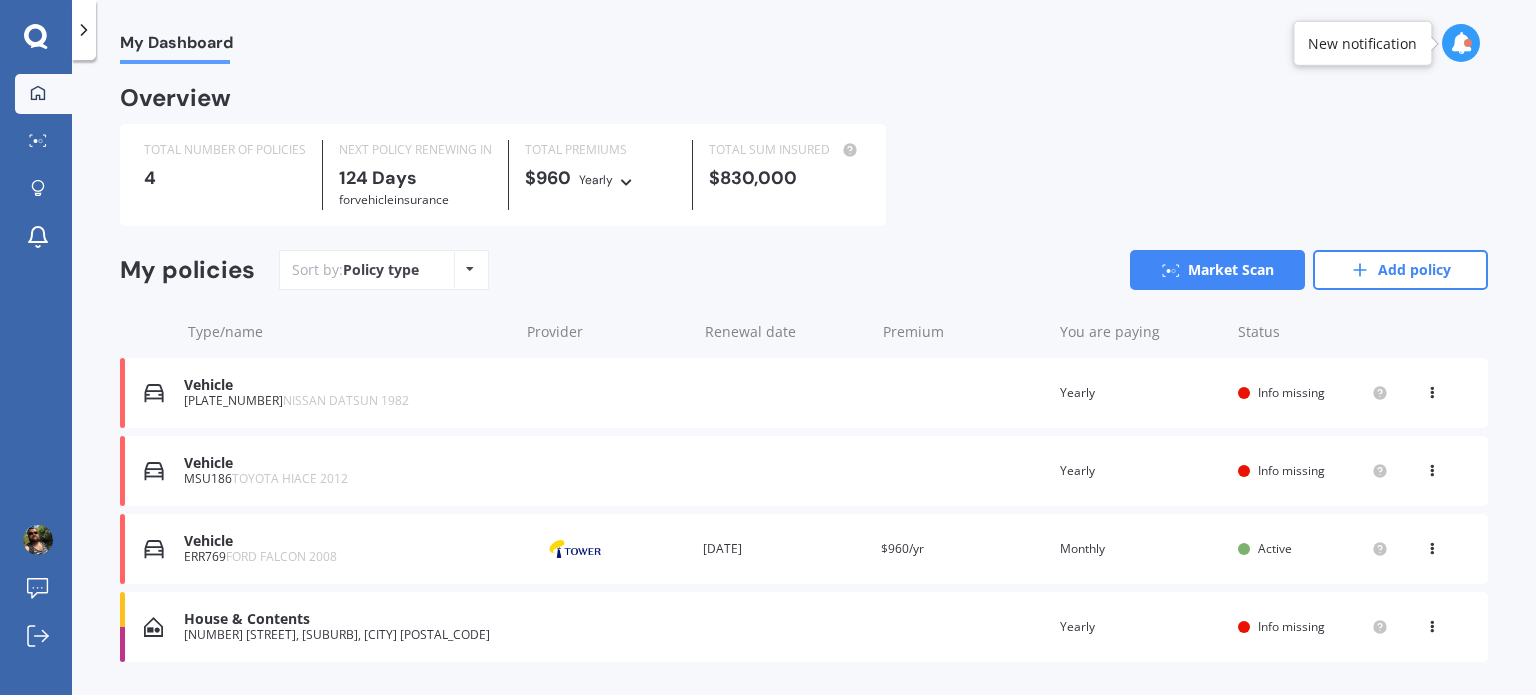 click at bounding box center (1432, 467) 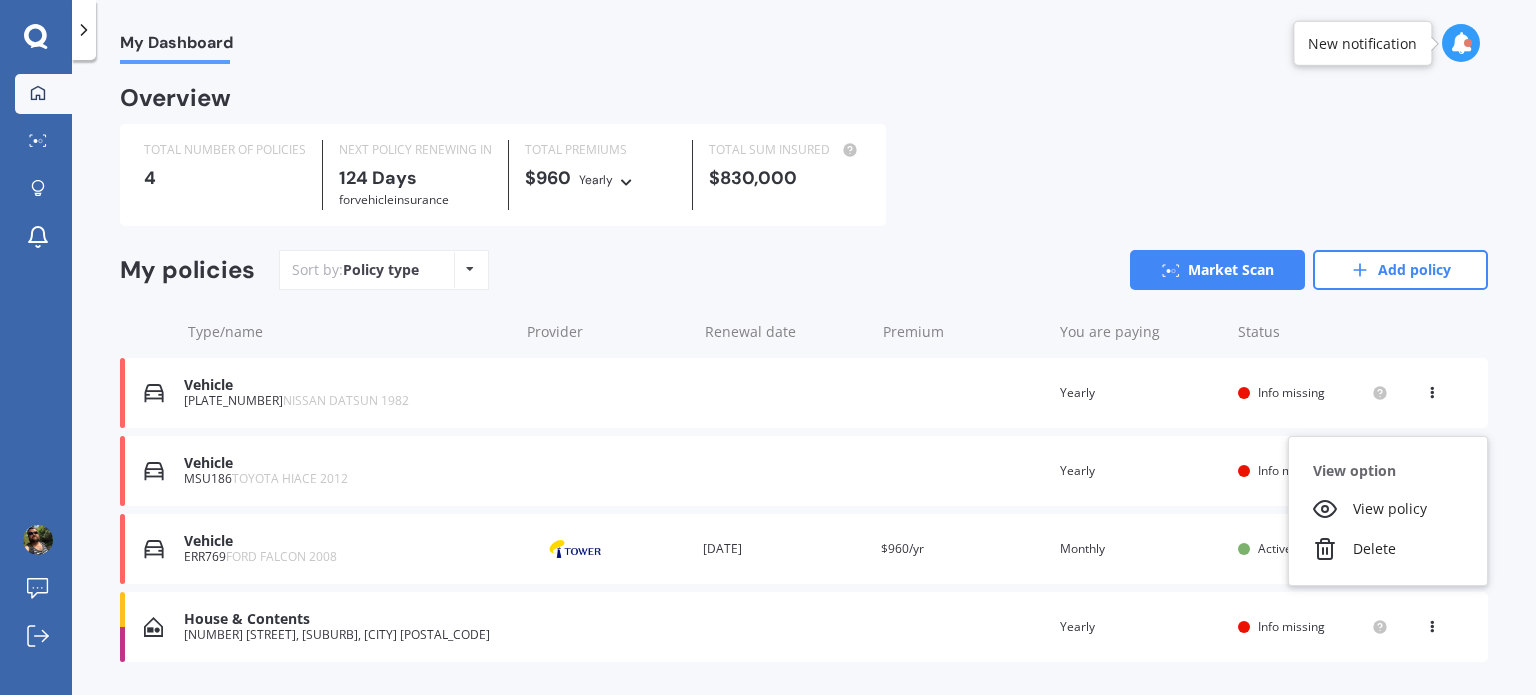 click on "View option" at bounding box center (1388, 471) 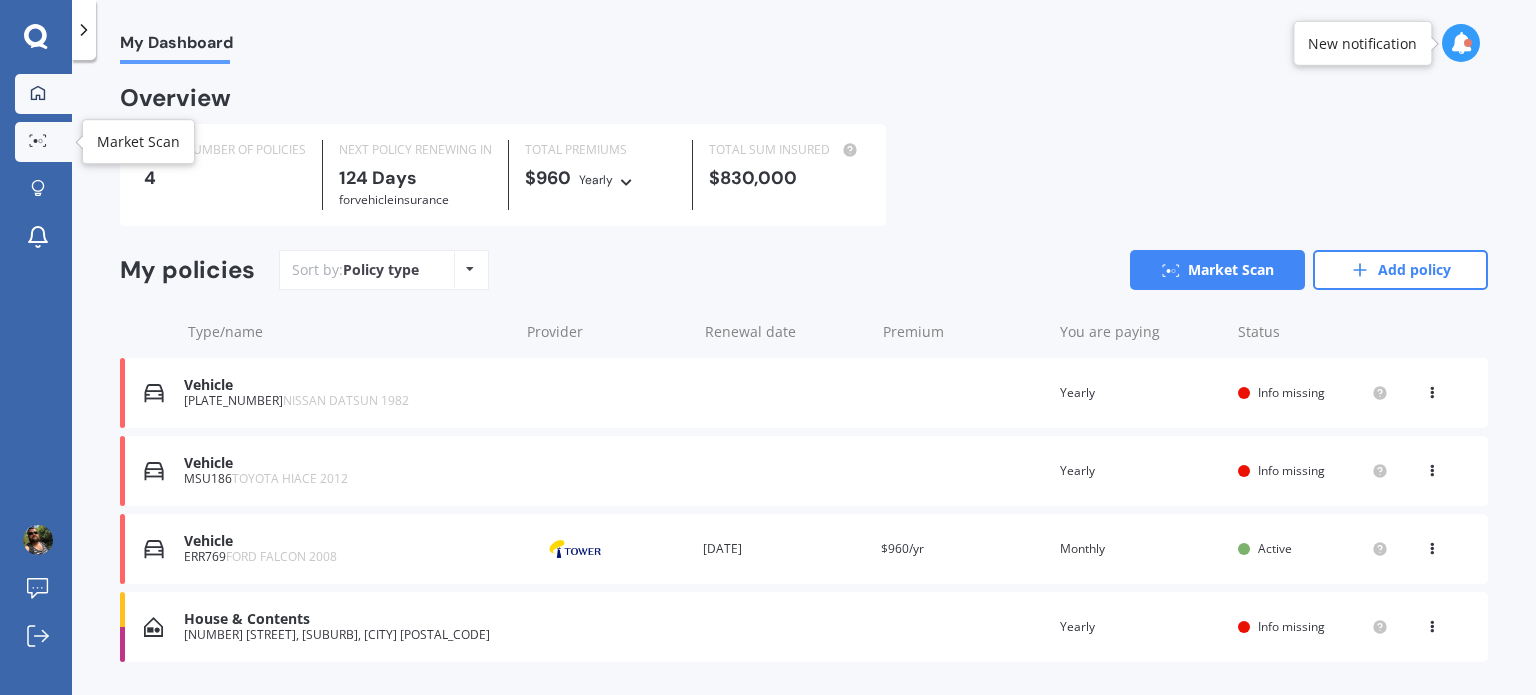 click at bounding box center (38, 140) 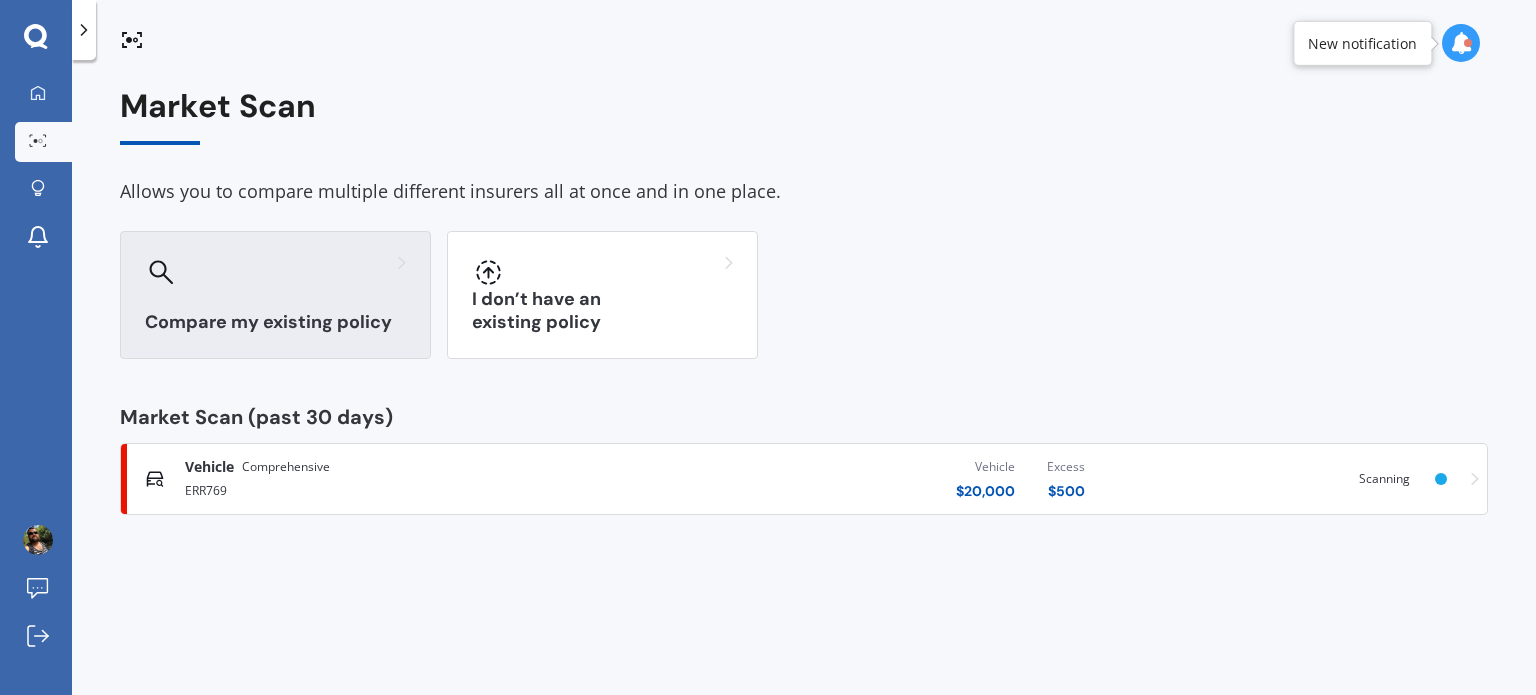 click on "Compare my existing policy" at bounding box center [275, 295] 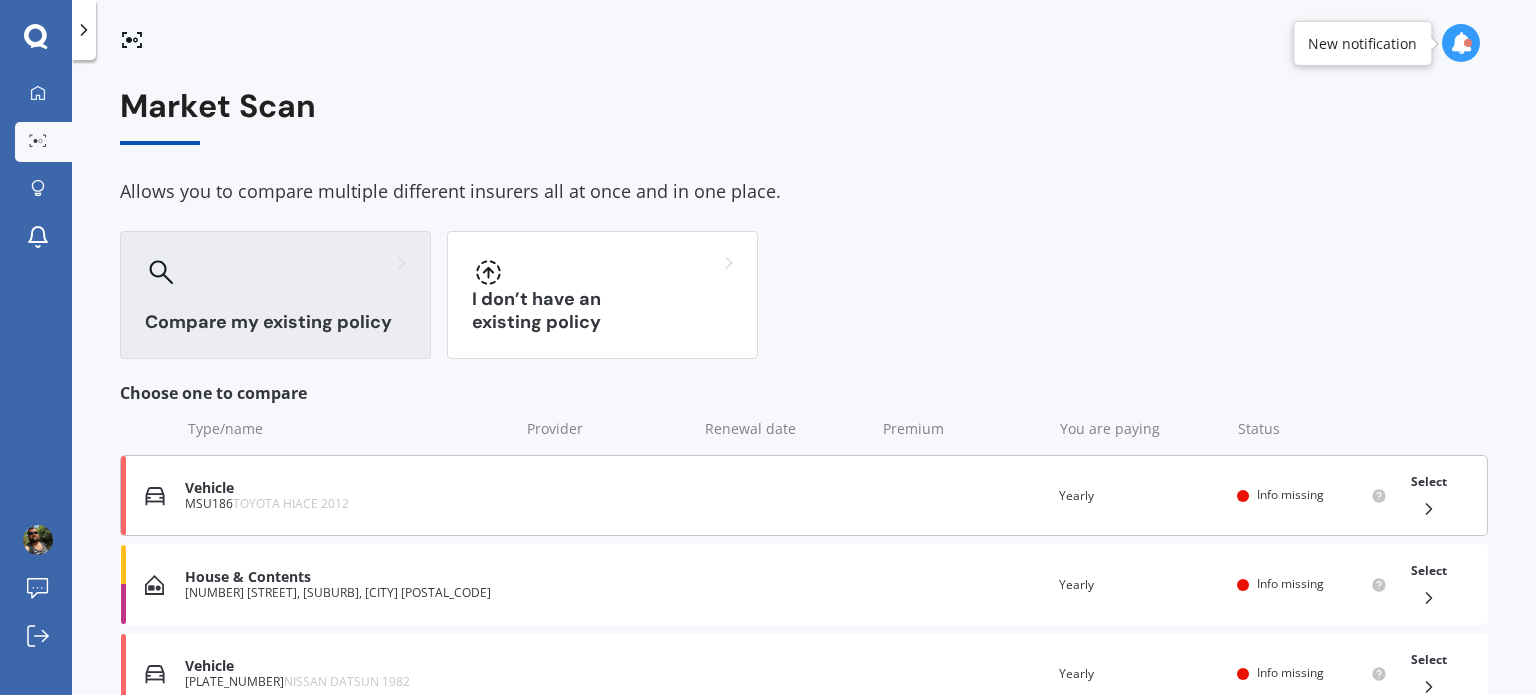 click on "TOYOTA HIACE 2012" at bounding box center [291, 503] 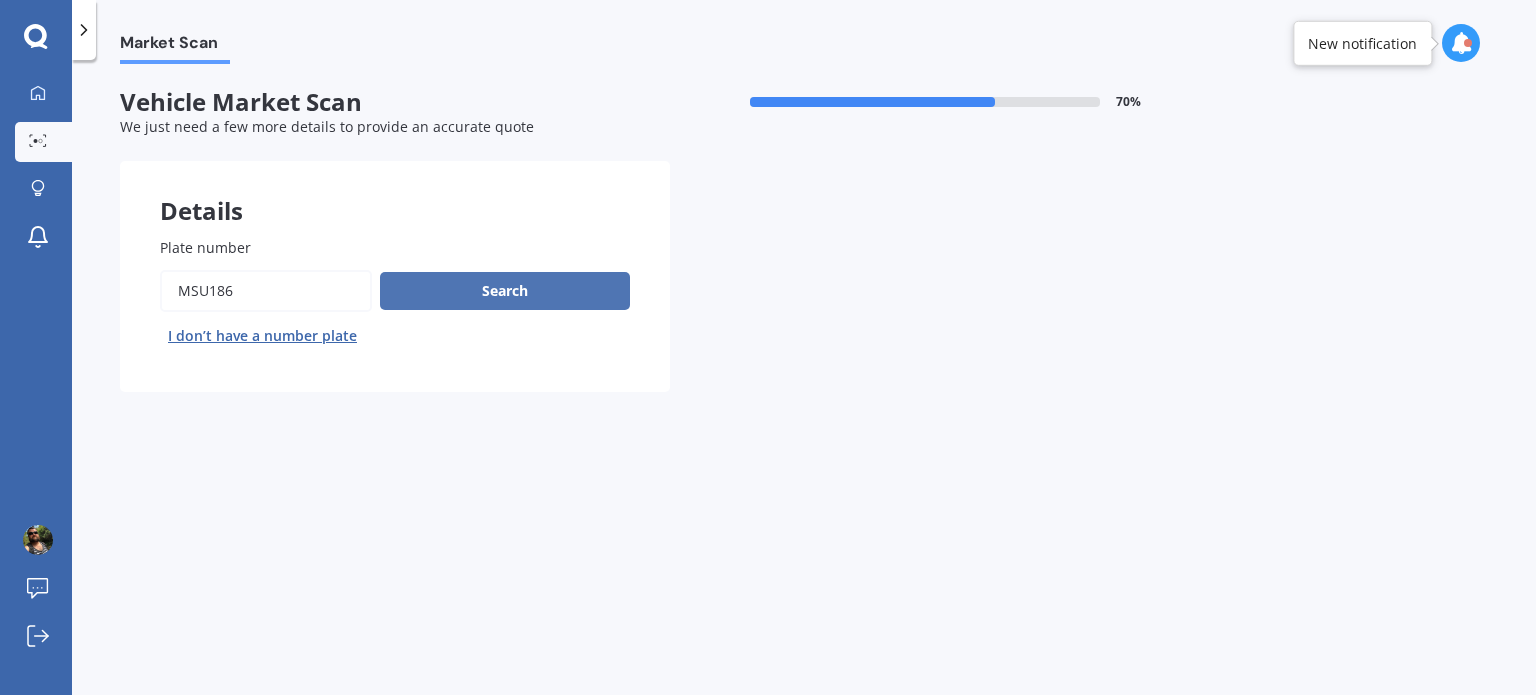 click on "Search" at bounding box center [505, 291] 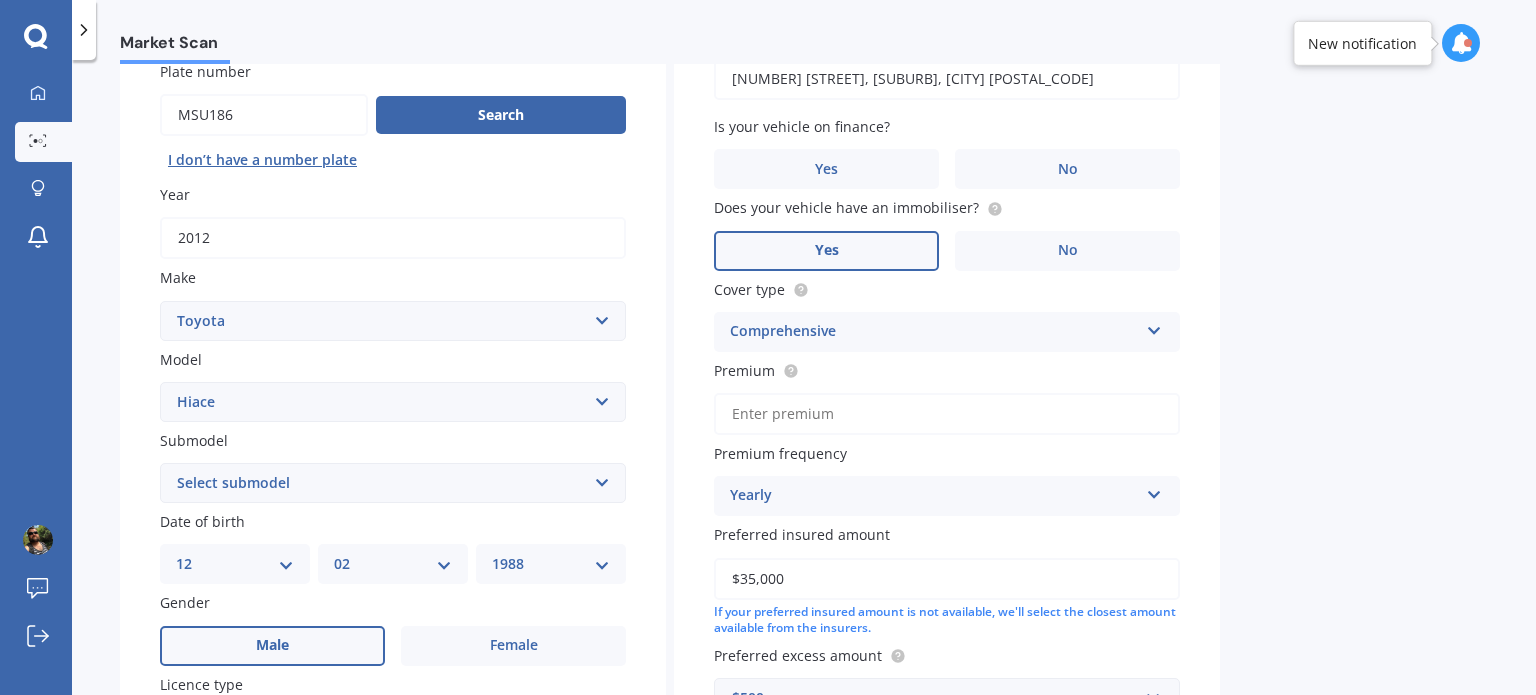 scroll, scrollTop: 406, scrollLeft: 0, axis: vertical 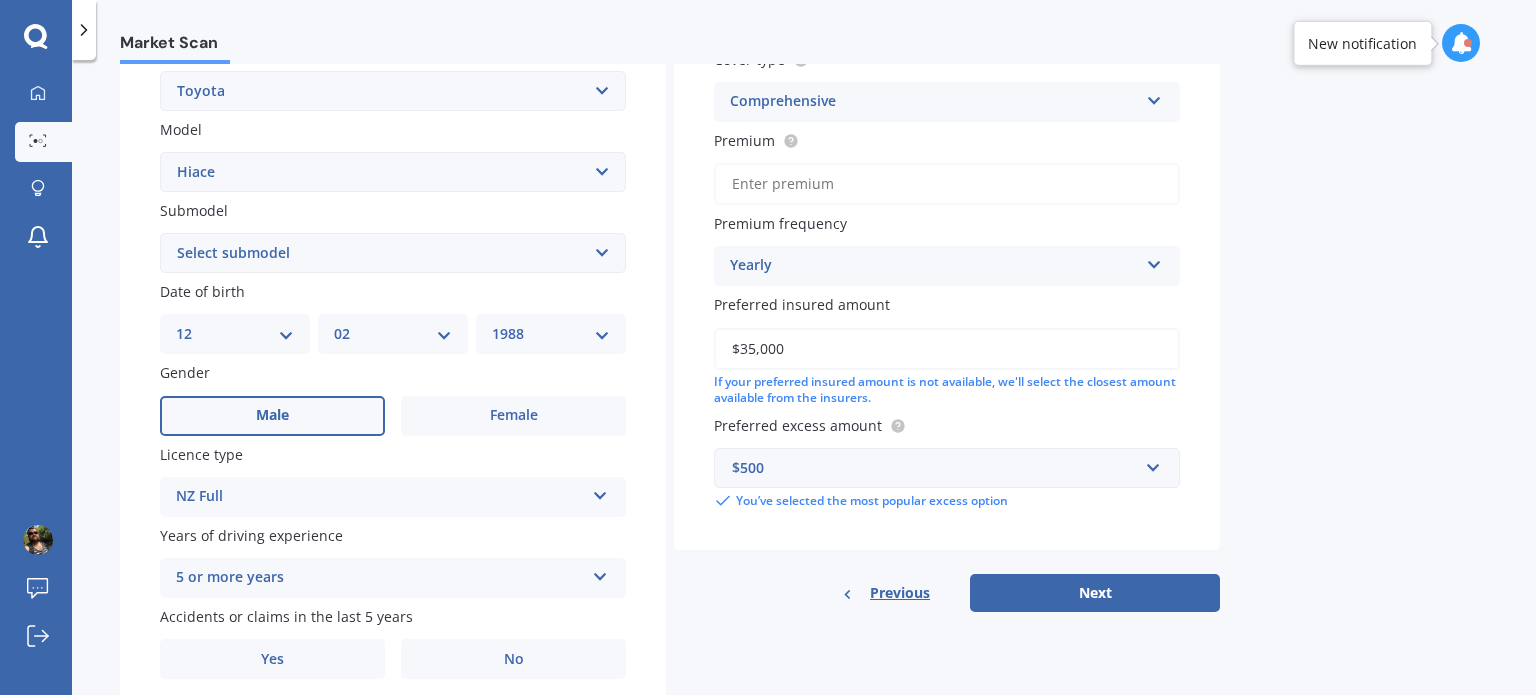 click on "Select submodel Diesel Light Van Turbo Diesel Turbo diesel 4WD Van Van petrol 4WD" at bounding box center [393, 253] 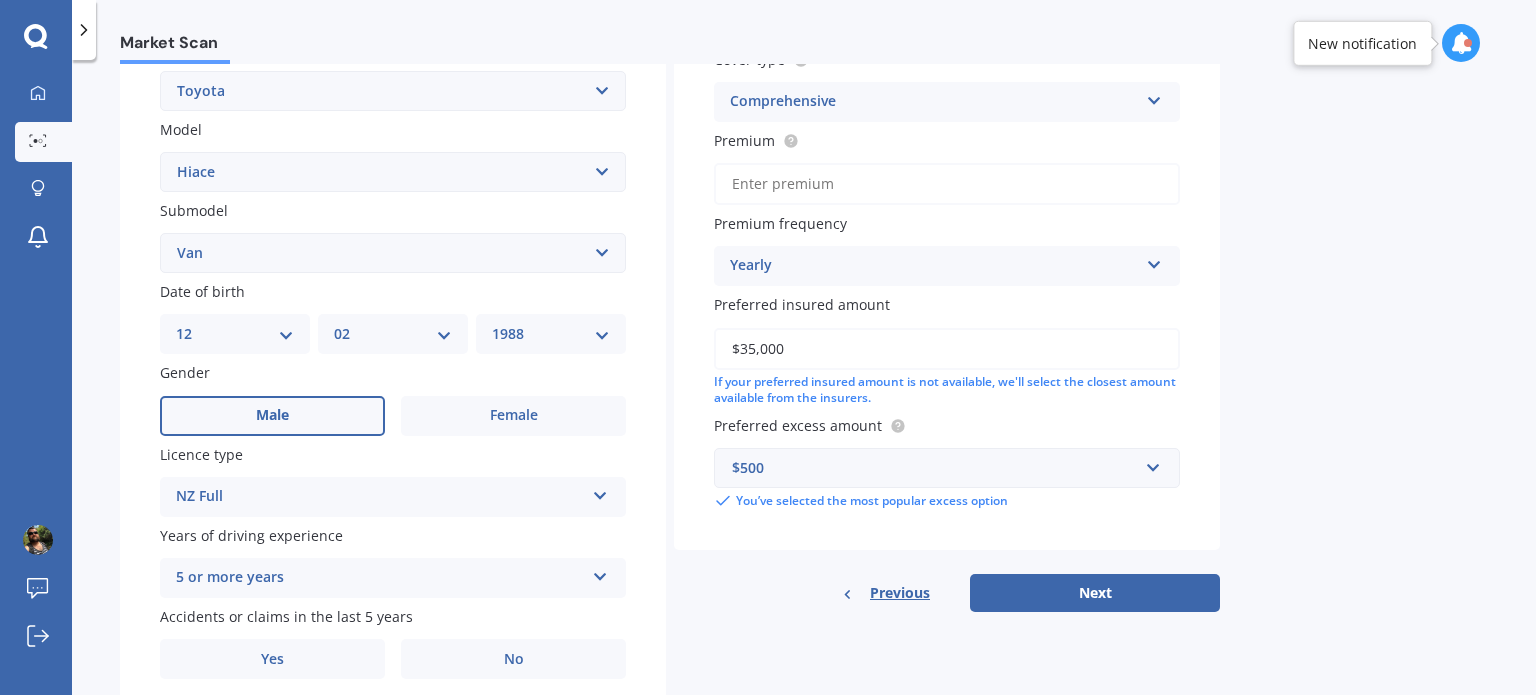 click on "Select submodel Diesel Light Van Turbo Diesel Turbo diesel 4WD Van Van petrol 4WD" at bounding box center [393, 253] 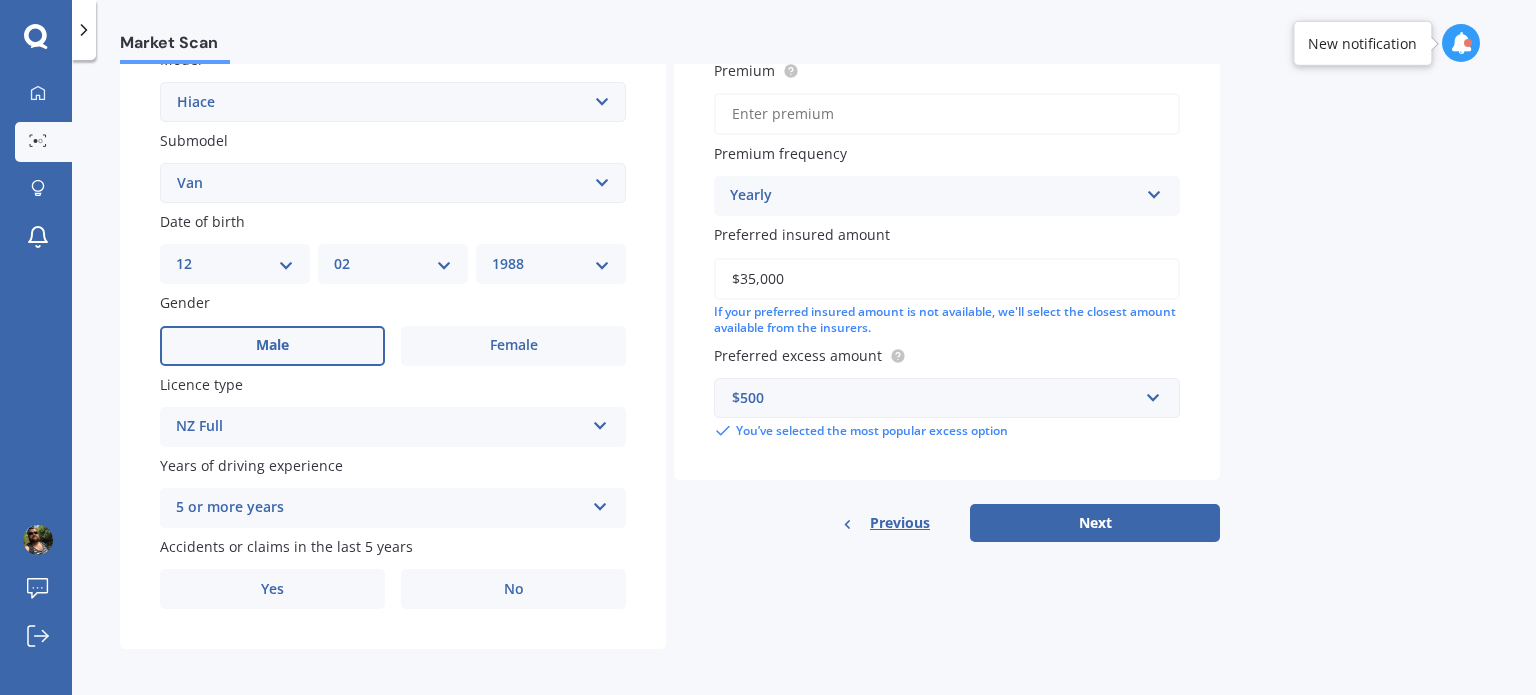 scroll, scrollTop: 482, scrollLeft: 0, axis: vertical 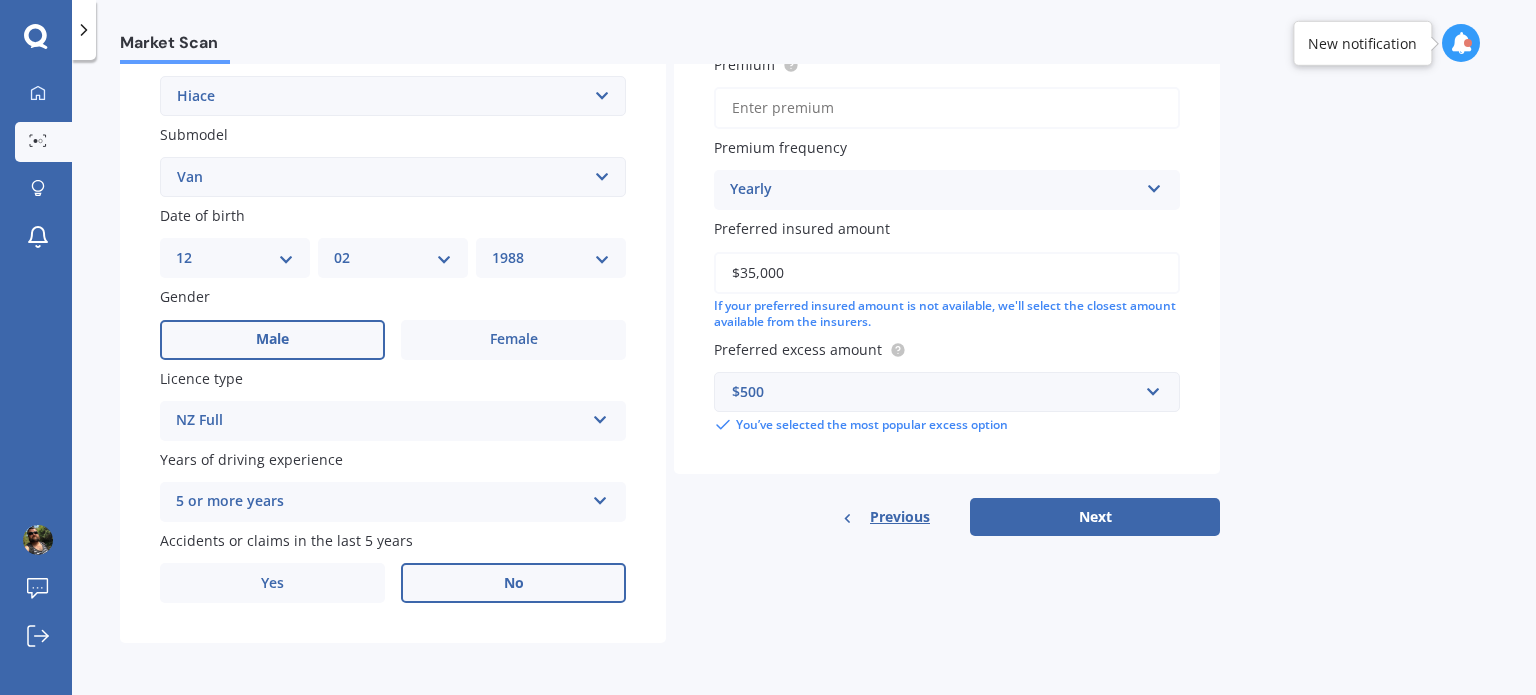 click on "No" at bounding box center (513, 340) 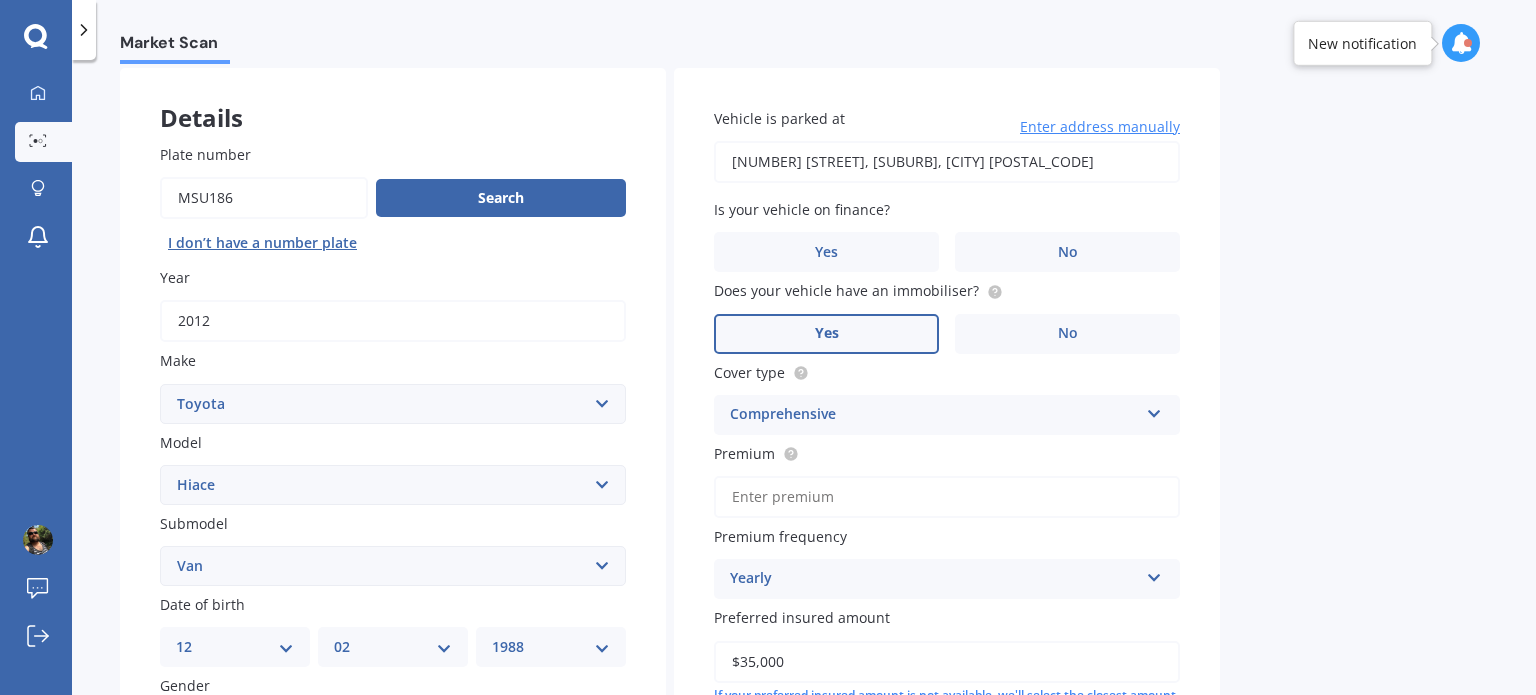 scroll, scrollTop: 80, scrollLeft: 0, axis: vertical 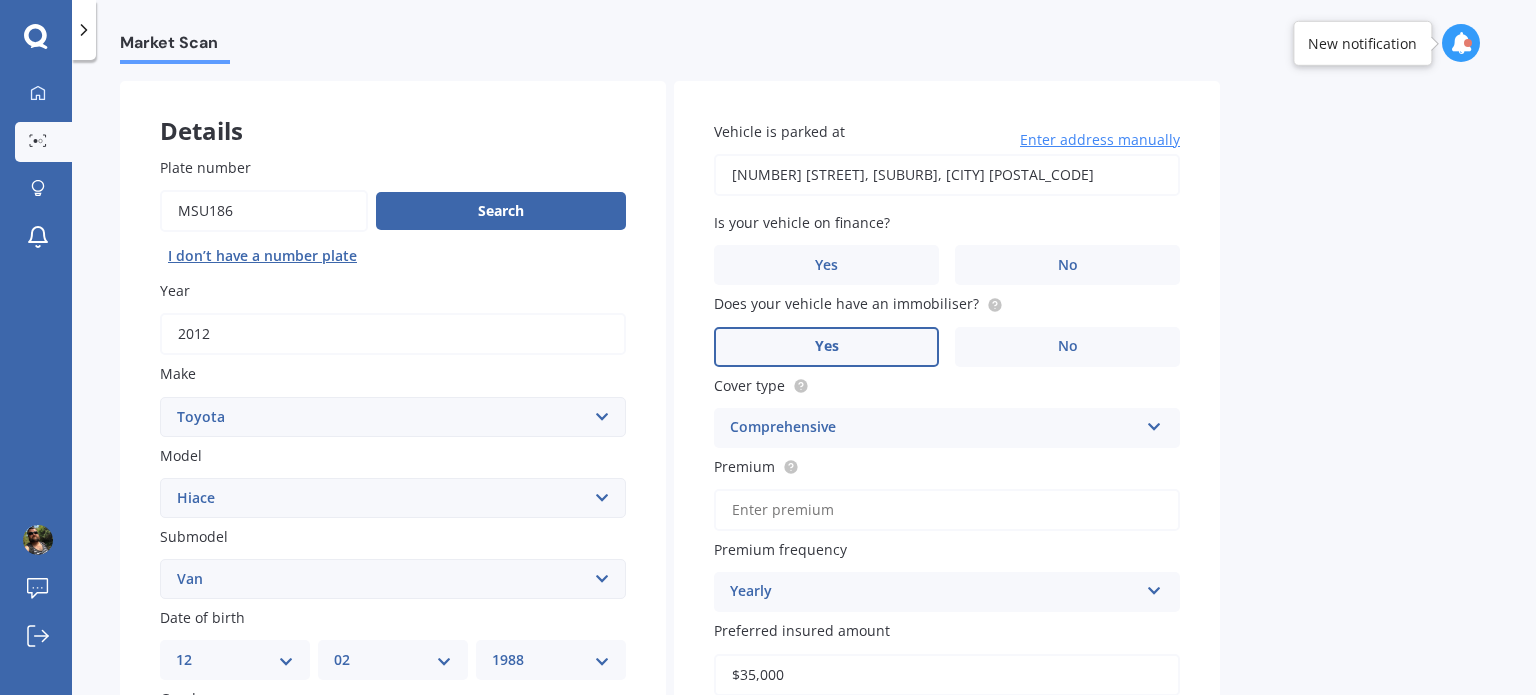 click on "Premium" at bounding box center [947, 510] 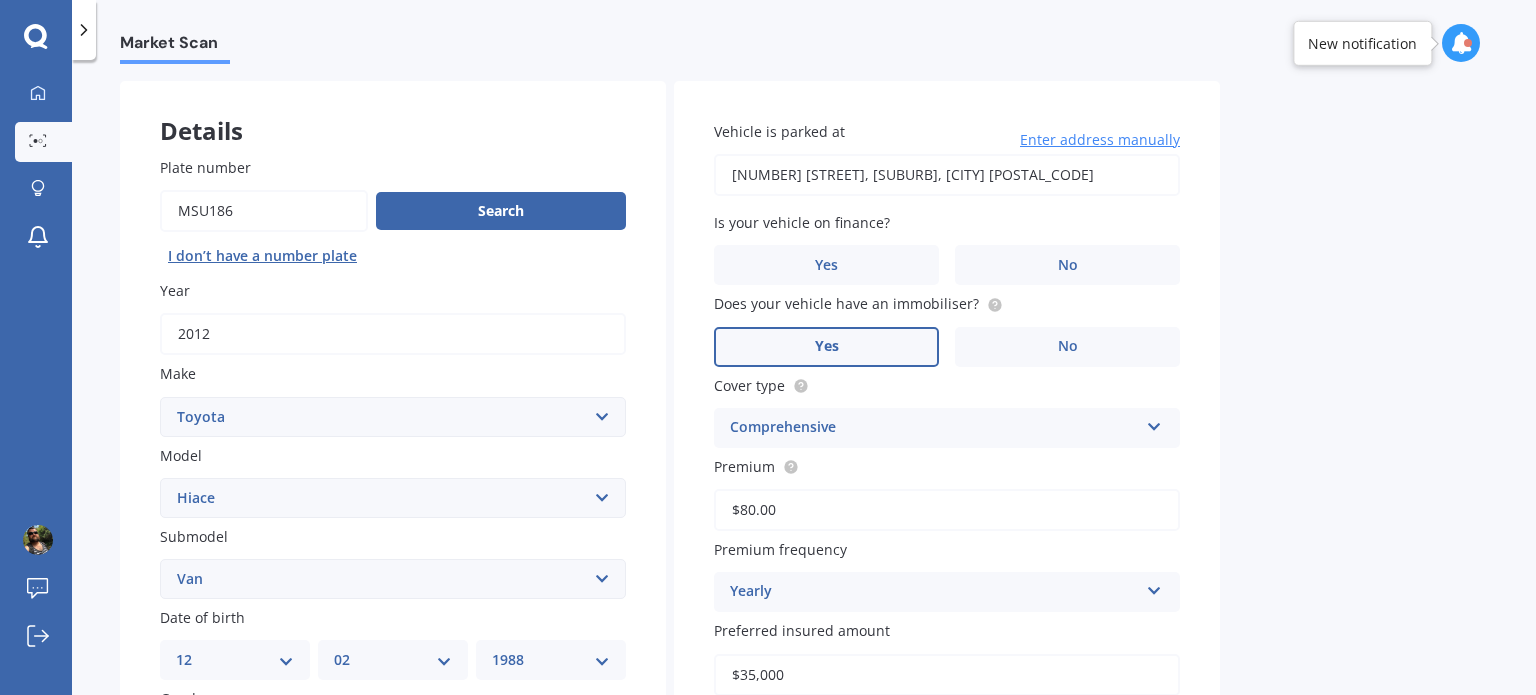 type on "$80.00" 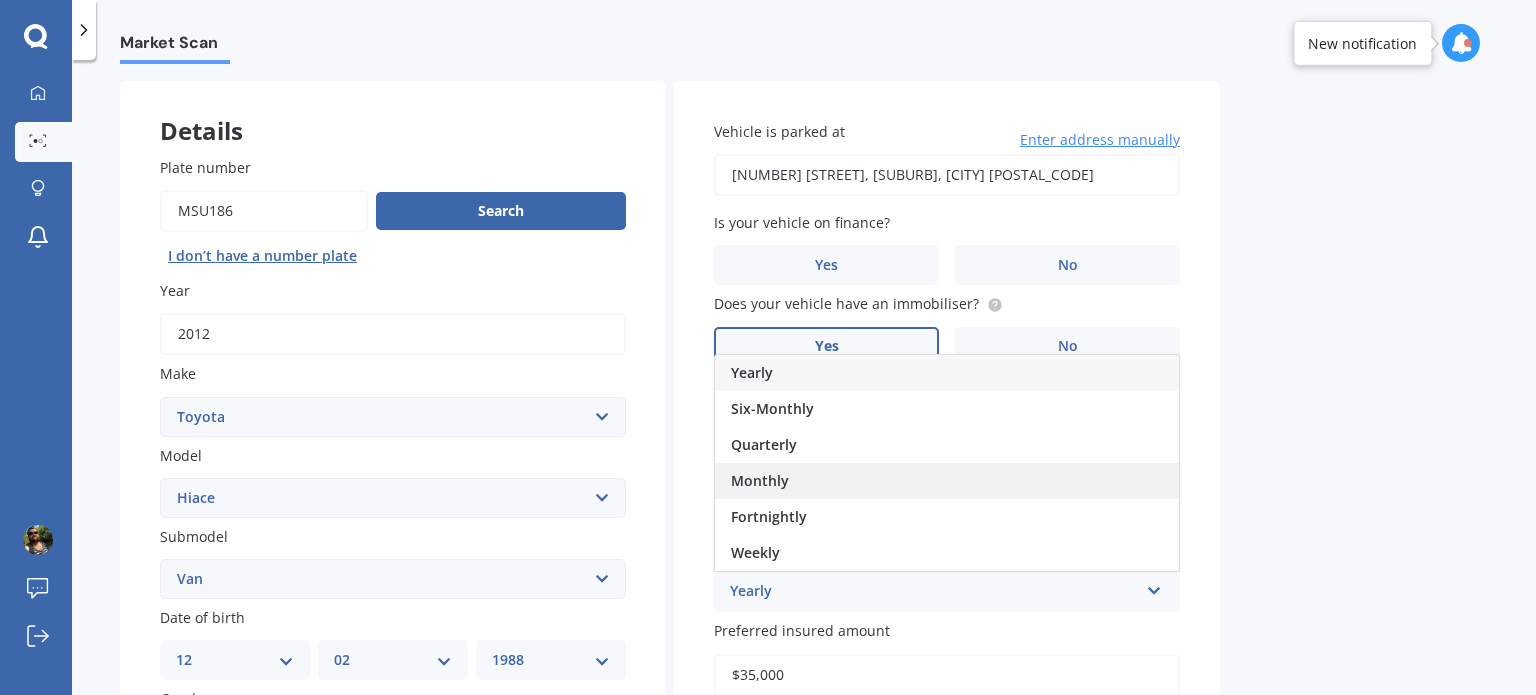 click on "Monthly" at bounding box center [947, 481] 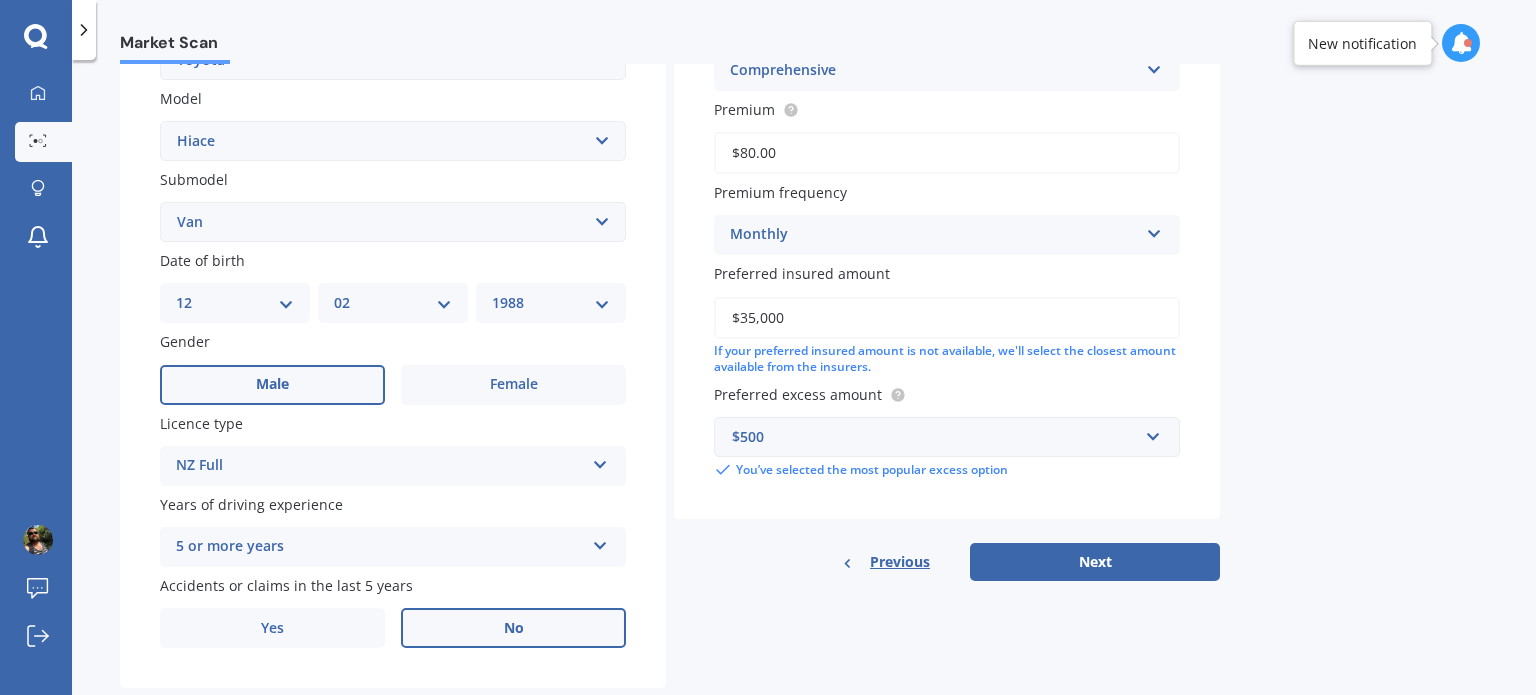 scroll, scrollTop: 440, scrollLeft: 0, axis: vertical 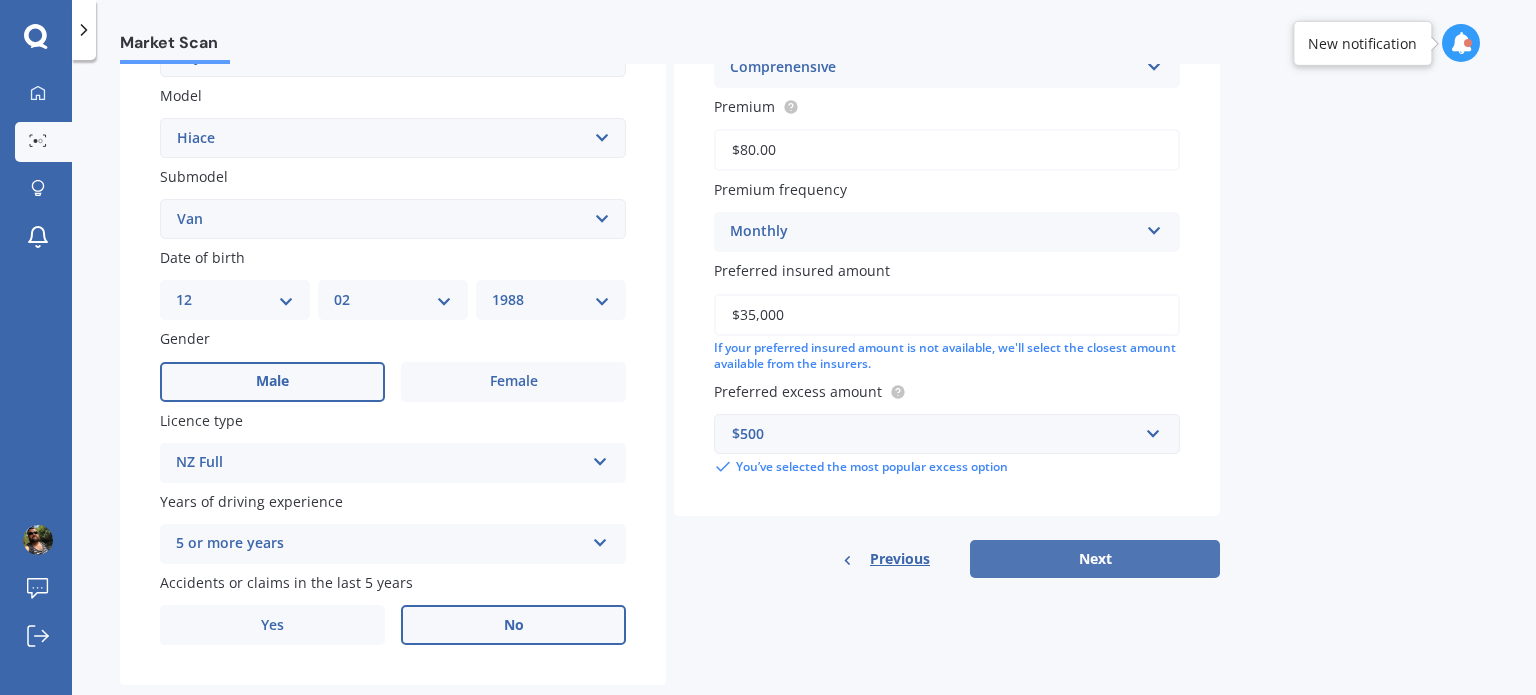 click on "Next" at bounding box center (1095, 559) 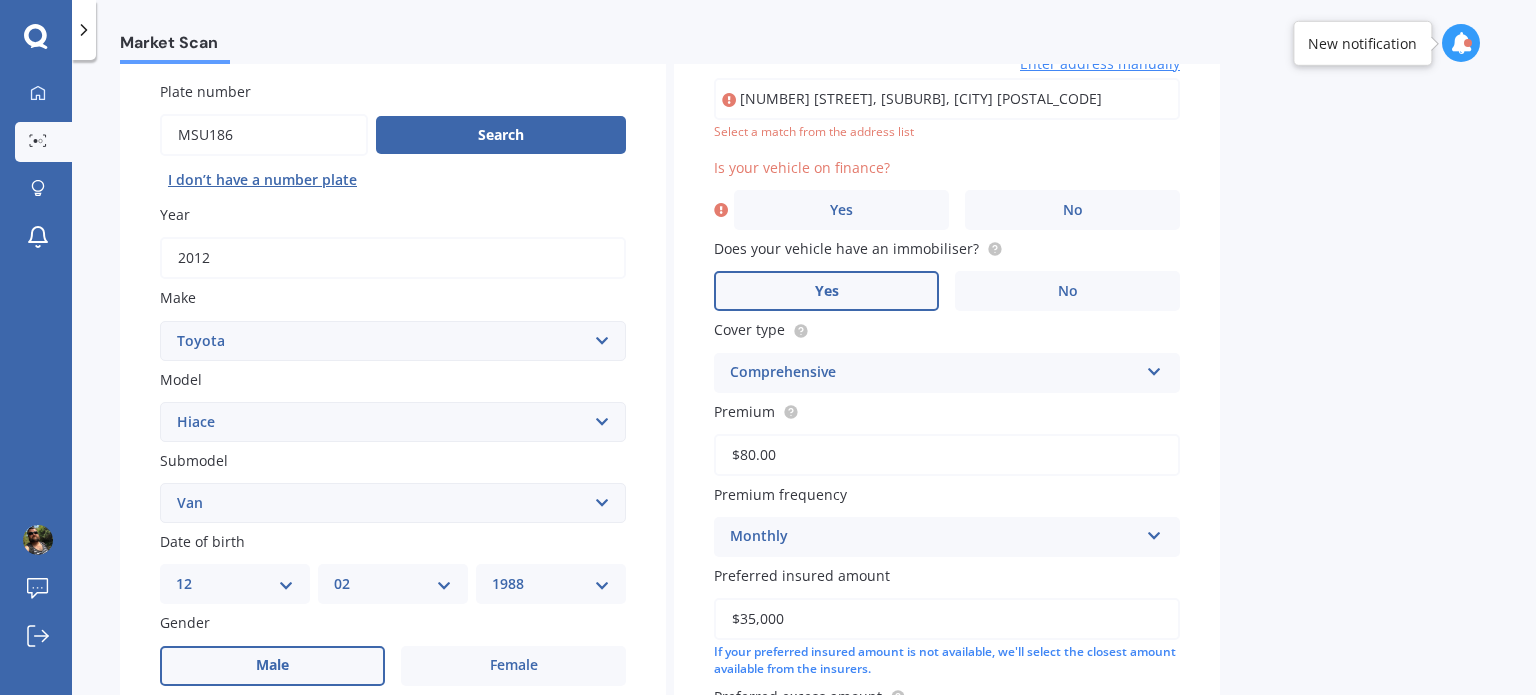 scroll, scrollTop: 136, scrollLeft: 0, axis: vertical 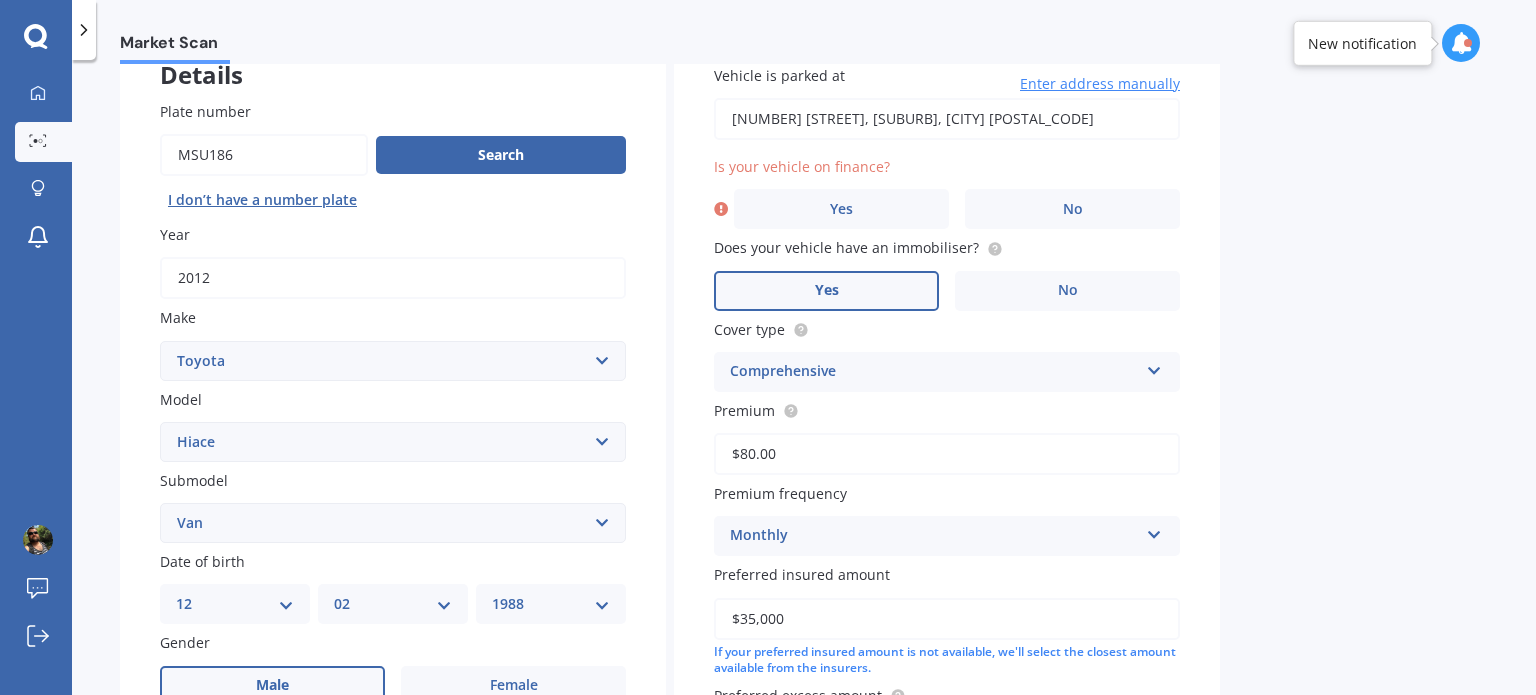 click on "Vehicle is parked at [NUMBER] [STREET], [SUBURB], [CITY] [POSTAL_CODE] Enter address manually Is your vehicle on finance? Yes No Does your vehicle have an immobiliser? Yes No Cover type Comprehensive Comprehensive Third Party, Fire & Theft Third Party Premium $80.00 Premium frequency Monthly Yearly Six-Monthly Quarterly Monthly Fortnightly Weekly Preferred insured amount $35,000 If your preferred insured amount is not available, we'll select the closest amount available from the insurers. Preferred excess amount $500 $100 $400 $500 $750 $1,000 $1,500 $2,000 You’ve selected the most popular excess option" at bounding box center [947, 423] 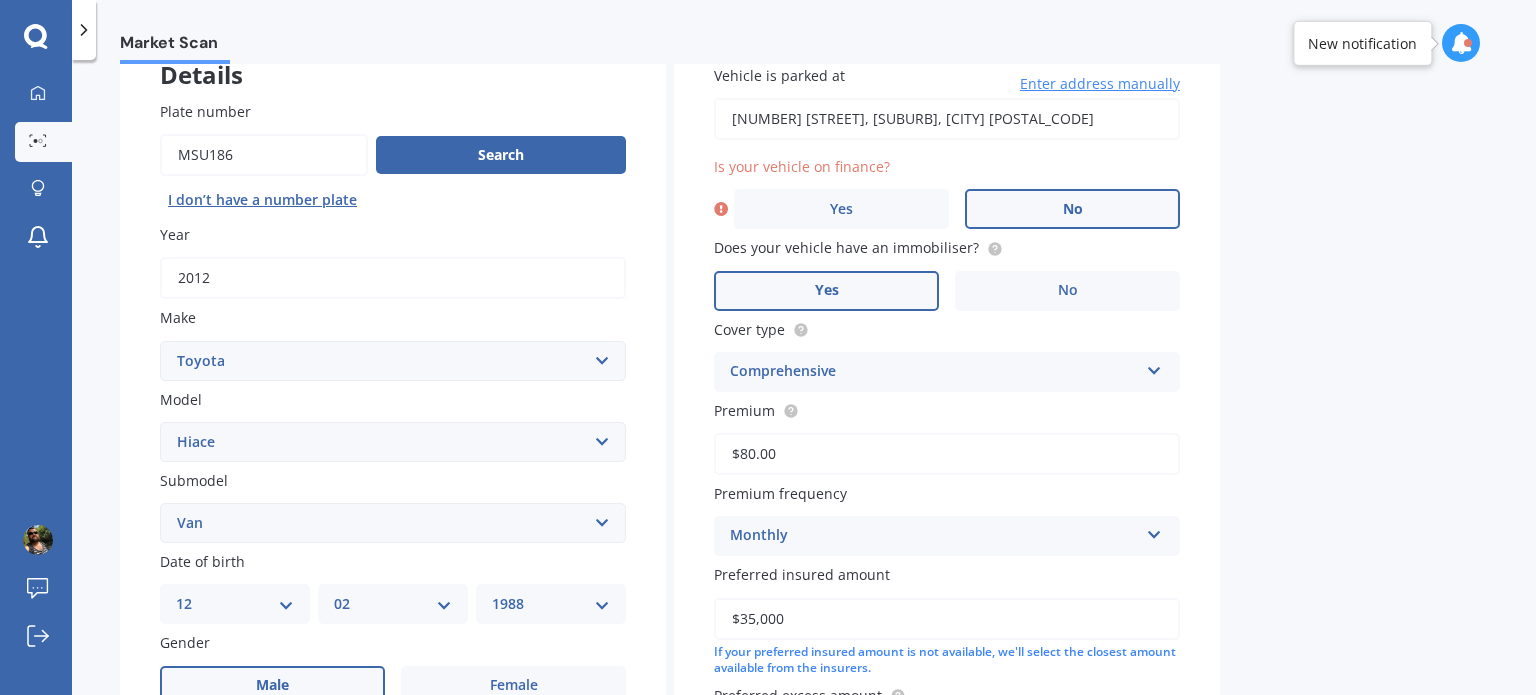 click on "No" at bounding box center (1072, 209) 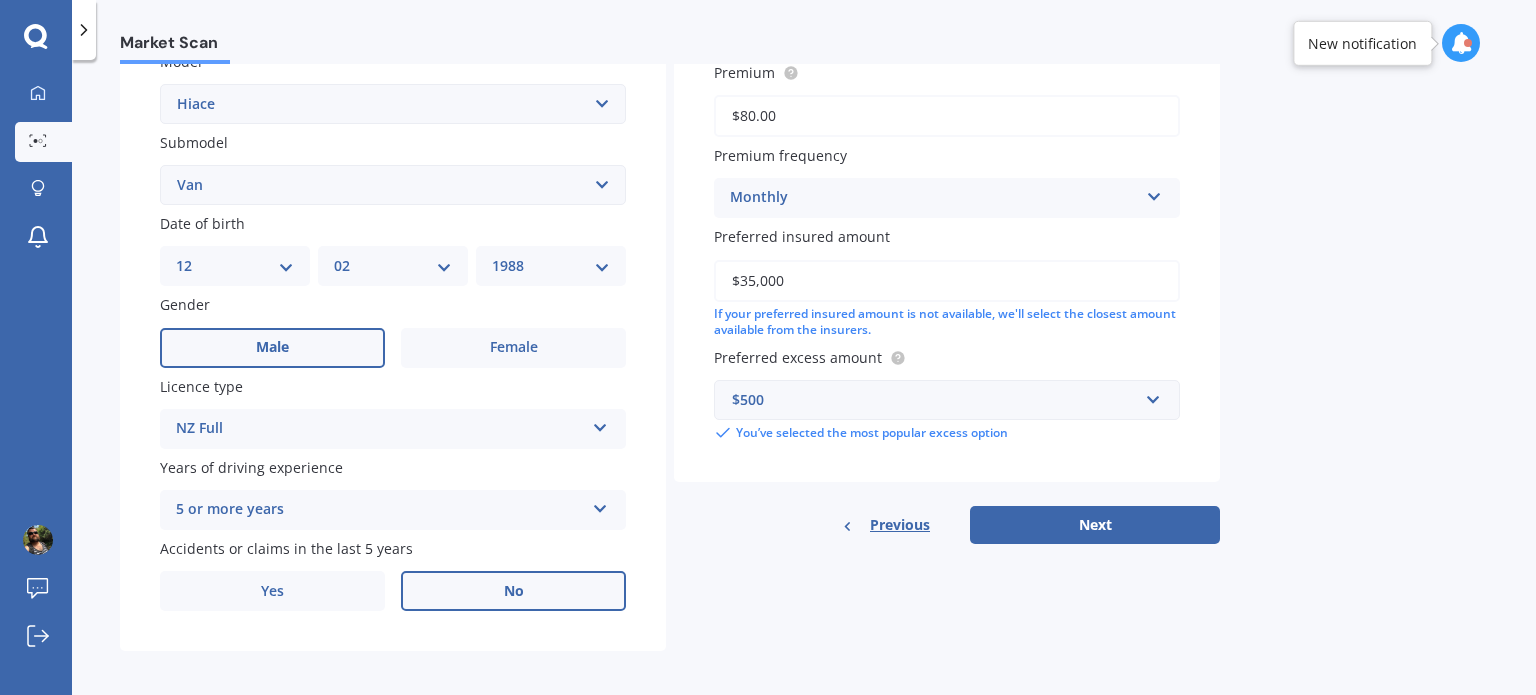 scroll, scrollTop: 482, scrollLeft: 0, axis: vertical 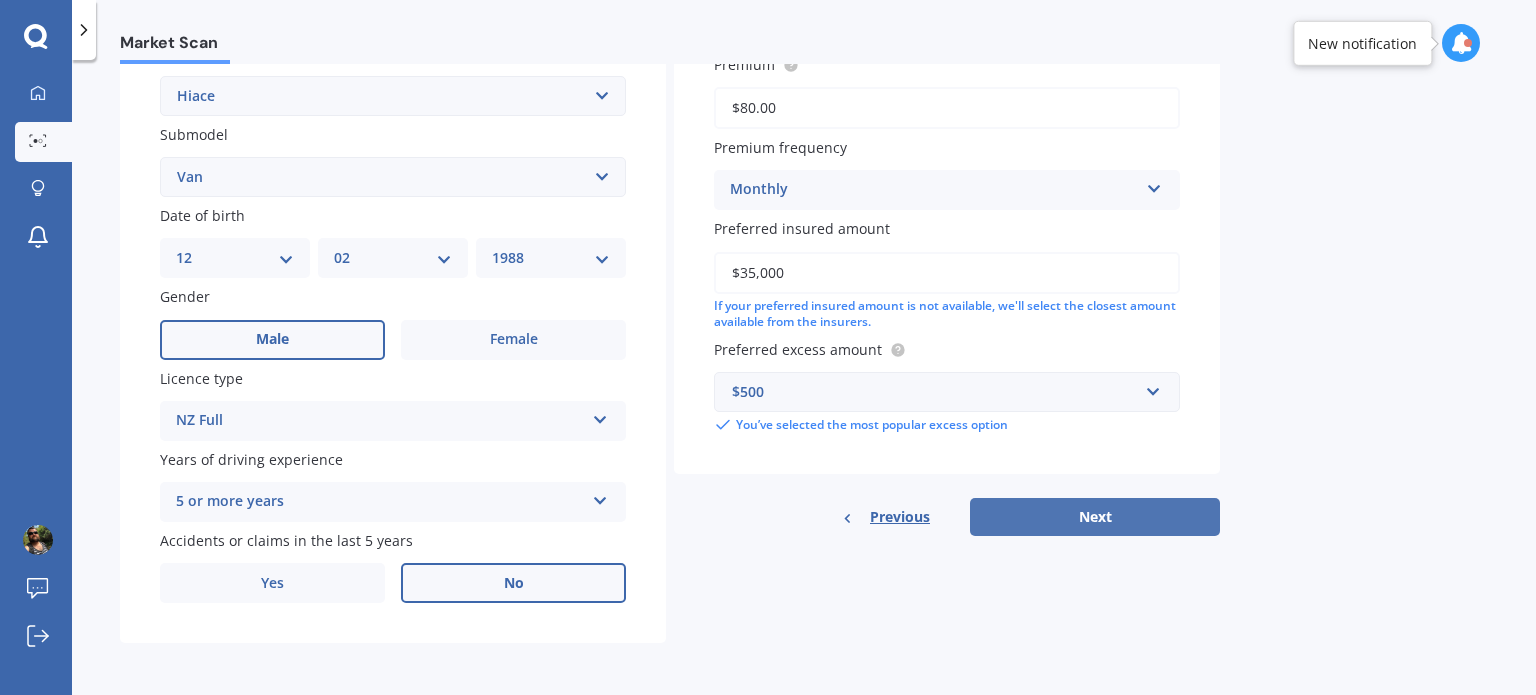 click on "Next" at bounding box center (1095, 517) 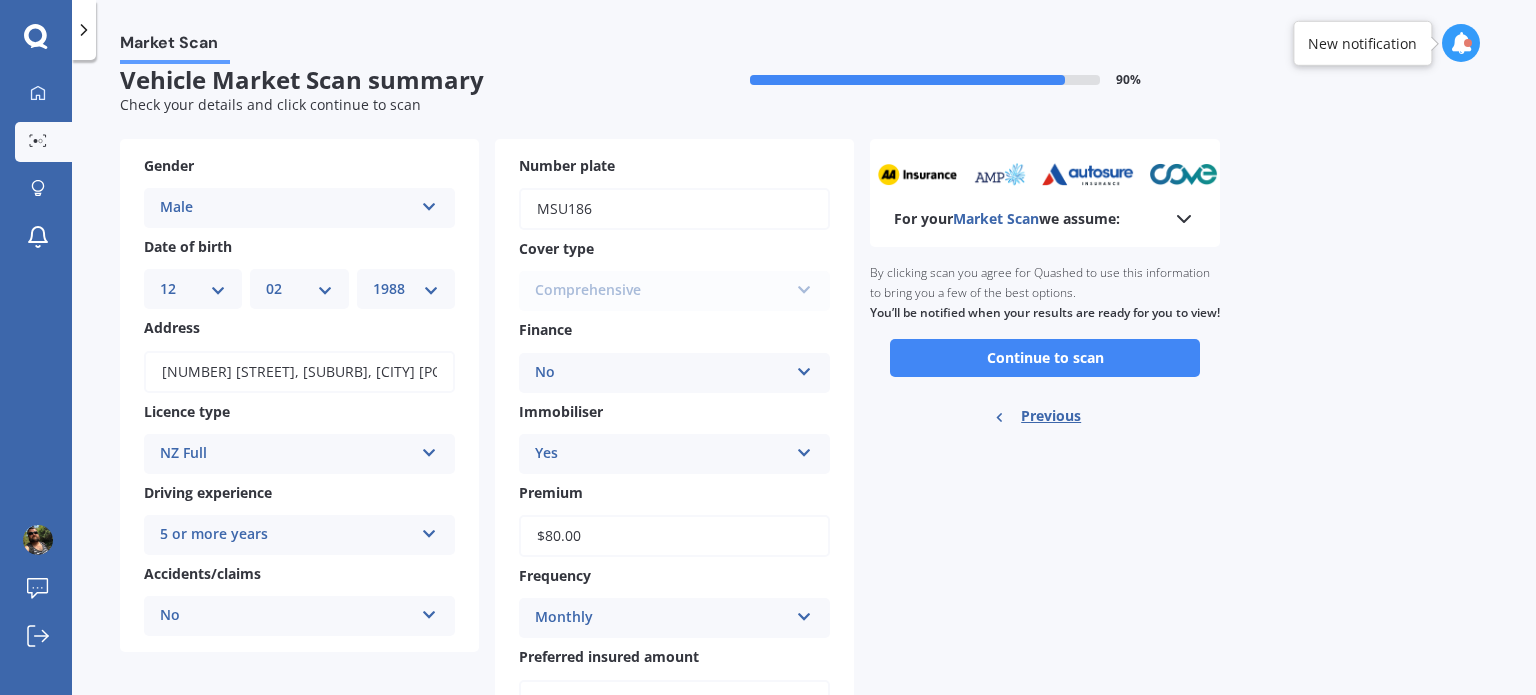 scroll, scrollTop: 0, scrollLeft: 0, axis: both 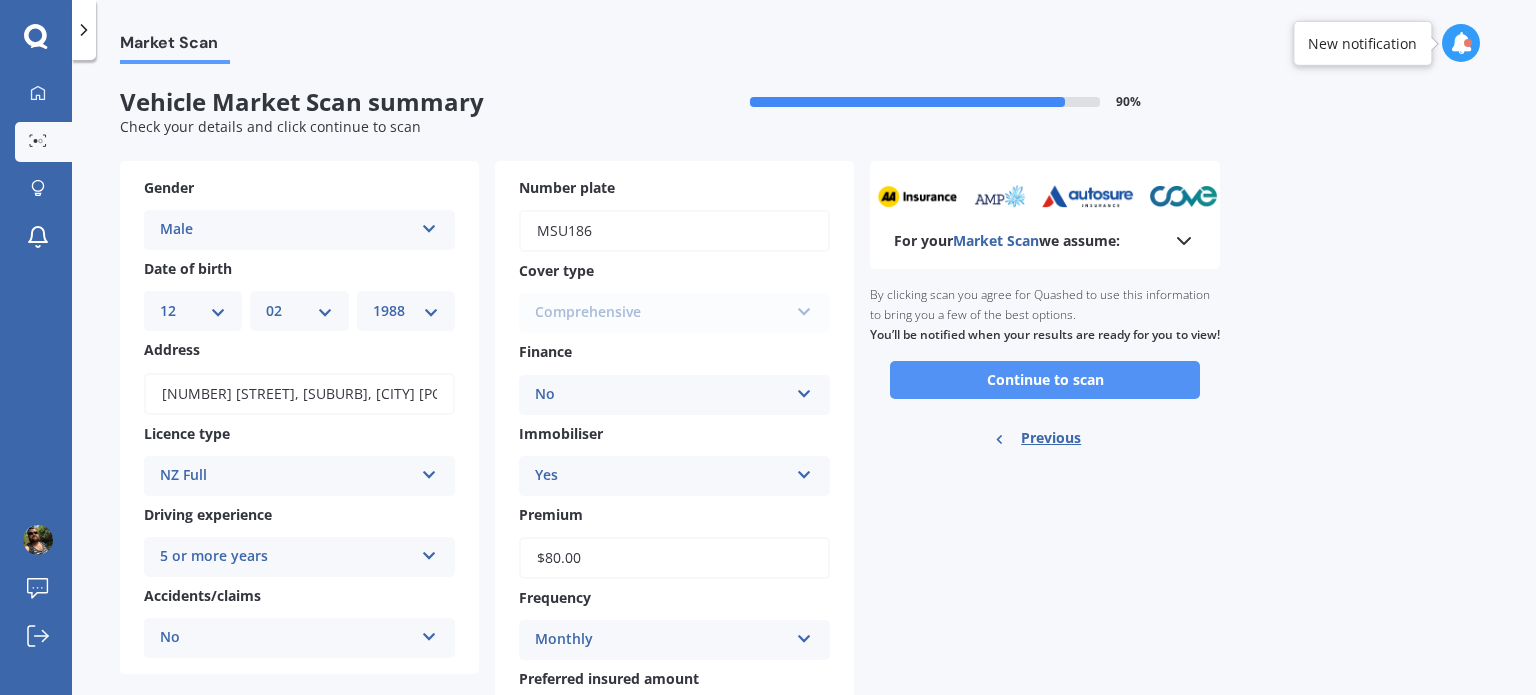 click on "Continue to scan" at bounding box center [1045, 380] 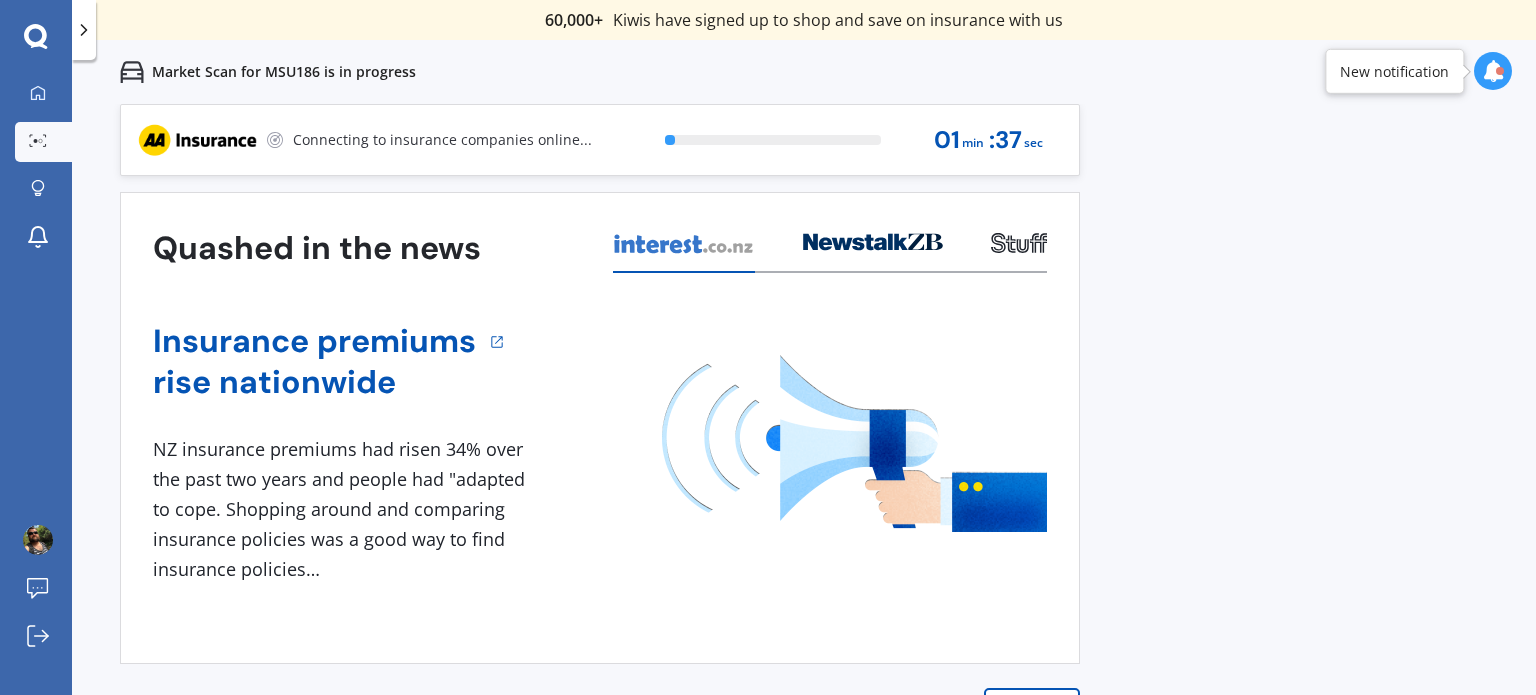 click at bounding box center (1500, 71) 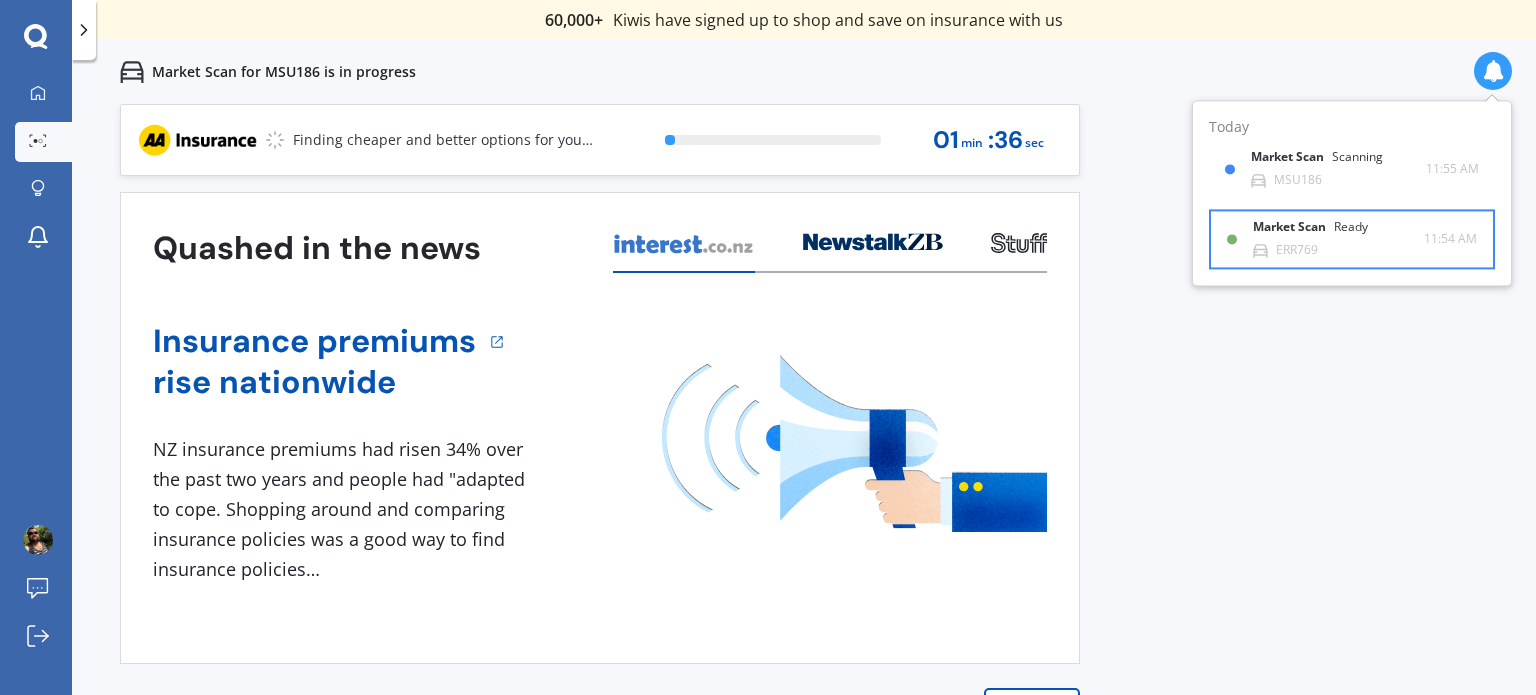 click on "Market Scan Ready ERR769" at bounding box center [1338, 169] 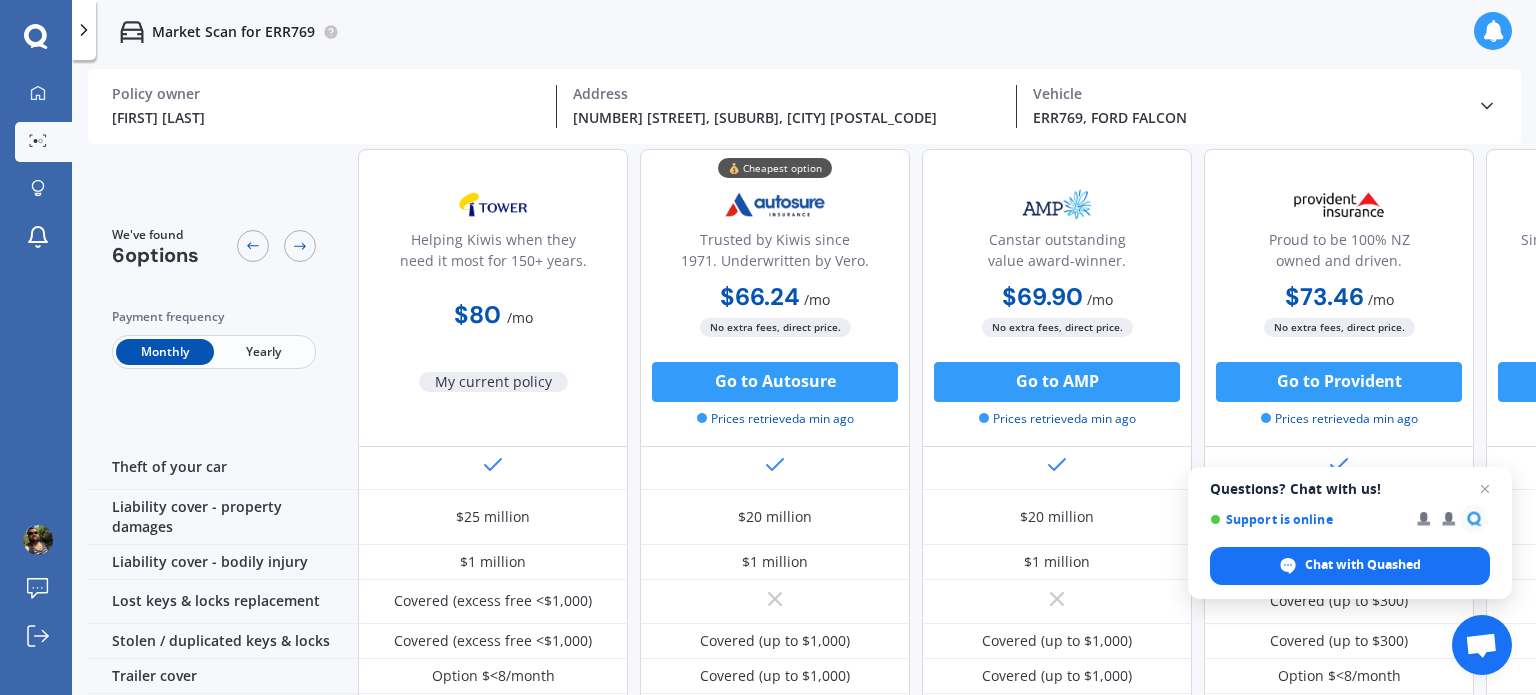 scroll, scrollTop: 182, scrollLeft: 0, axis: vertical 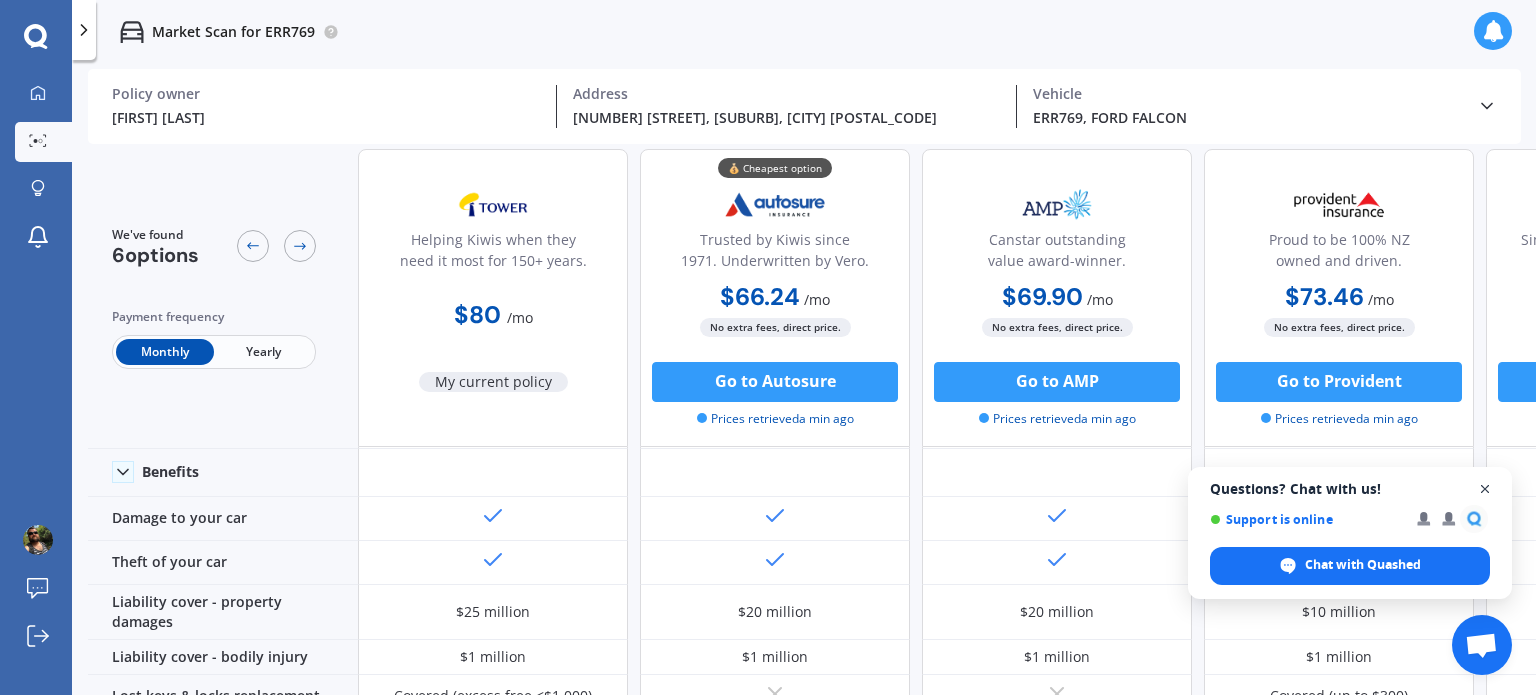 click at bounding box center (1485, 489) 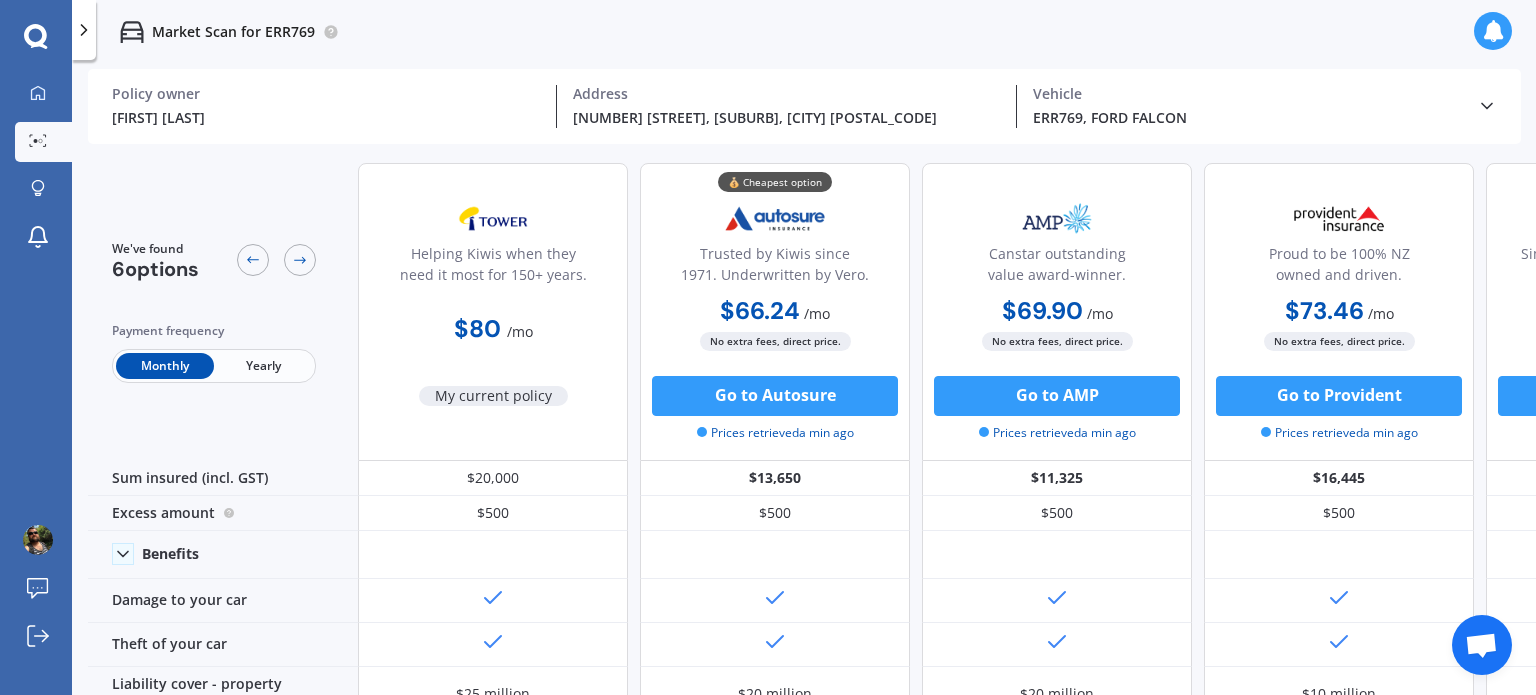 scroll, scrollTop: 0, scrollLeft: 0, axis: both 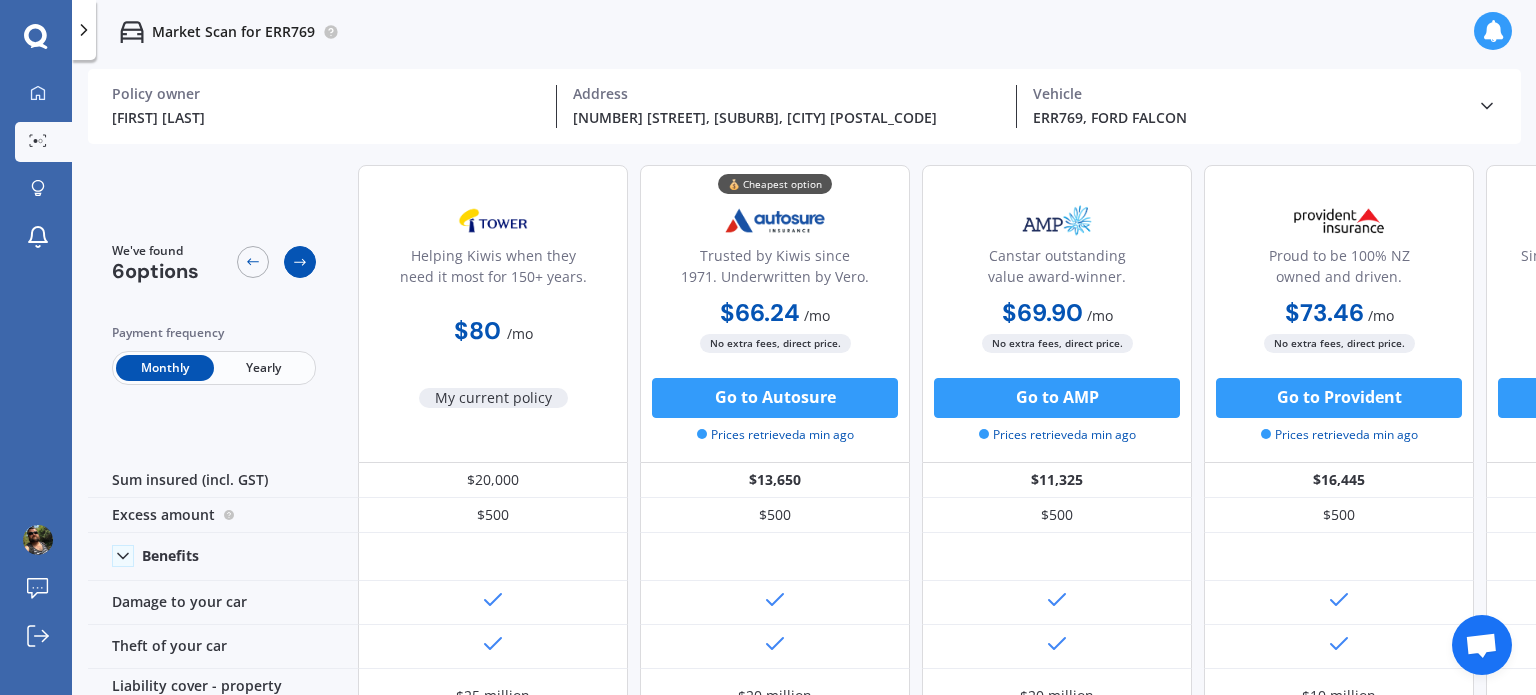 click at bounding box center [300, 262] 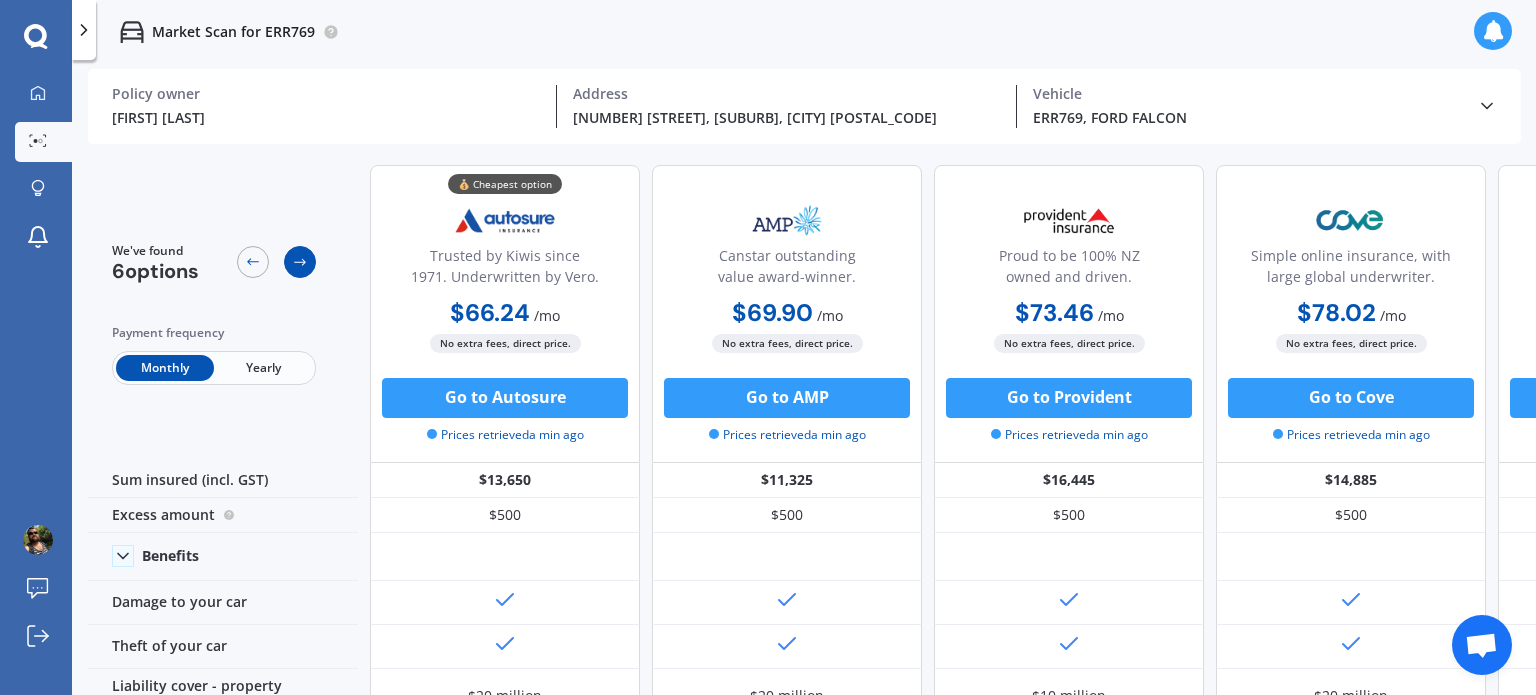 click at bounding box center (300, 262) 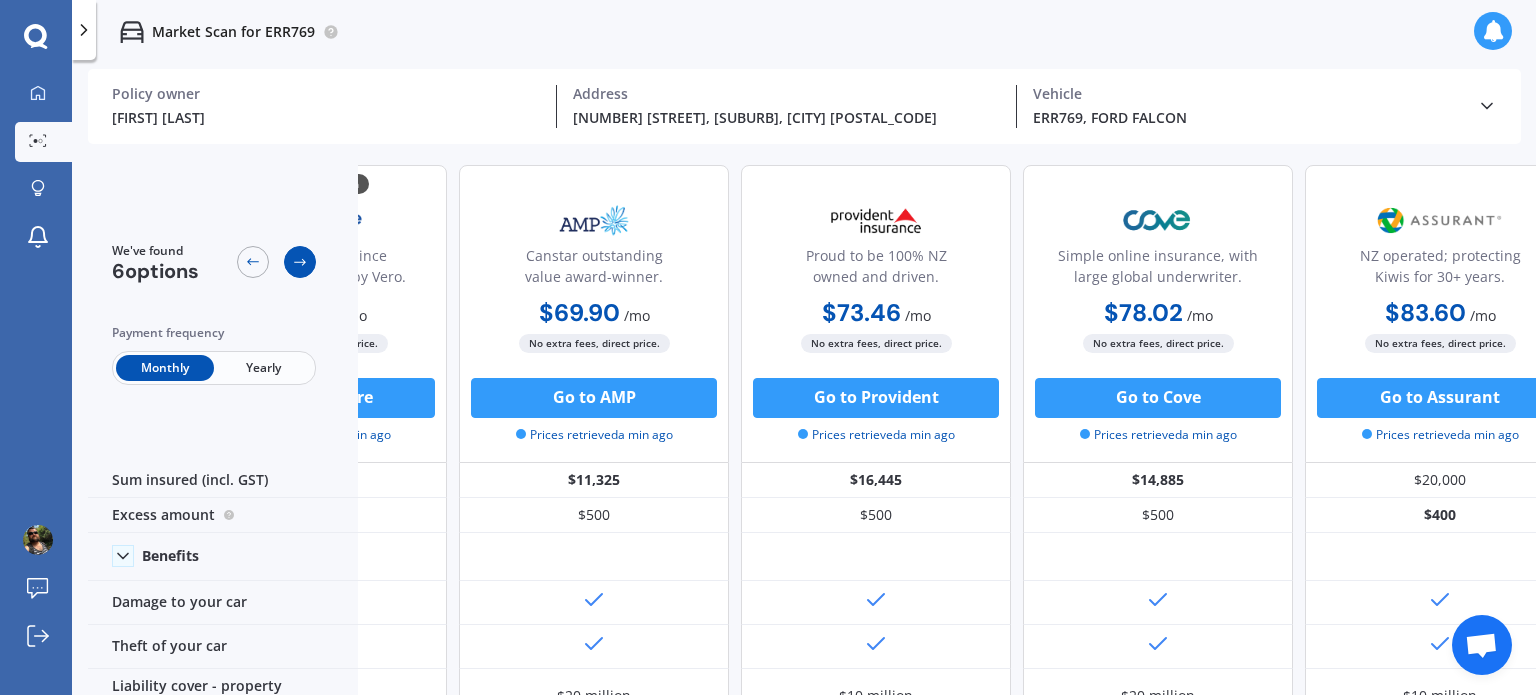 scroll, scrollTop: 0, scrollLeft: 512, axis: horizontal 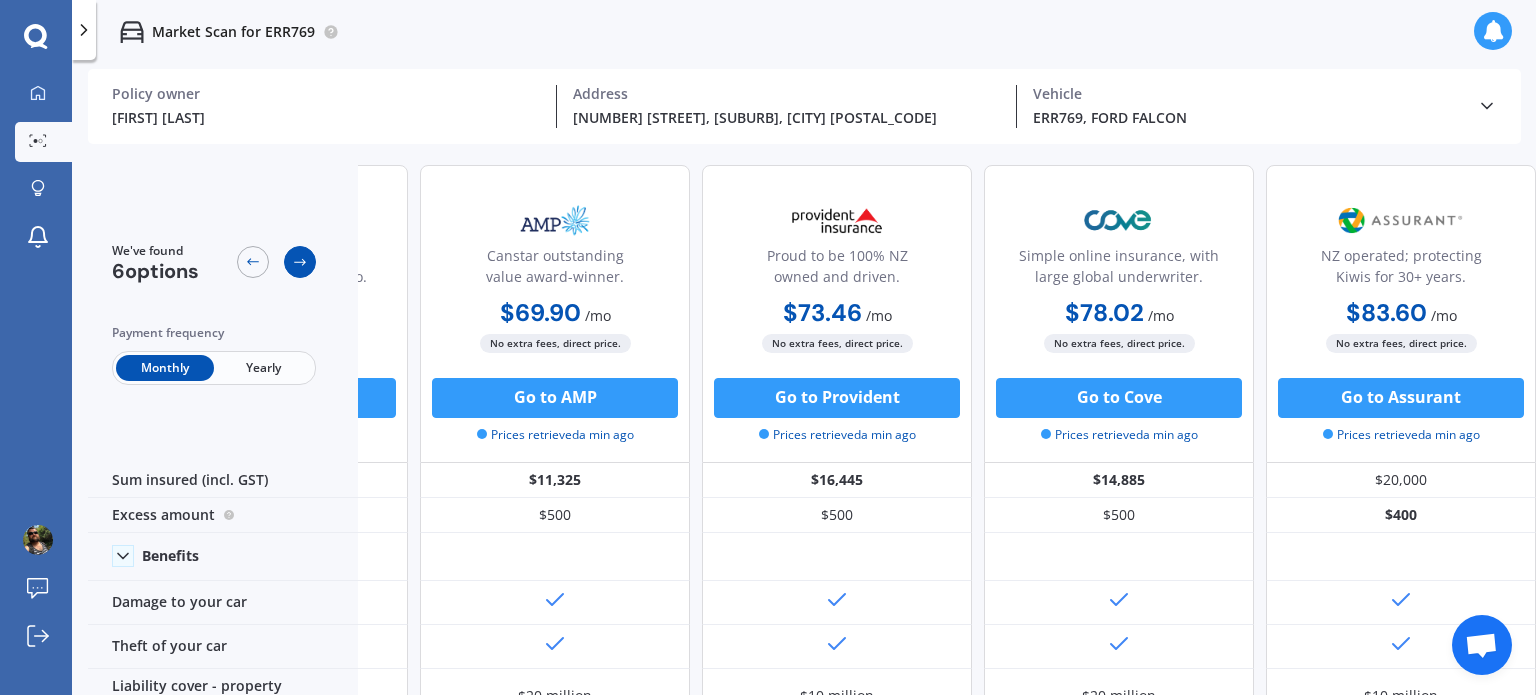 click at bounding box center [300, 262] 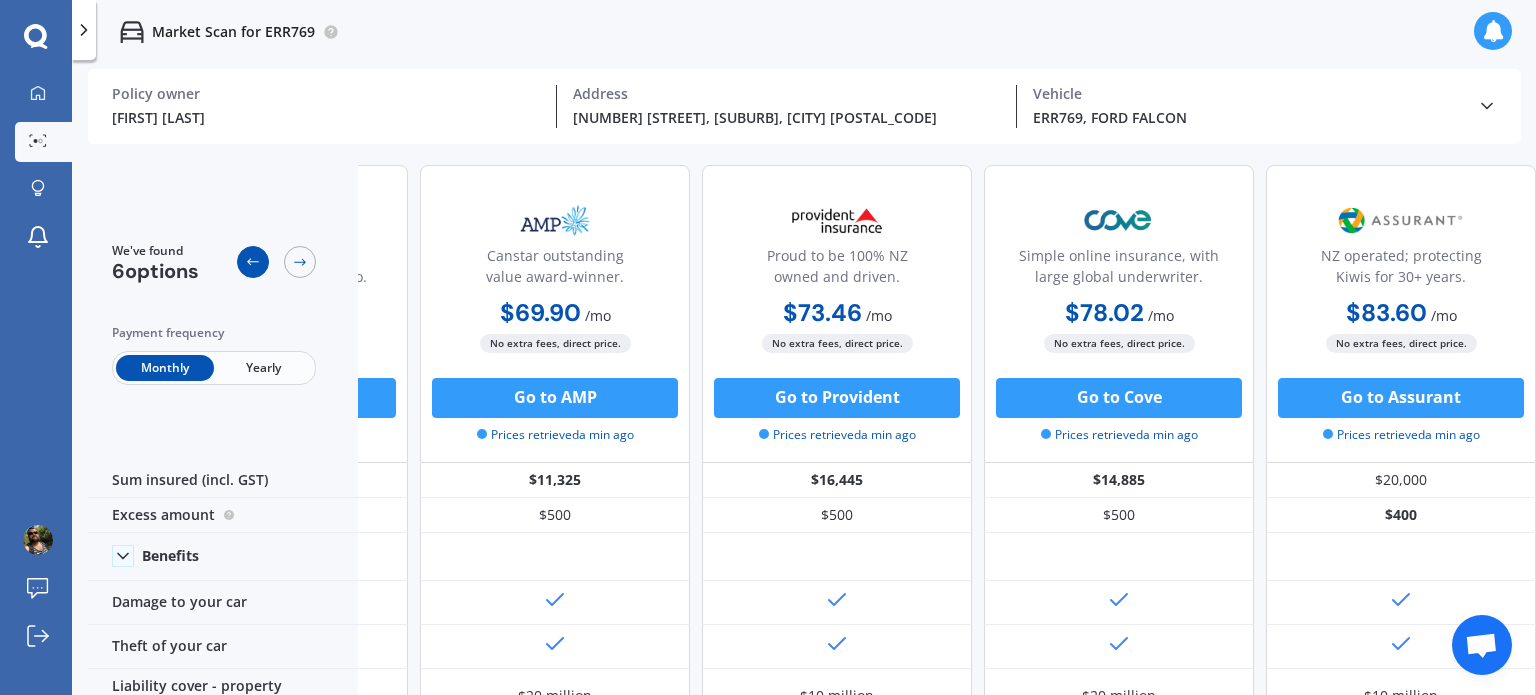 click at bounding box center [253, 262] 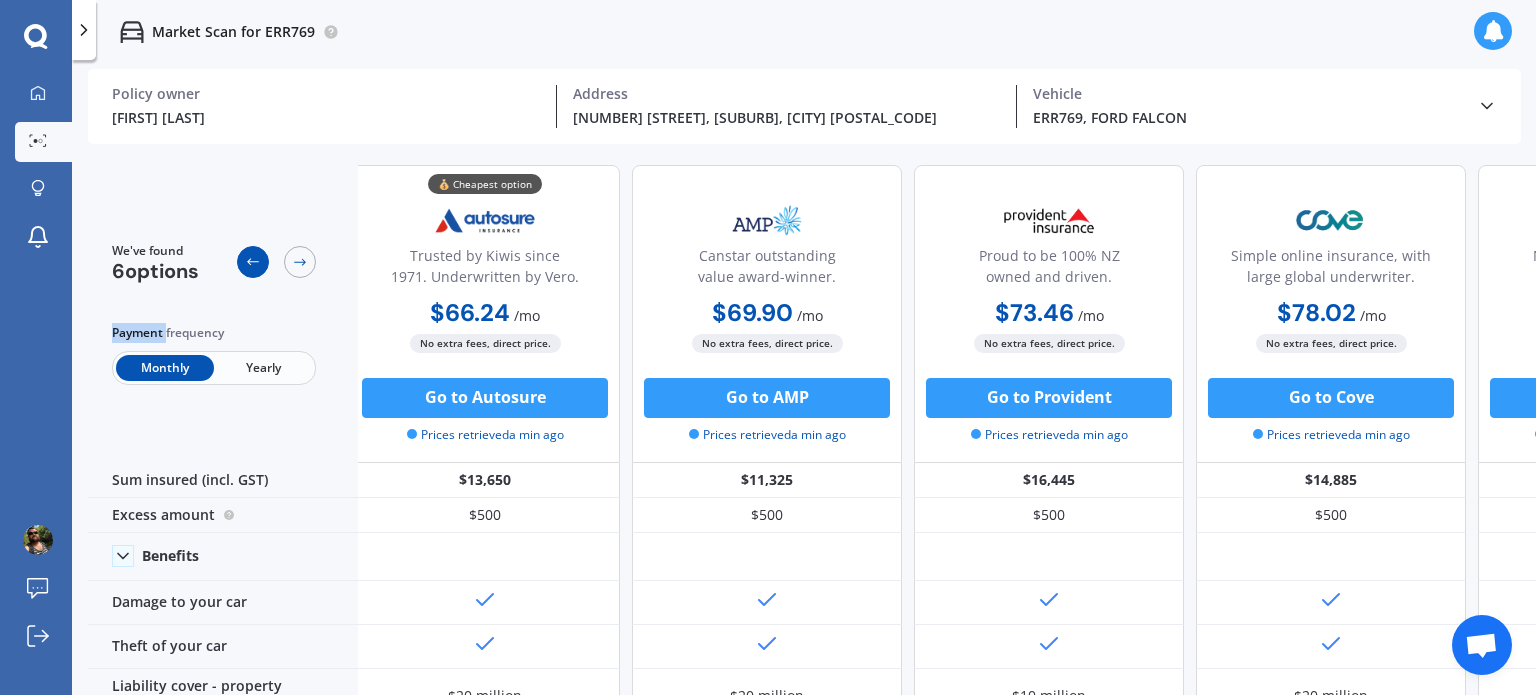 click at bounding box center (253, 262) 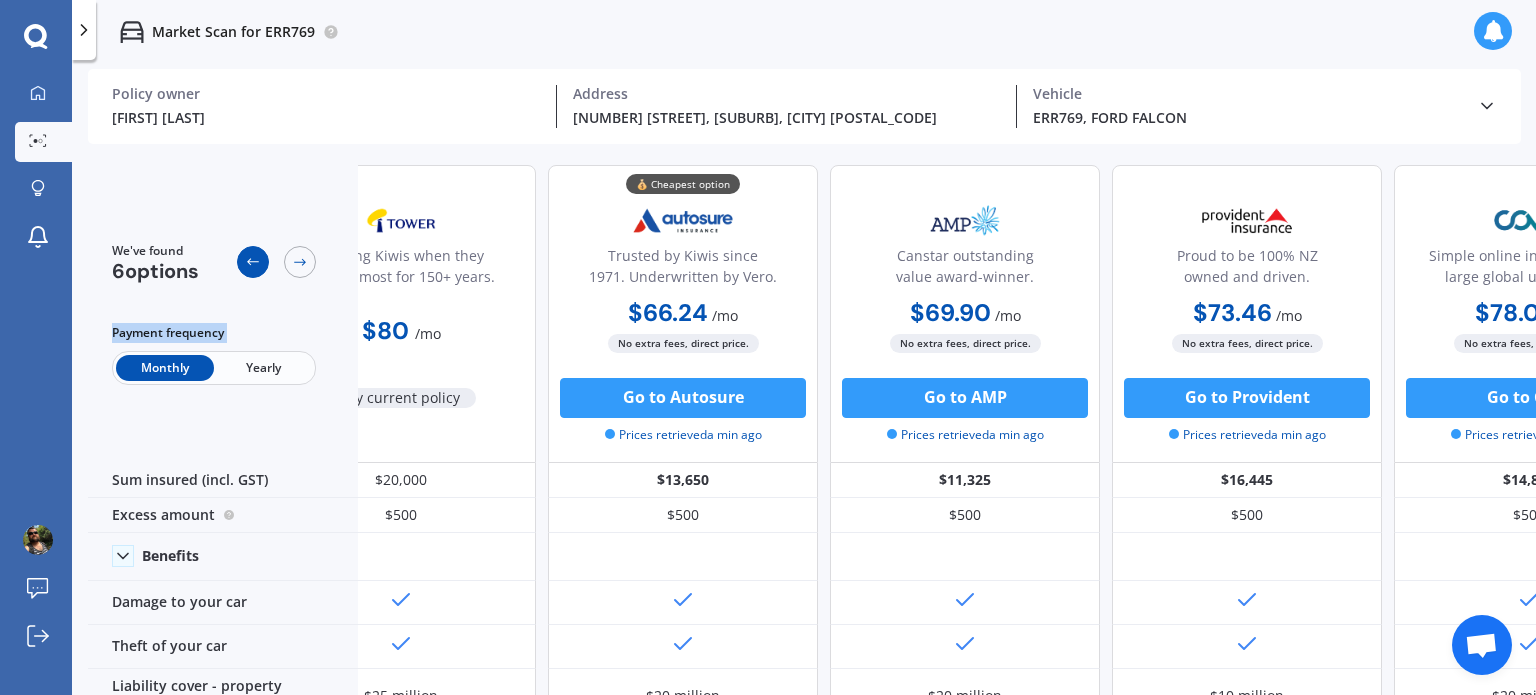 click at bounding box center [253, 262] 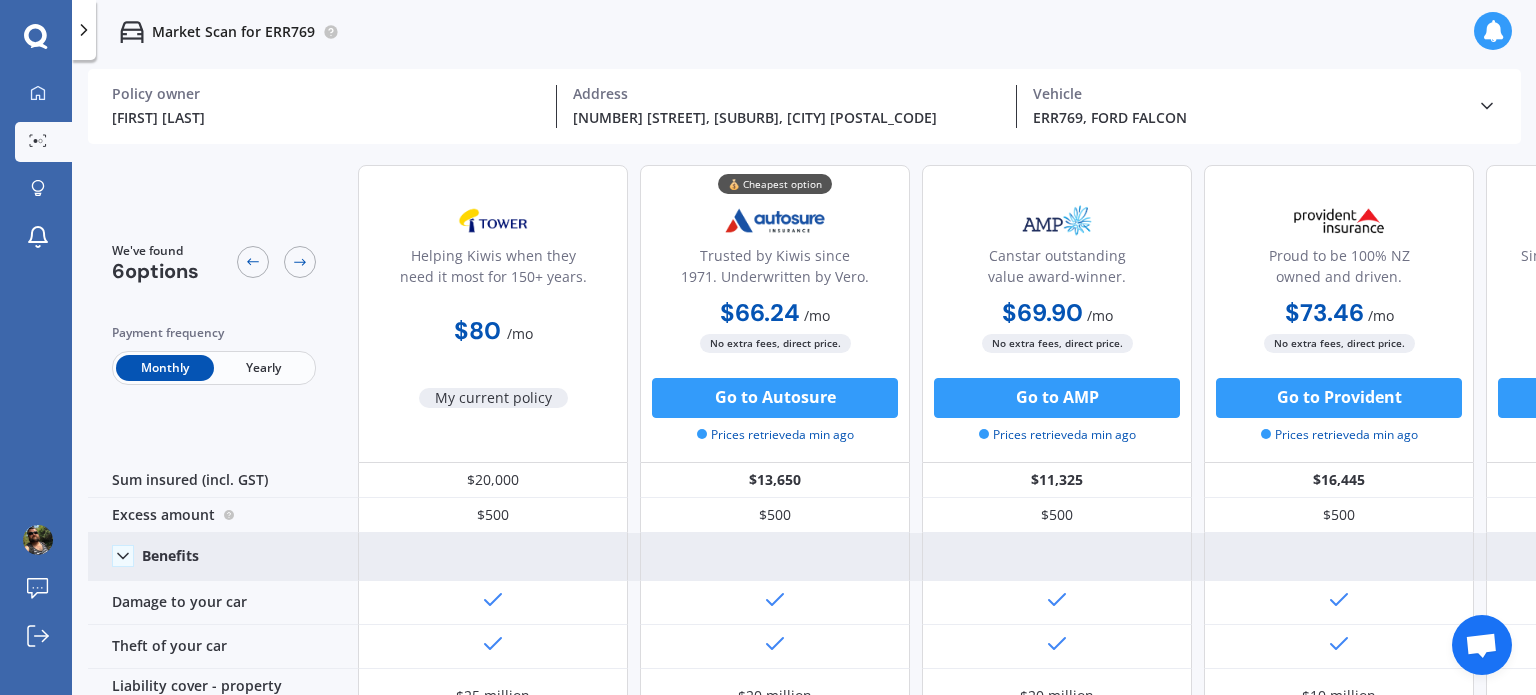 click on "Benefits" at bounding box center (223, 557) 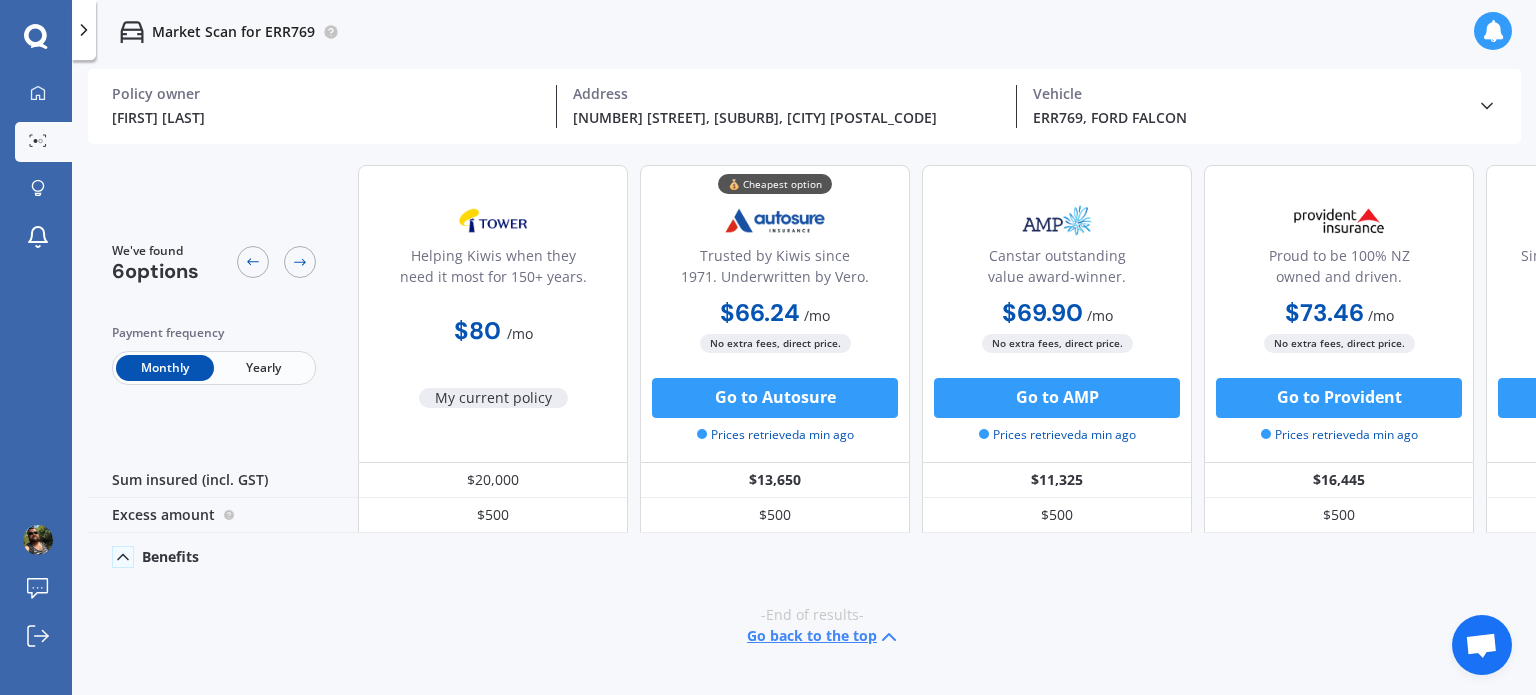 click at bounding box center [123, 557] 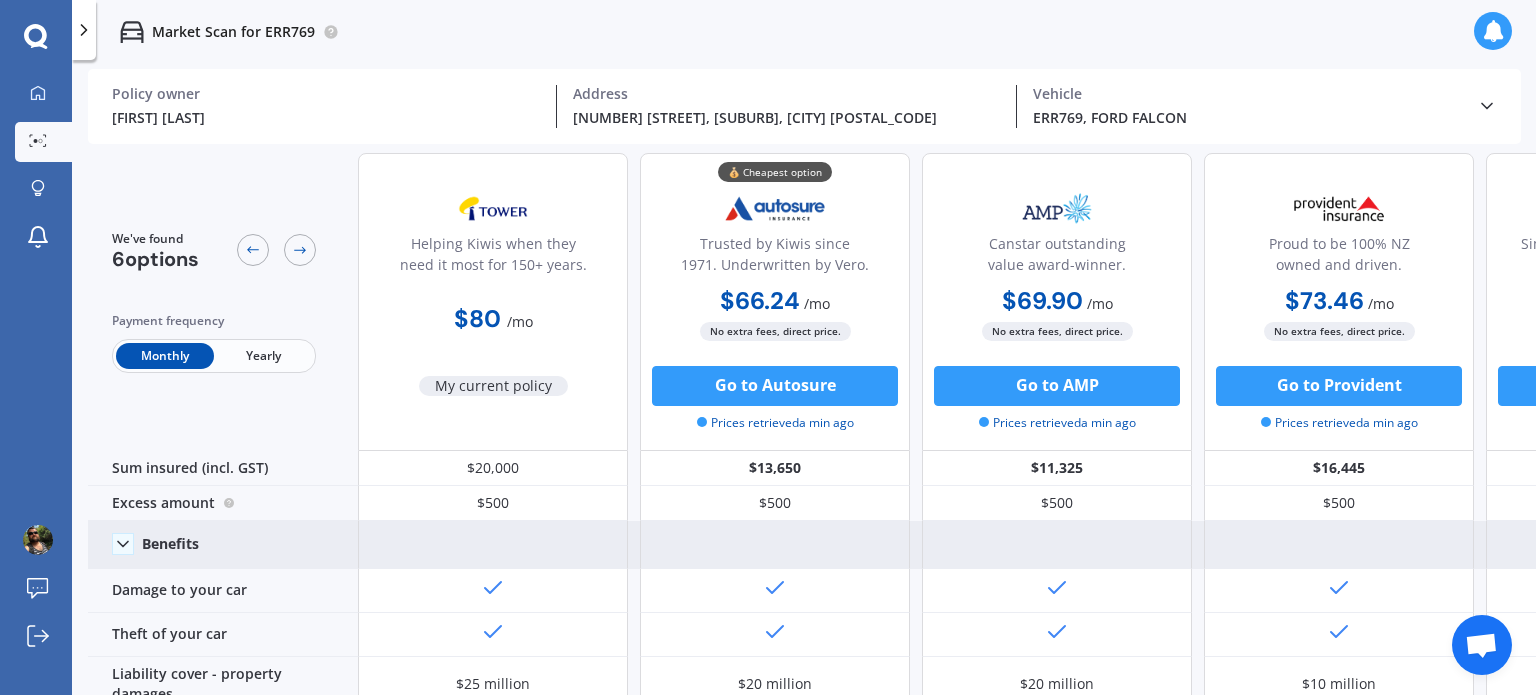 scroll, scrollTop: 0, scrollLeft: 0, axis: both 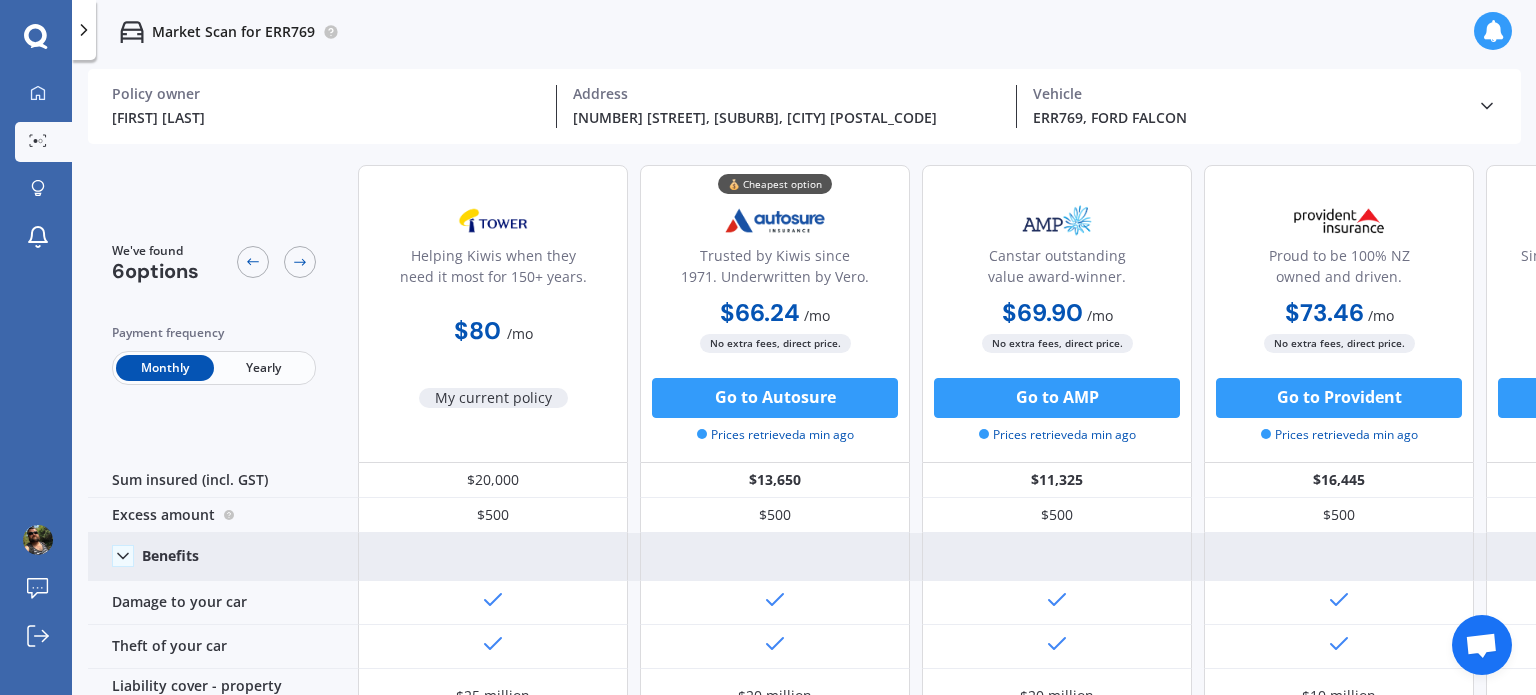 click on "Yearly" at bounding box center [263, 368] 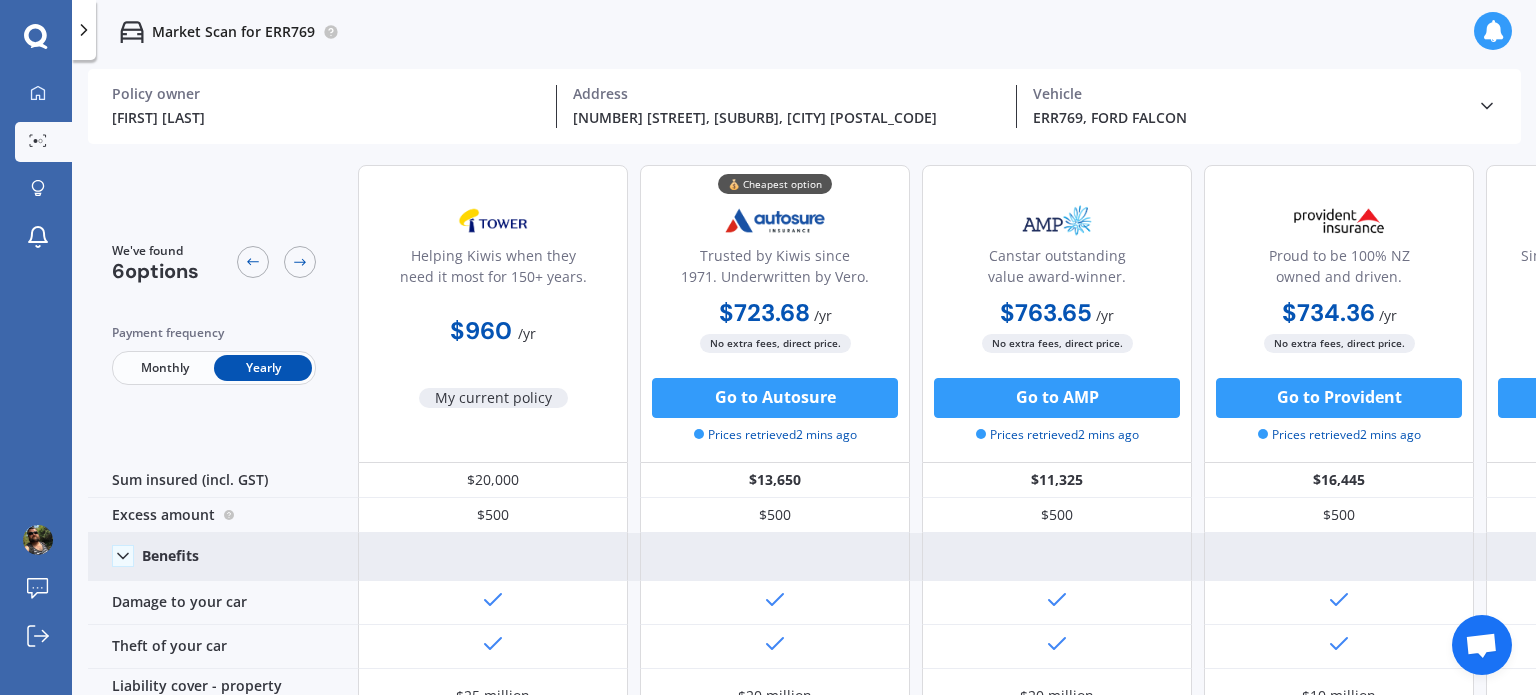 click on "Monthly" at bounding box center [165, 368] 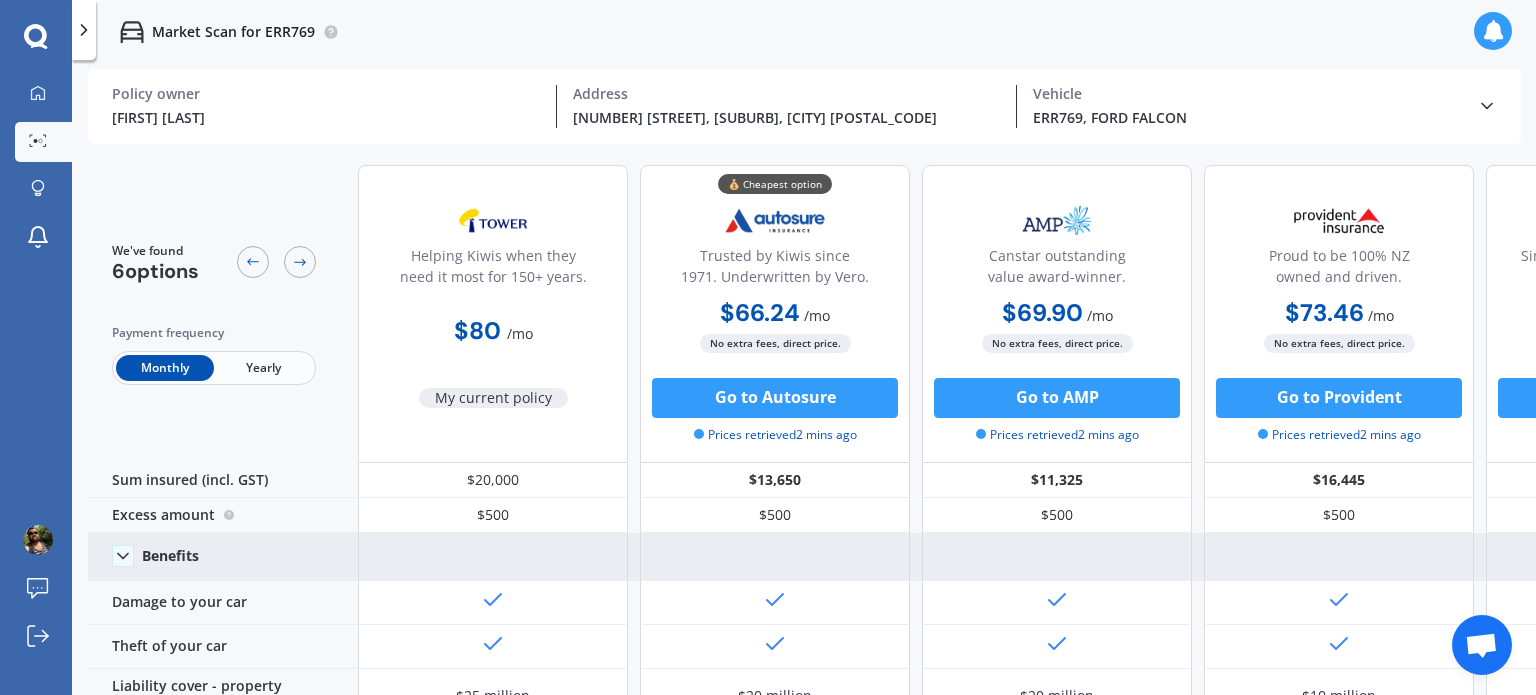 click on "Yearly" at bounding box center [263, 368] 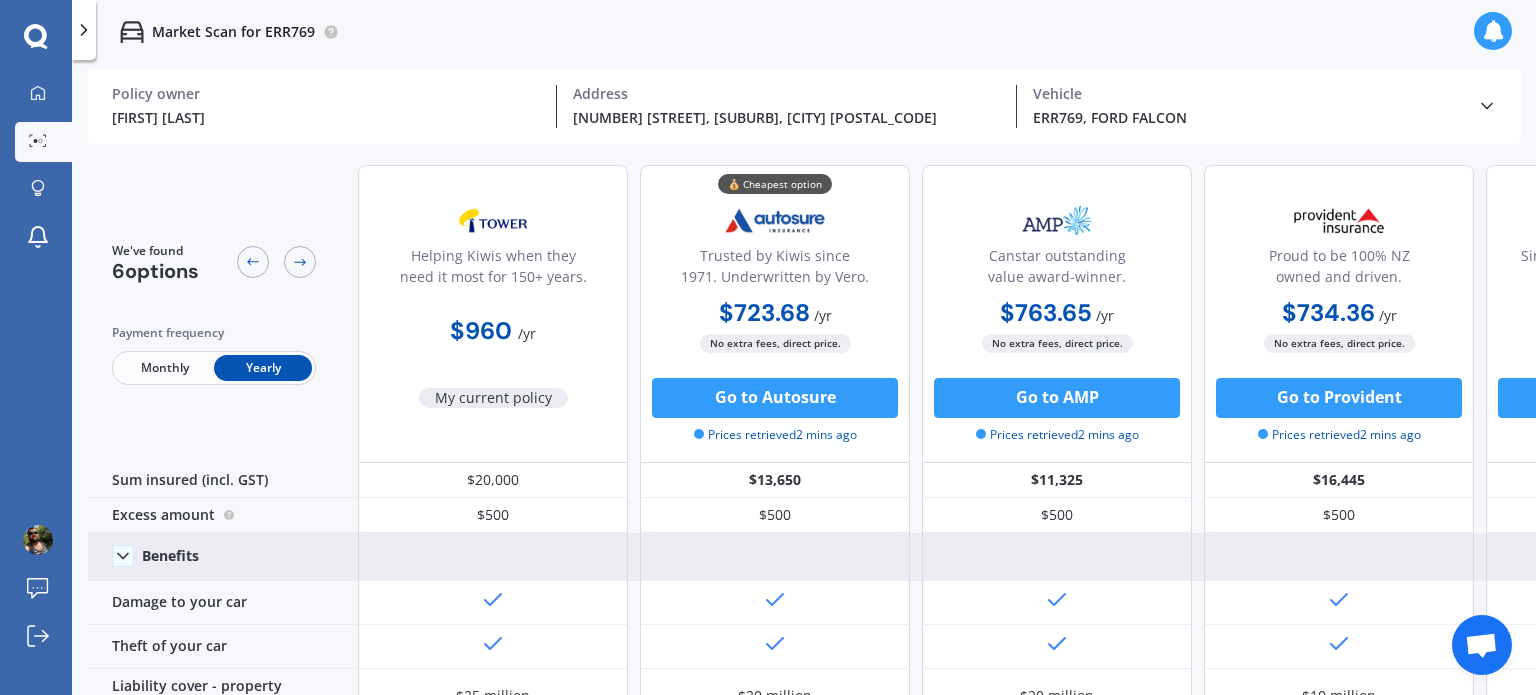 click on "Monthly" at bounding box center (165, 368) 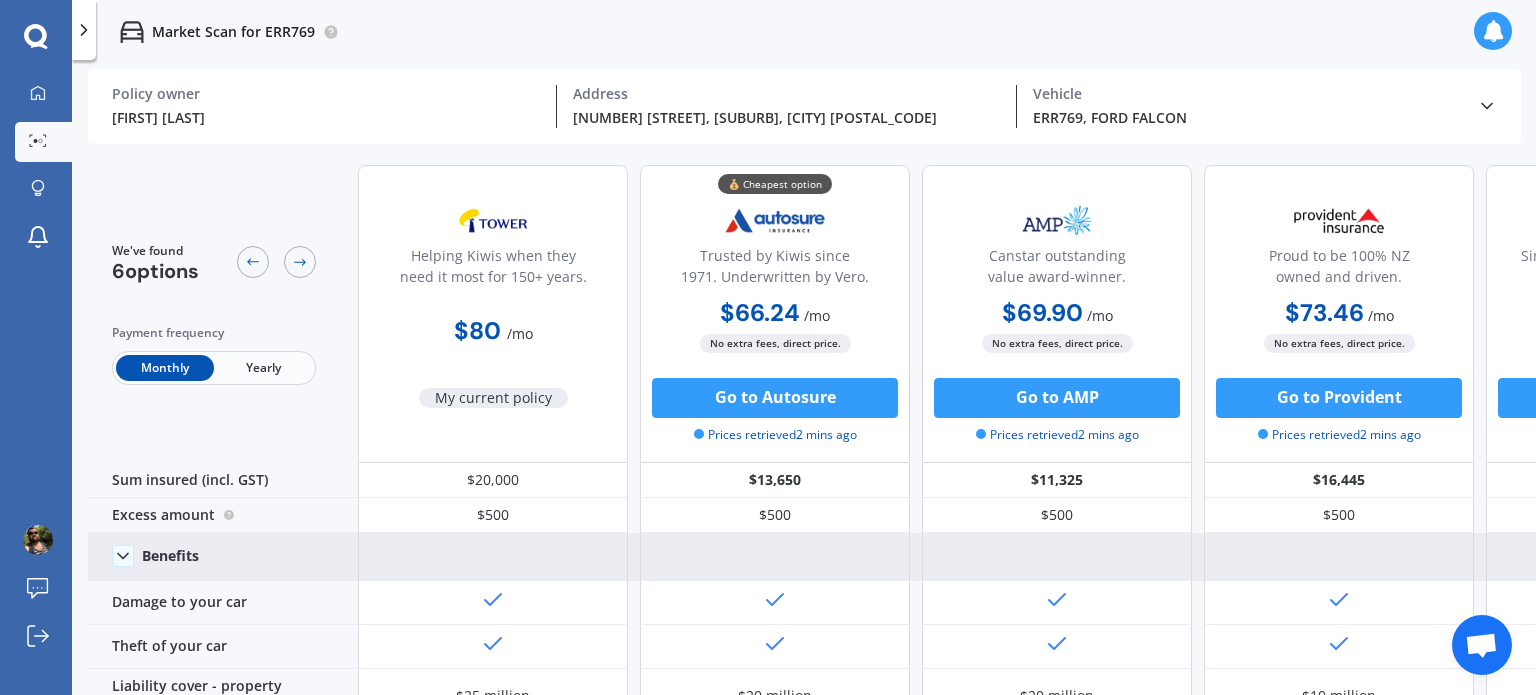 click on "Yearly" at bounding box center [263, 368] 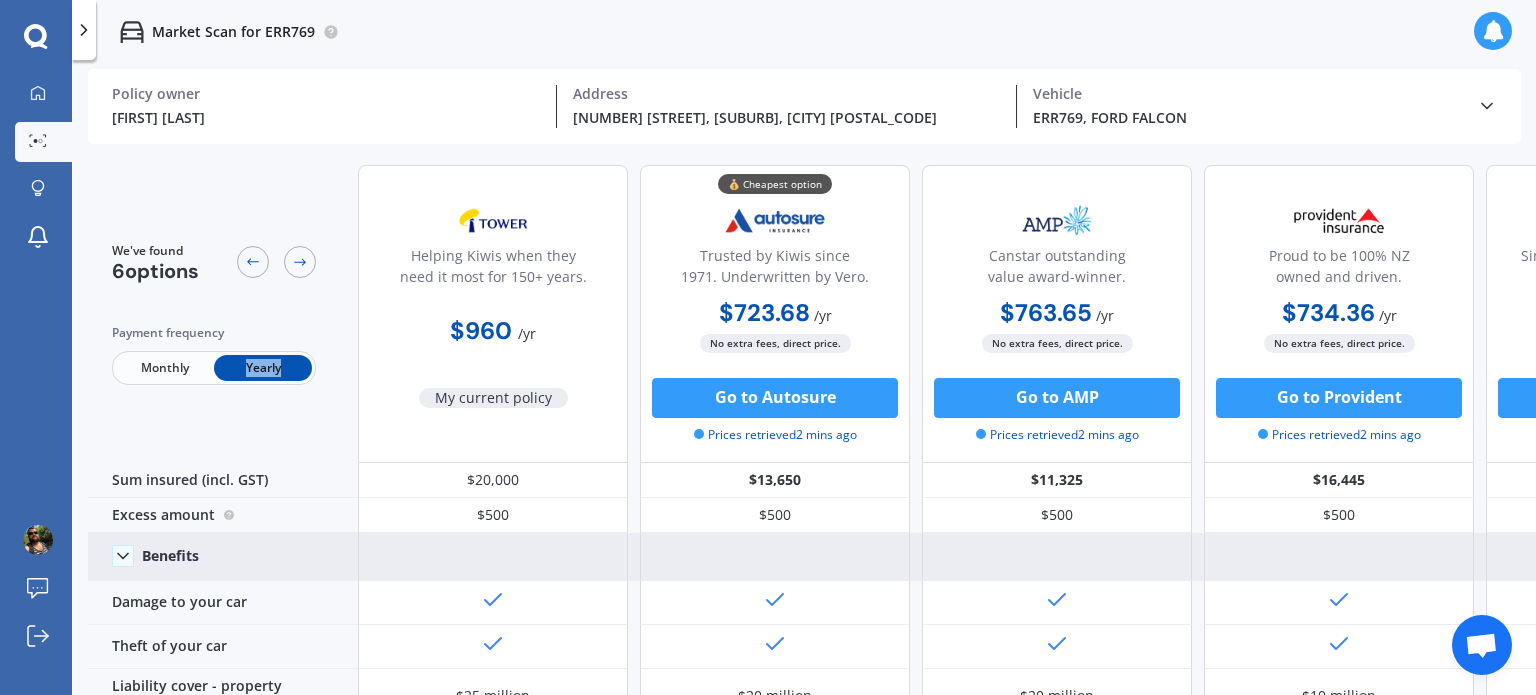 click on "Yearly" at bounding box center (263, 368) 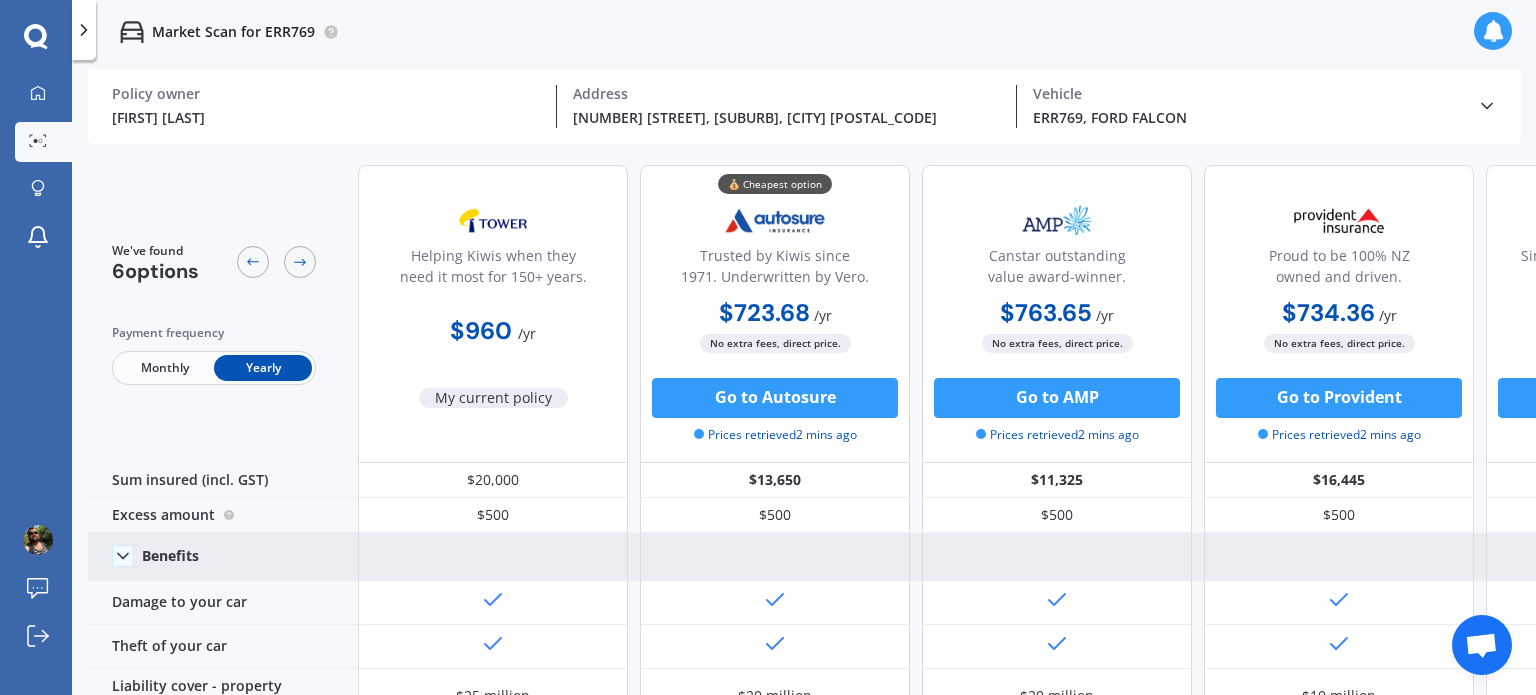 click on "Monthly" at bounding box center (165, 368) 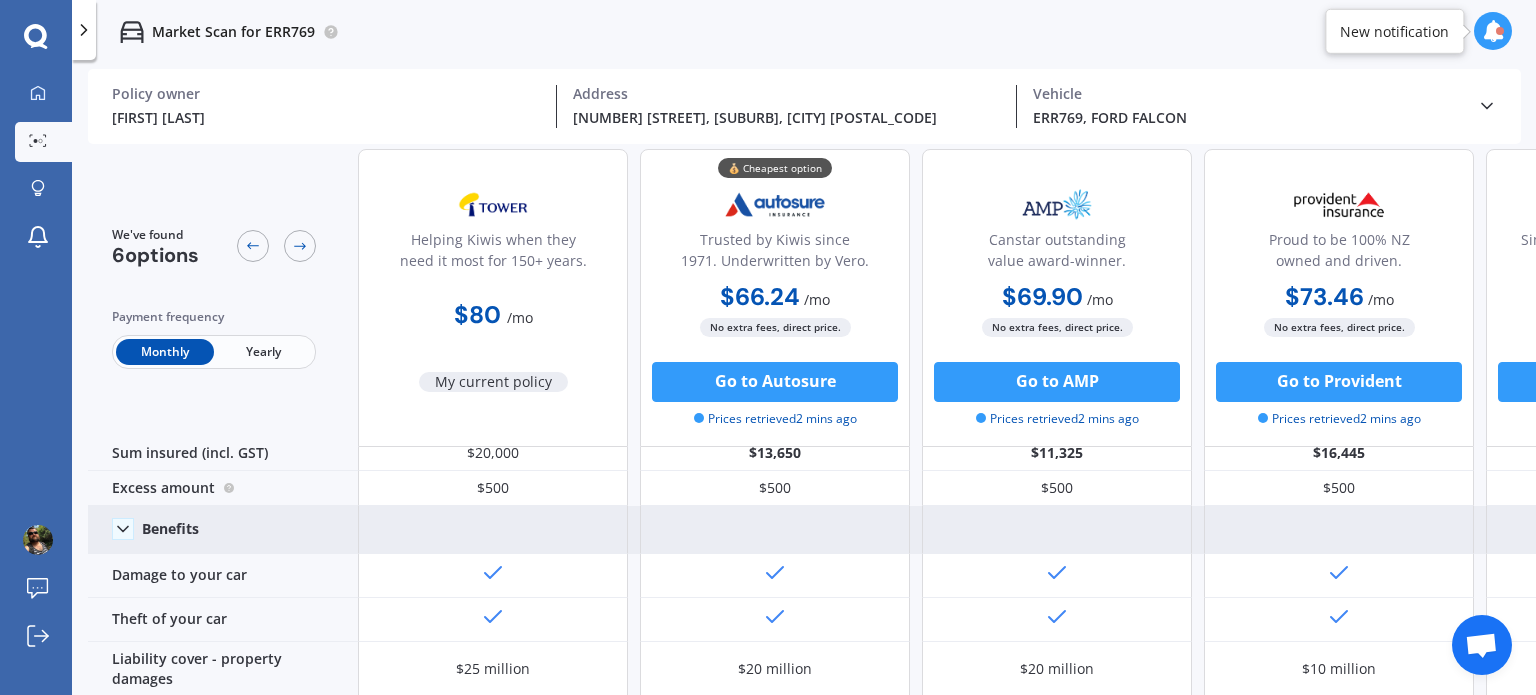 scroll, scrollTop: 0, scrollLeft: 0, axis: both 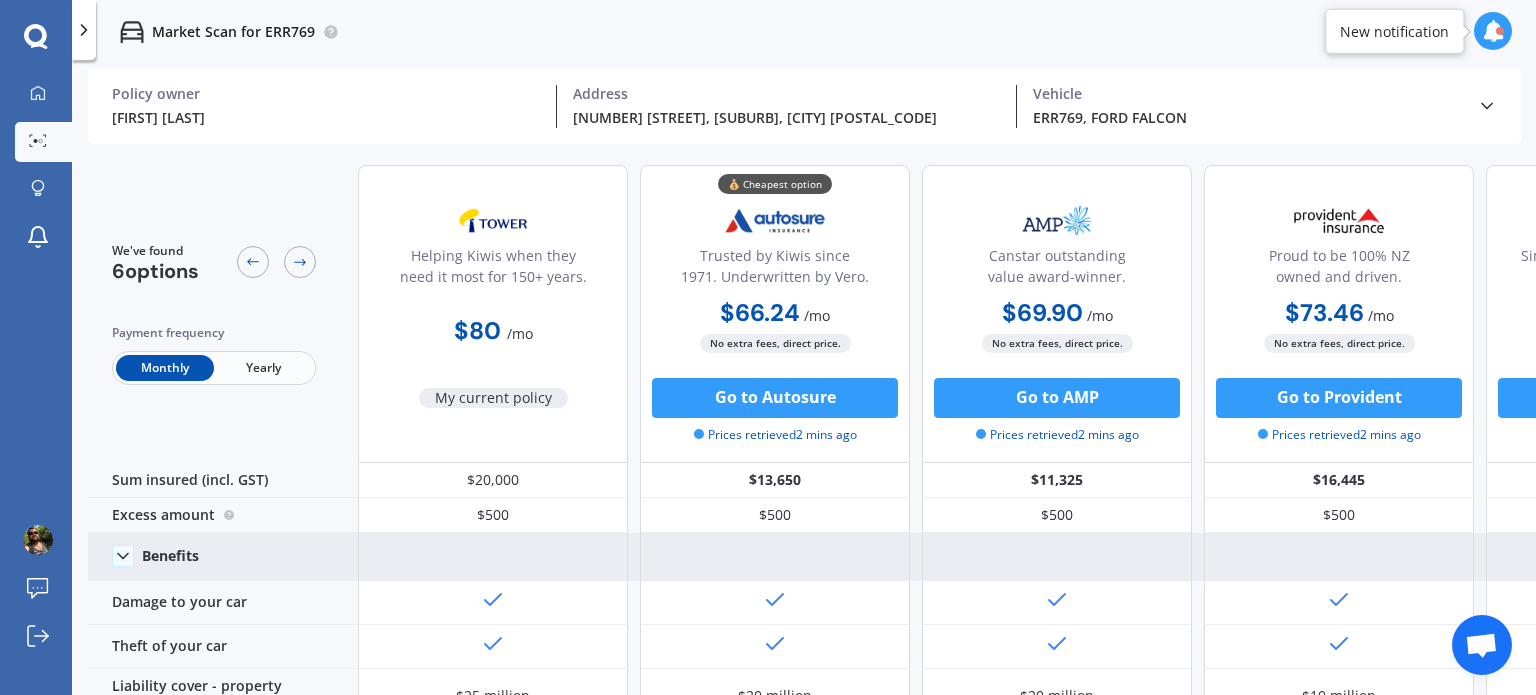 click at bounding box center [1493, 31] 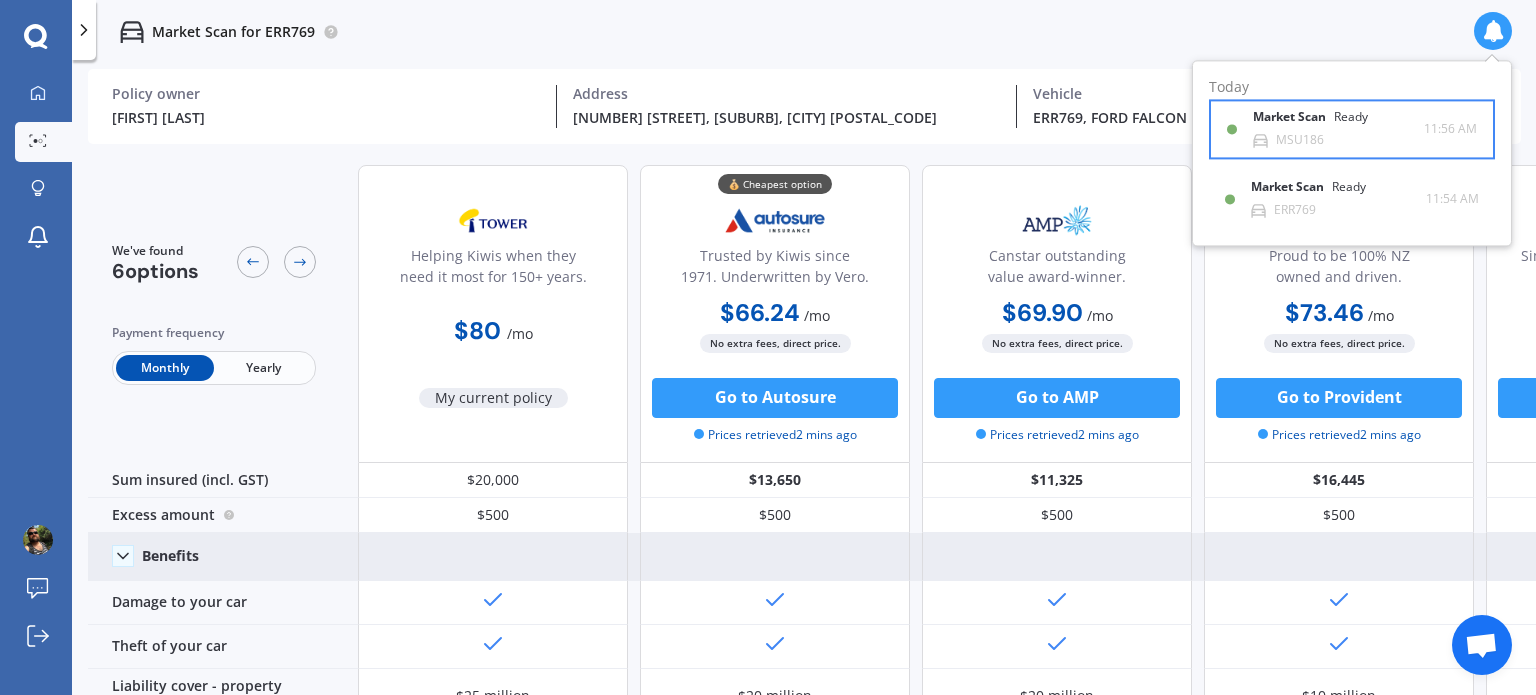 click on "Market Scan Ready" at bounding box center (1322, 122) 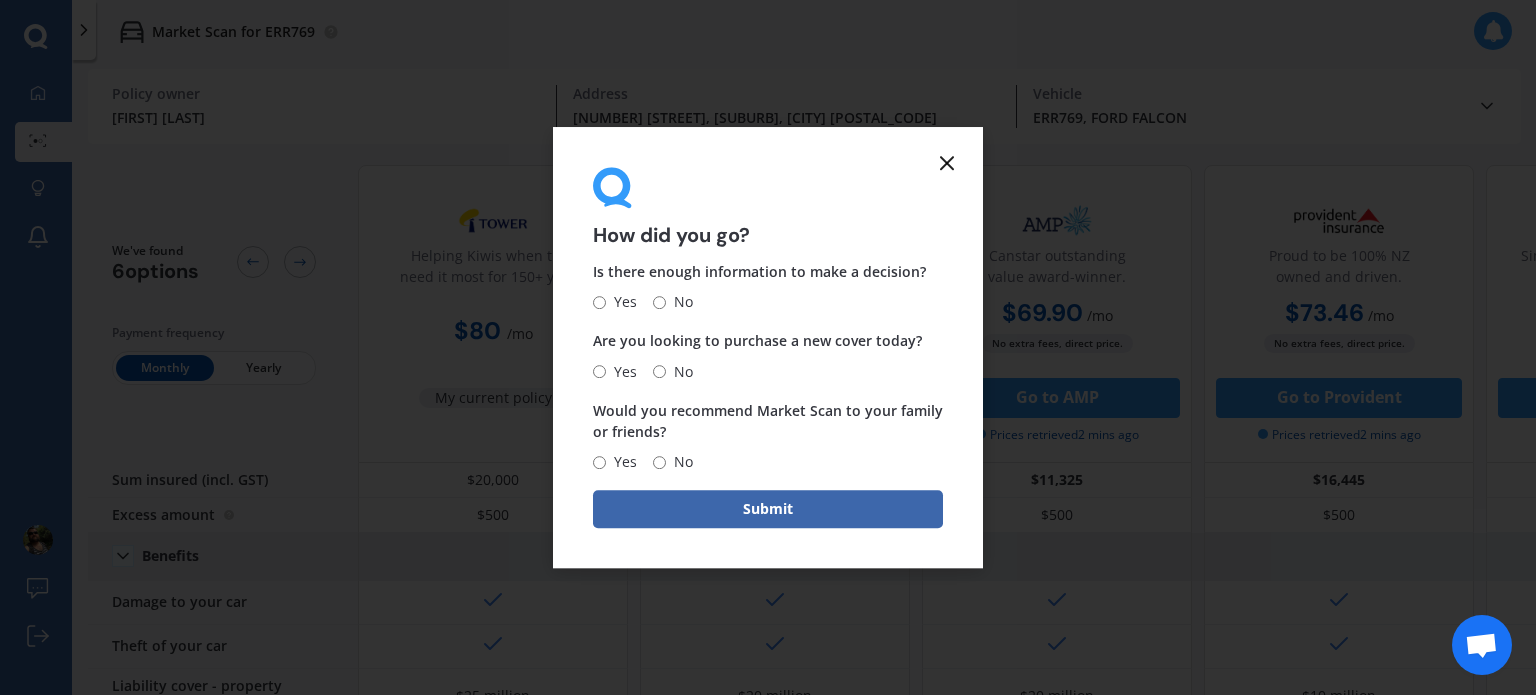 click at bounding box center [947, 163] 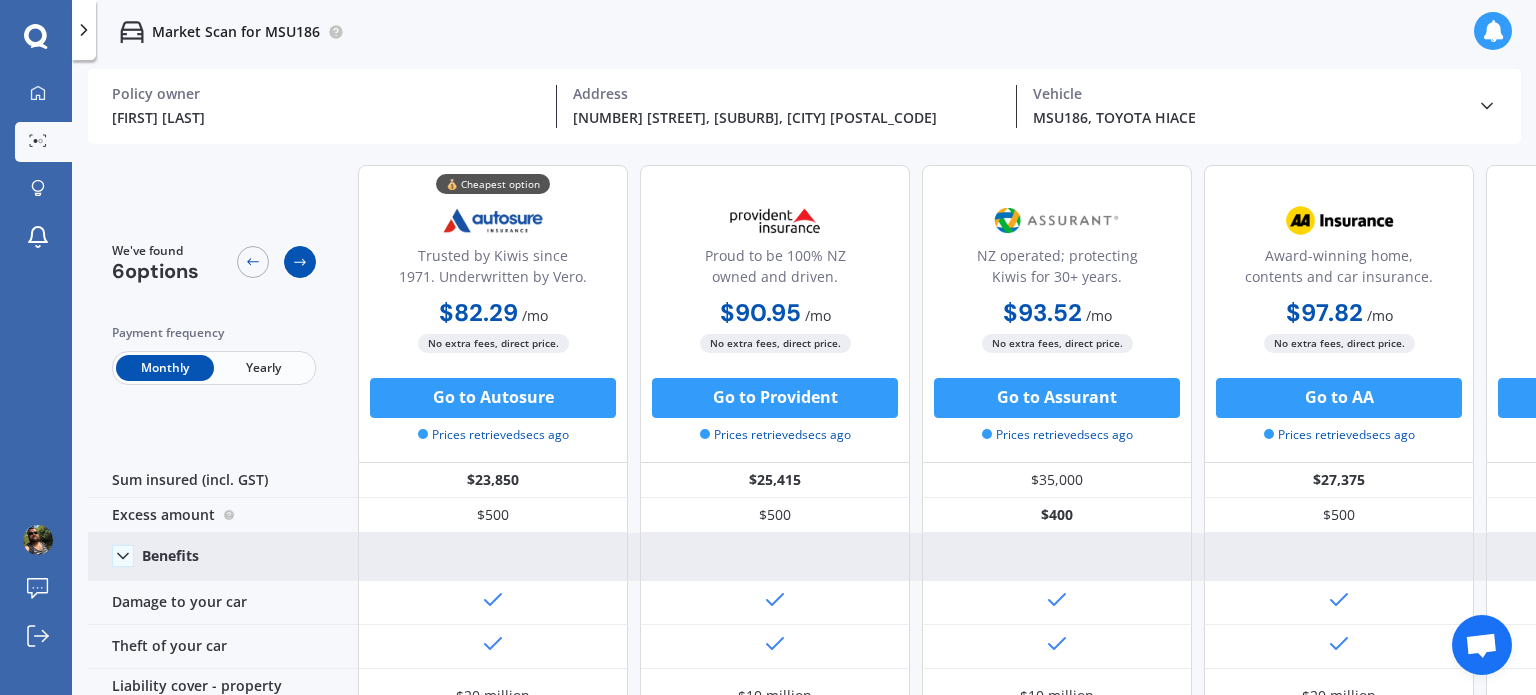 click at bounding box center [300, 262] 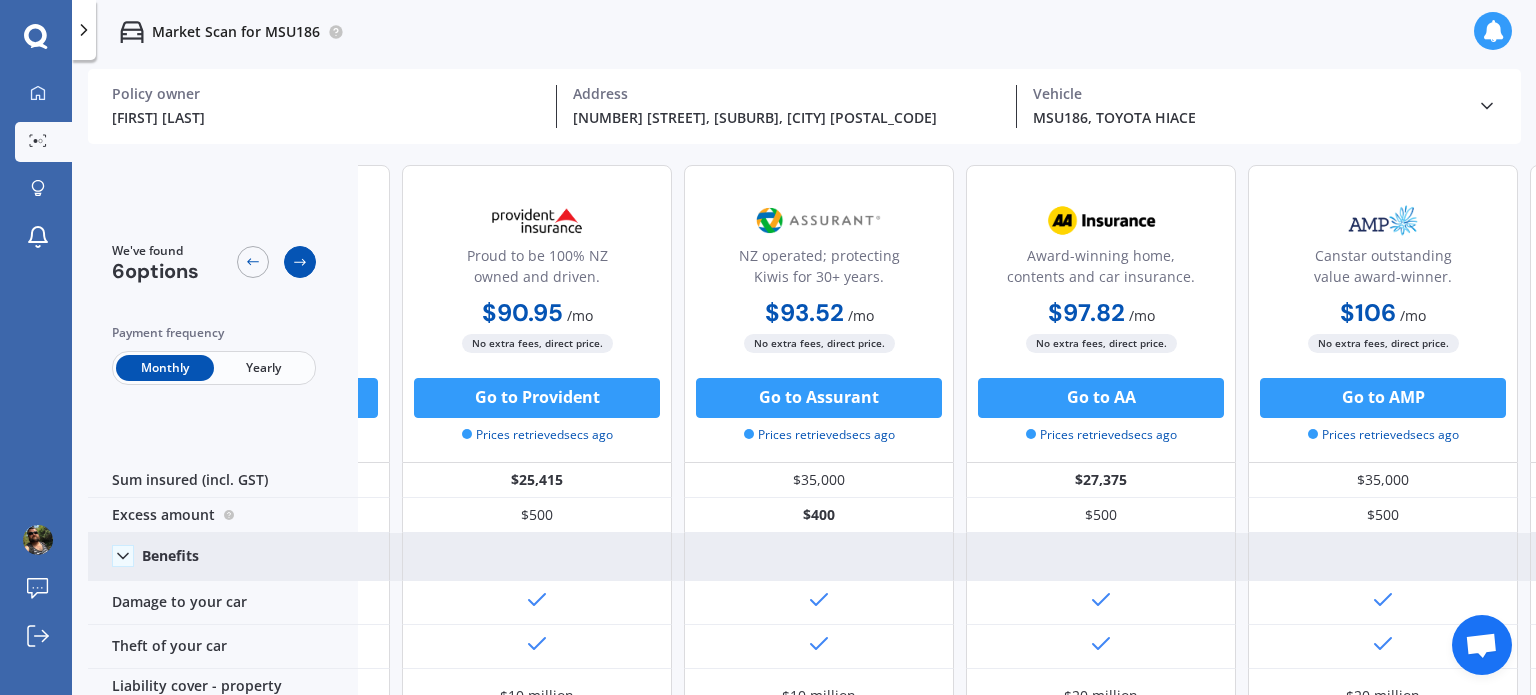 scroll, scrollTop: 0, scrollLeft: 270, axis: horizontal 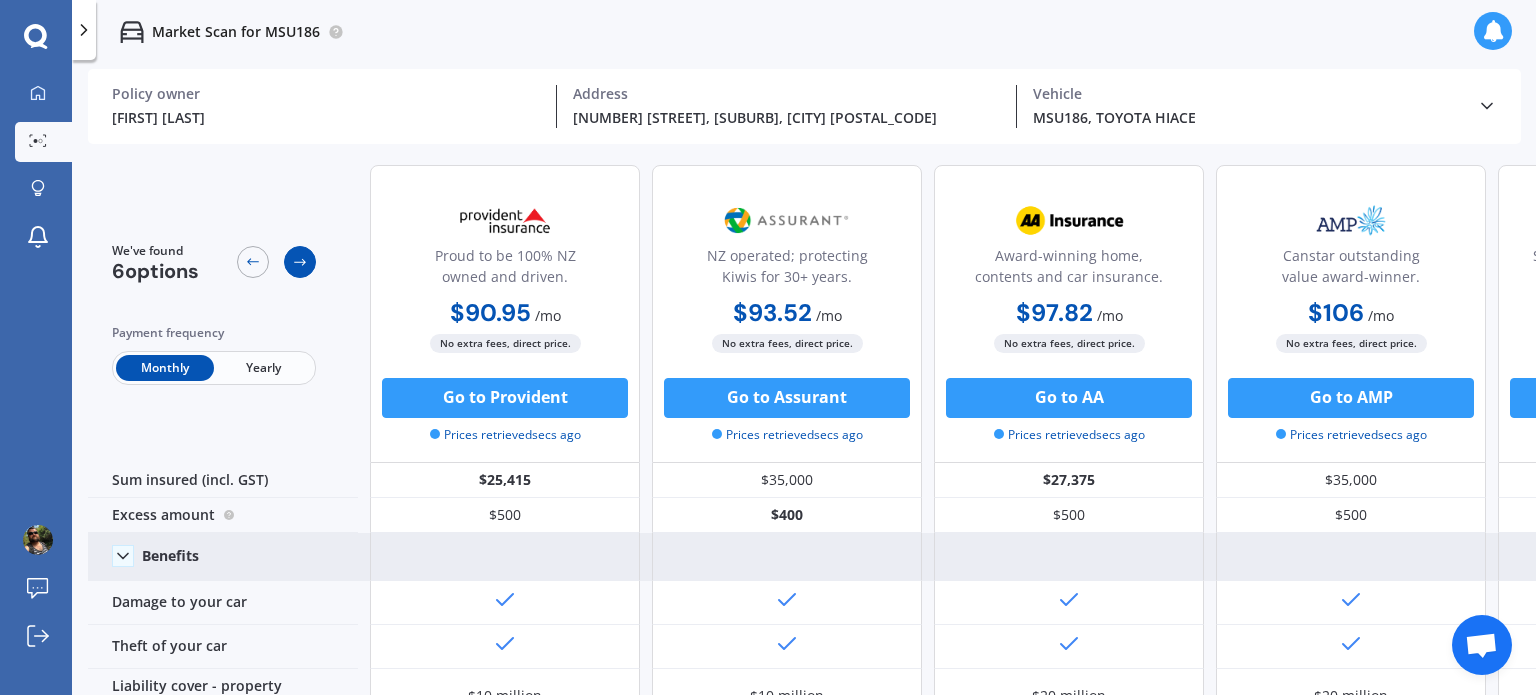 click at bounding box center [300, 262] 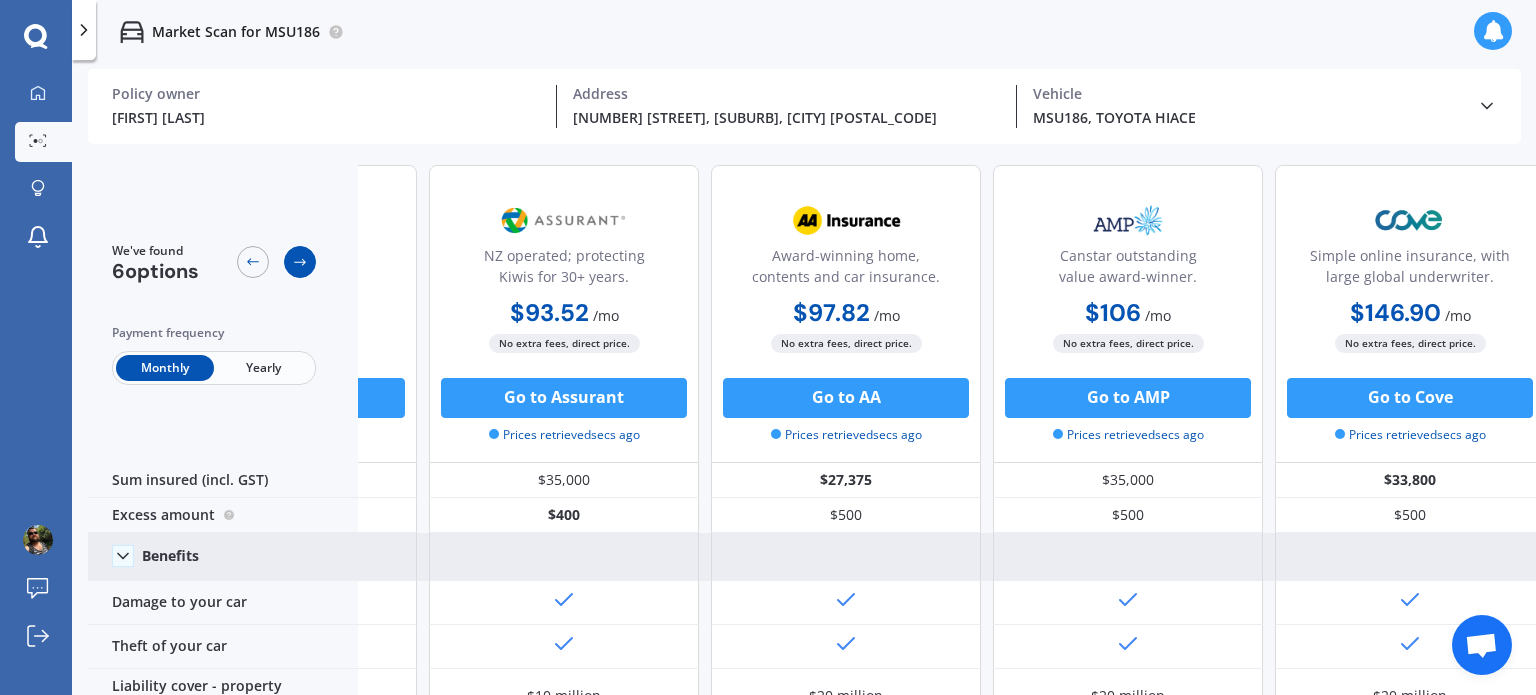 scroll, scrollTop: 0, scrollLeft: 512, axis: horizontal 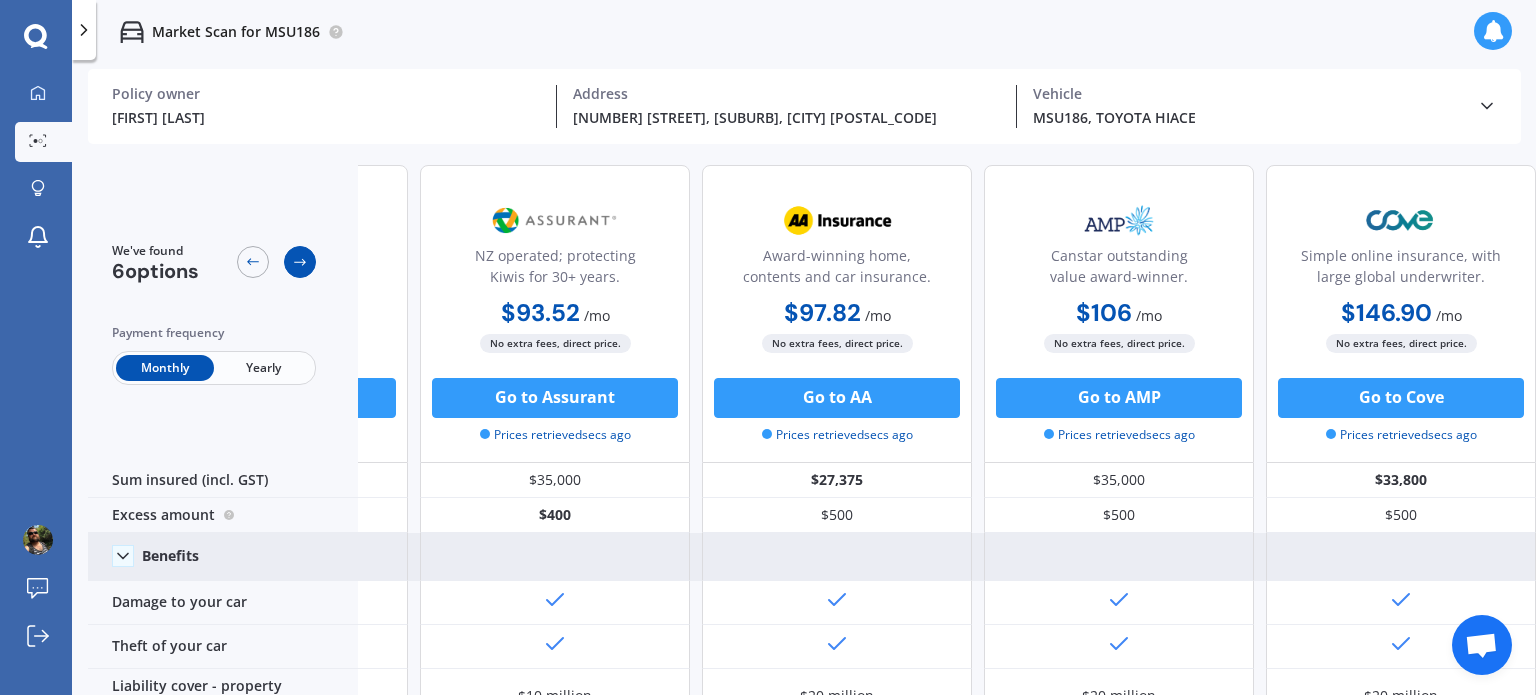click at bounding box center [300, 262] 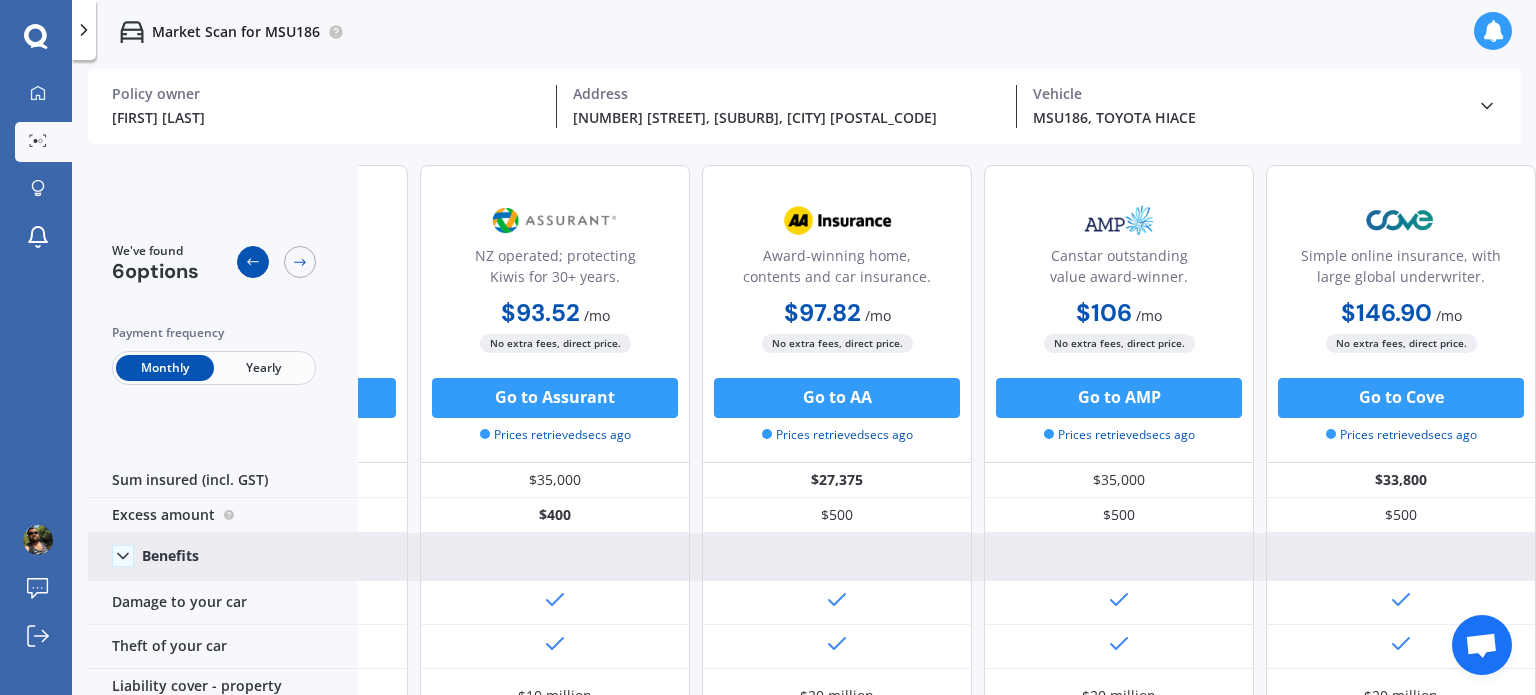 click at bounding box center [253, 262] 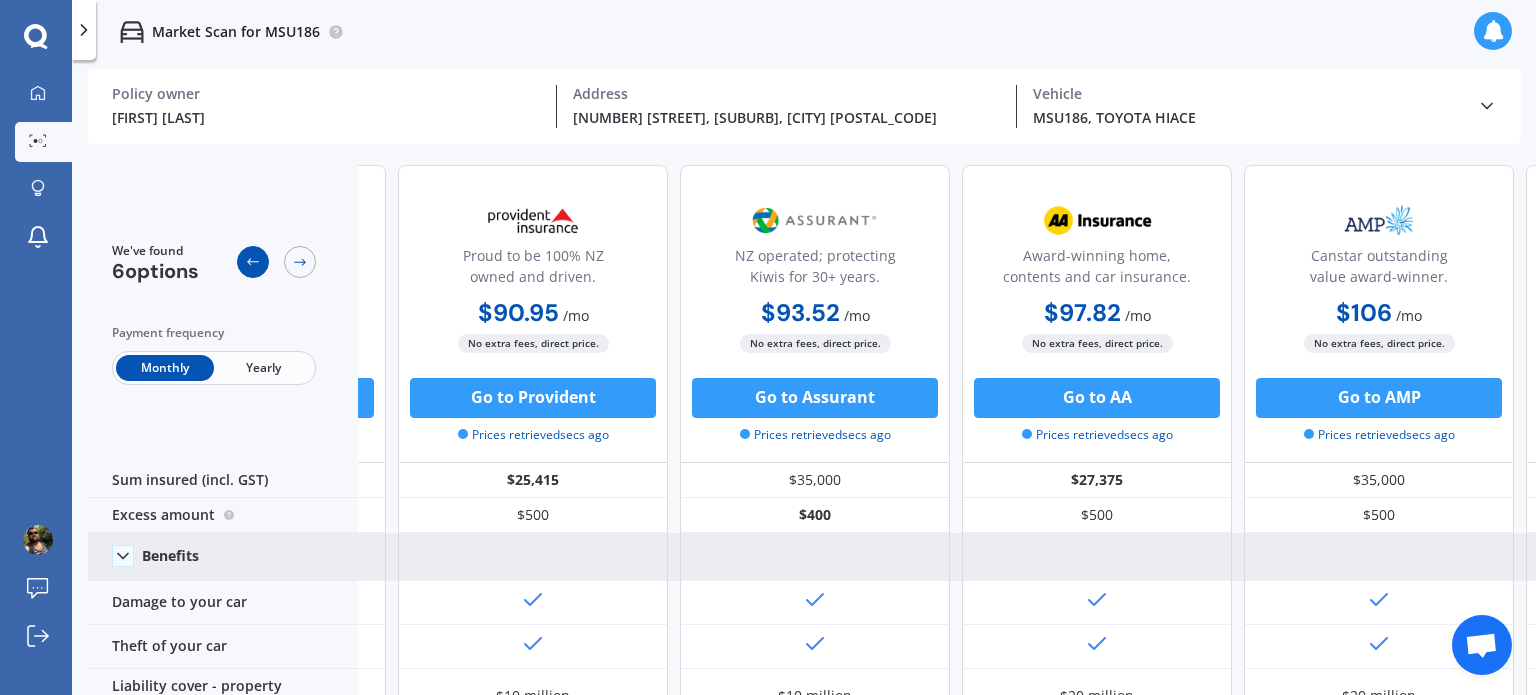 click at bounding box center [253, 262] 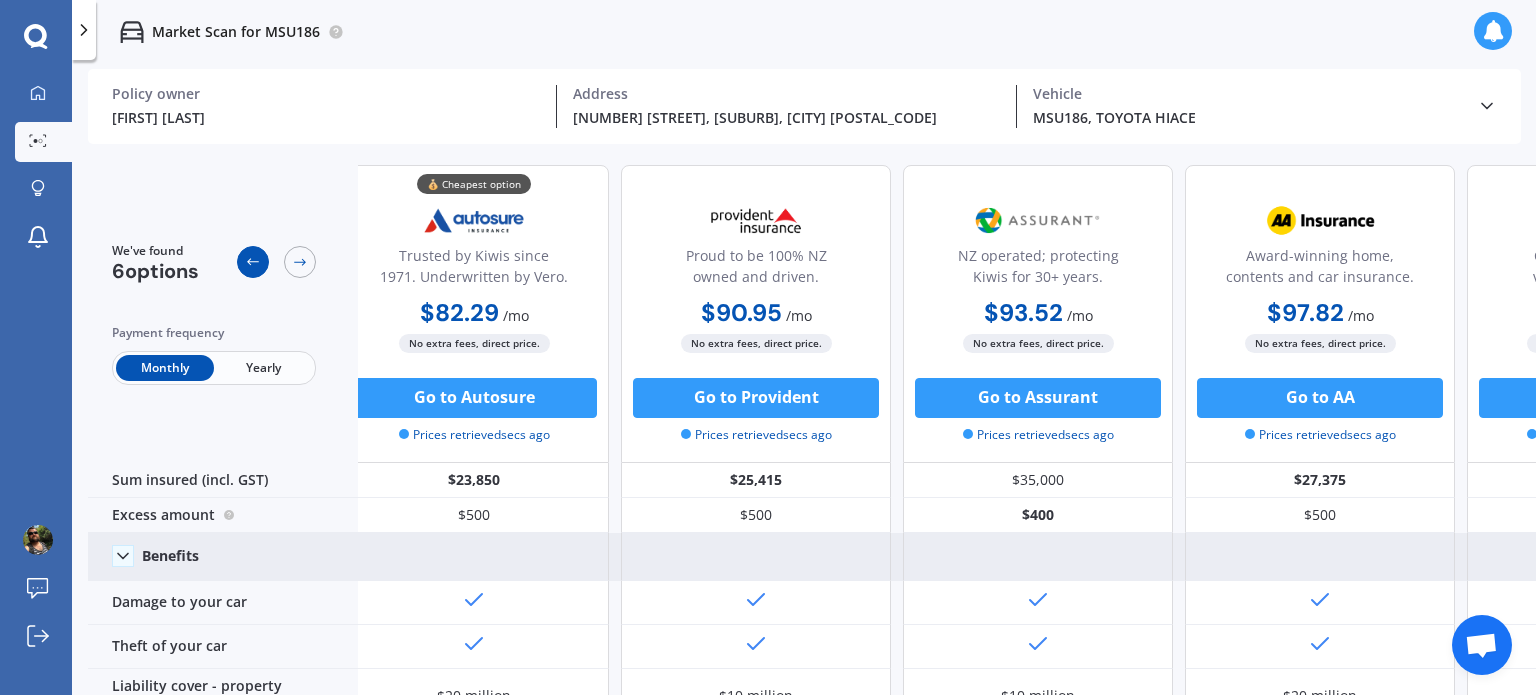 scroll, scrollTop: 0, scrollLeft: 0, axis: both 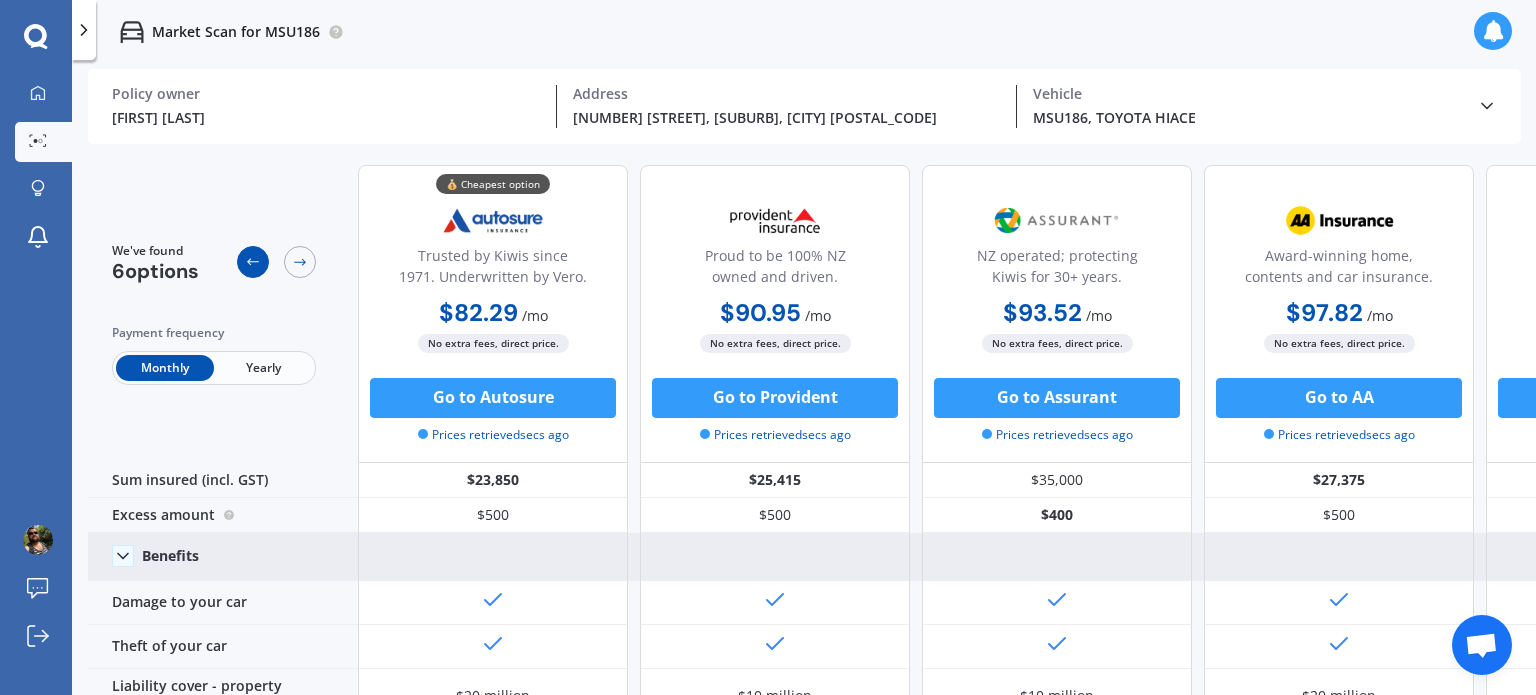 click at bounding box center [253, 262] 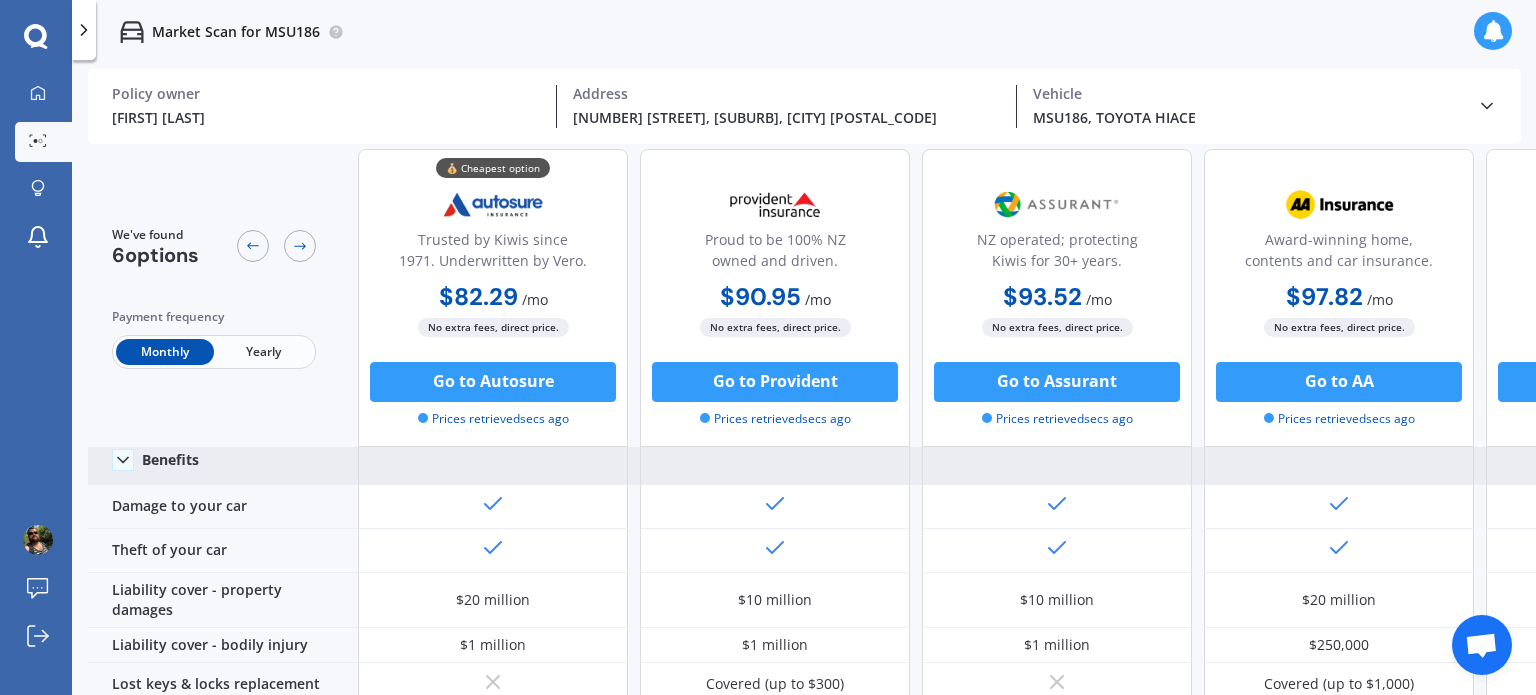 scroll, scrollTop: 0, scrollLeft: 0, axis: both 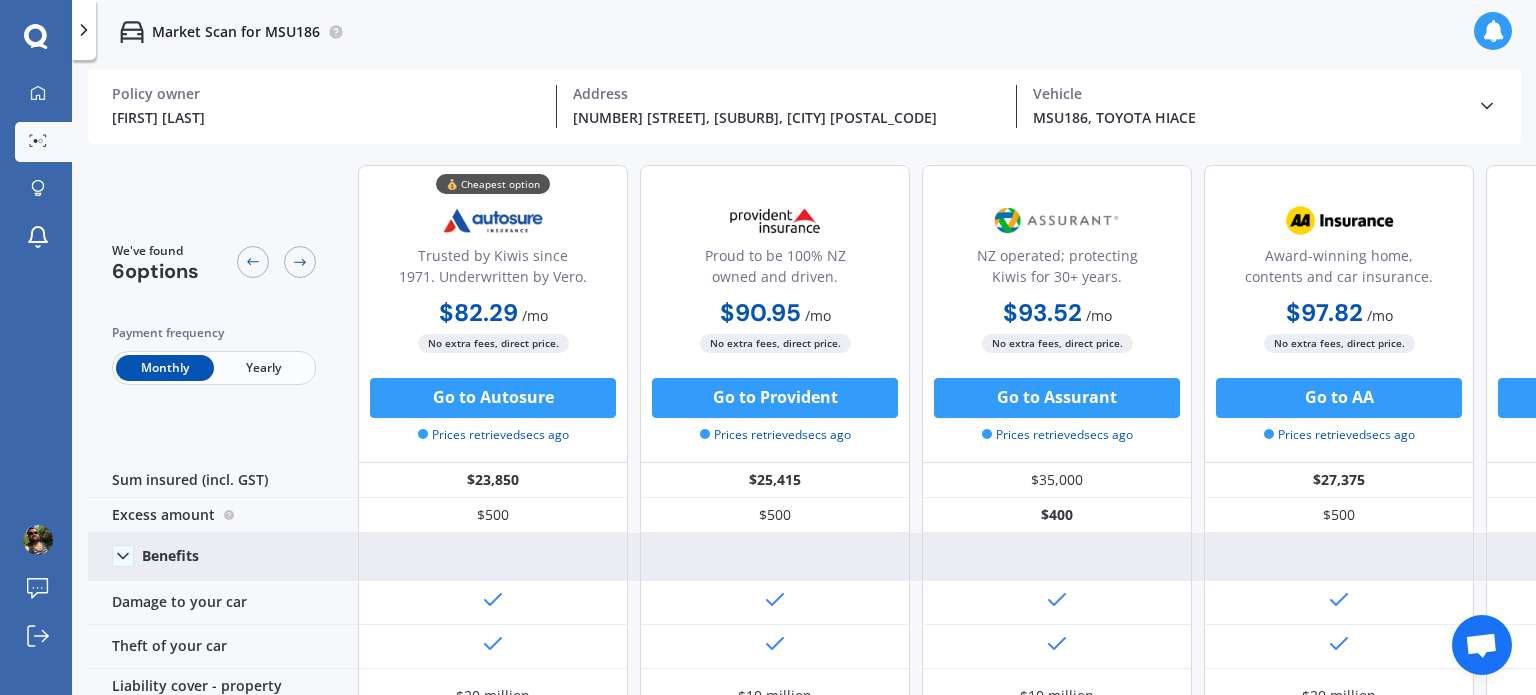 click on "Vehicle" at bounding box center [326, 94] 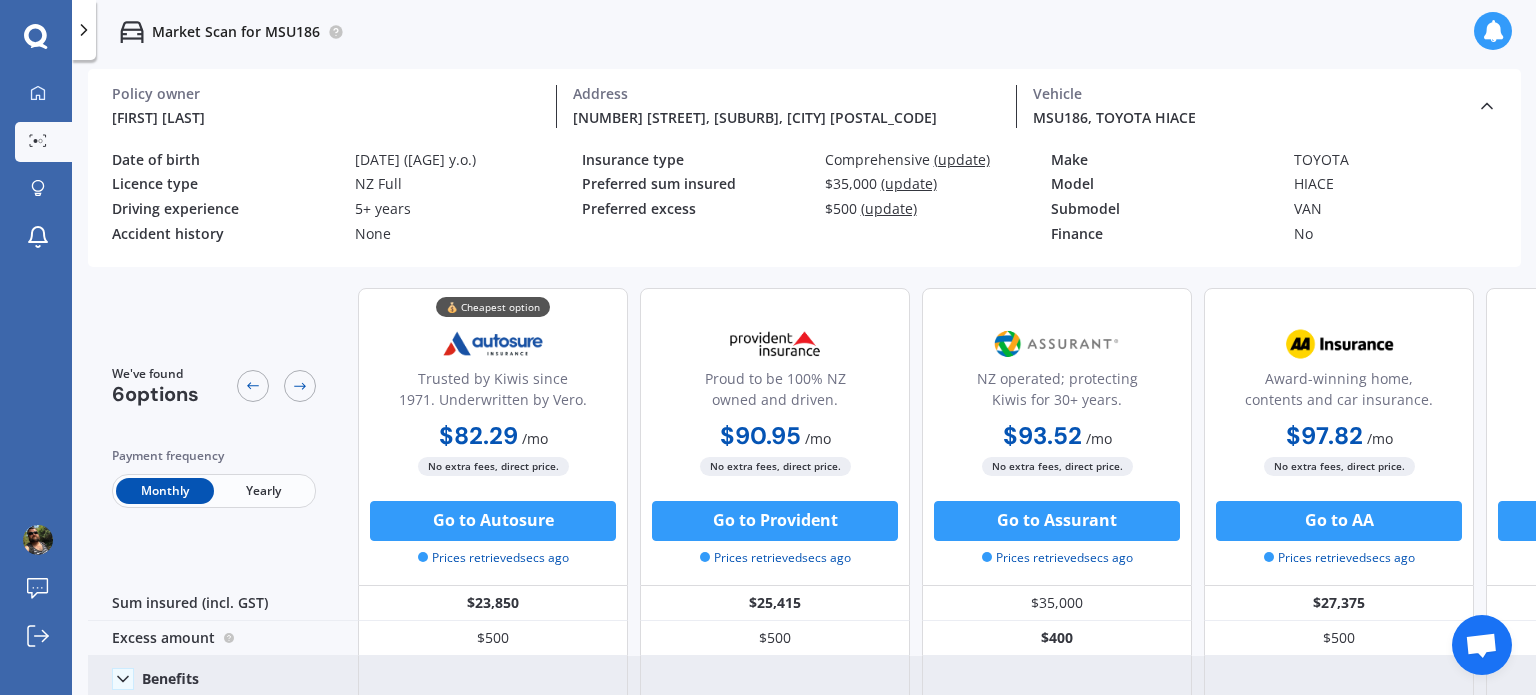 click on "Vehicle" at bounding box center [326, 94] 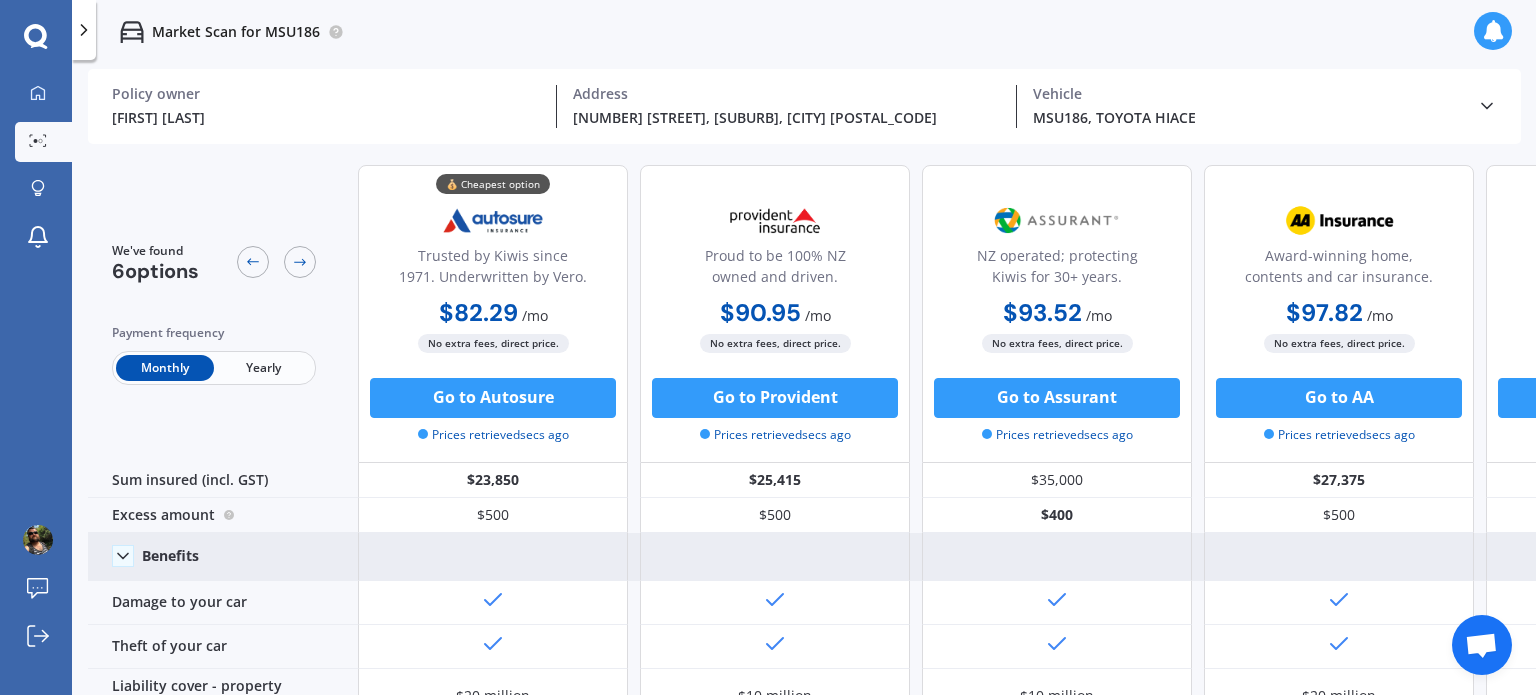 click on "Yearly" at bounding box center (263, 368) 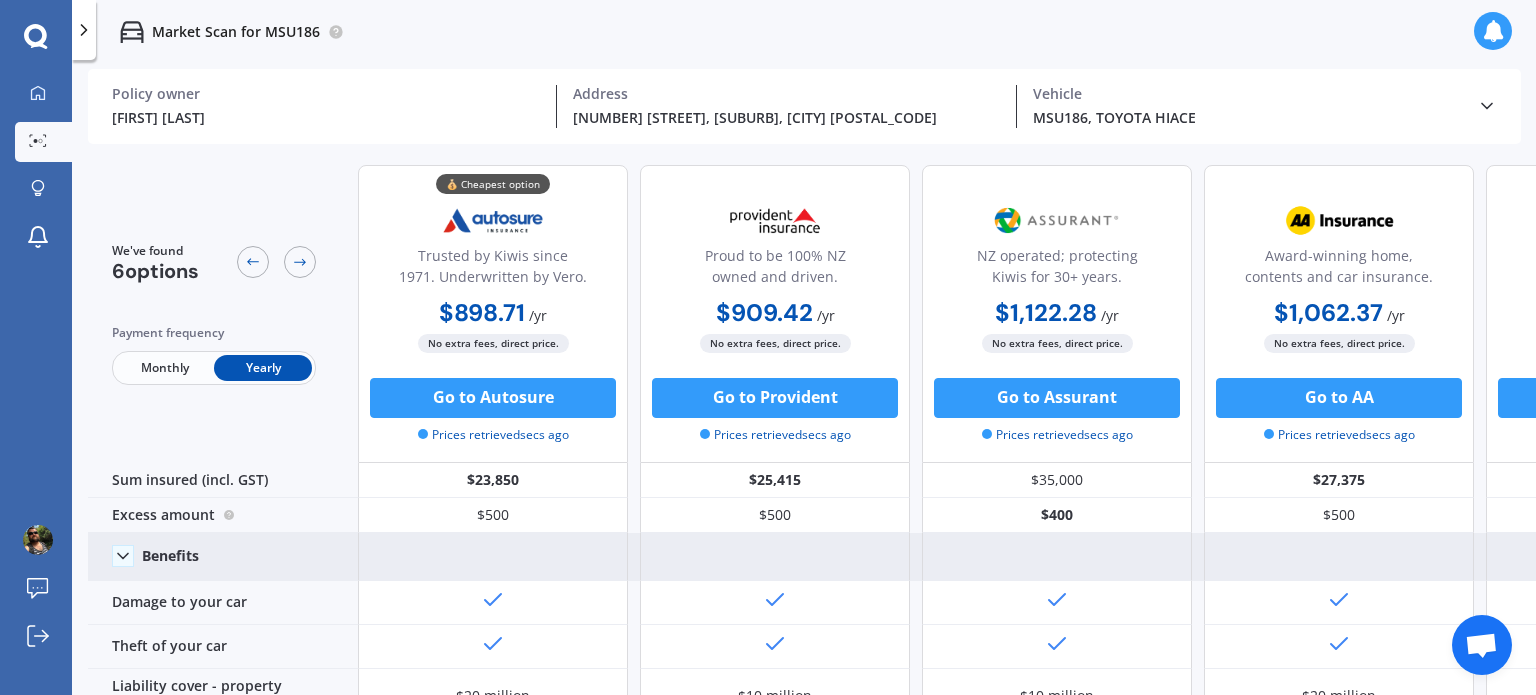 click on "Yearly" at bounding box center (263, 368) 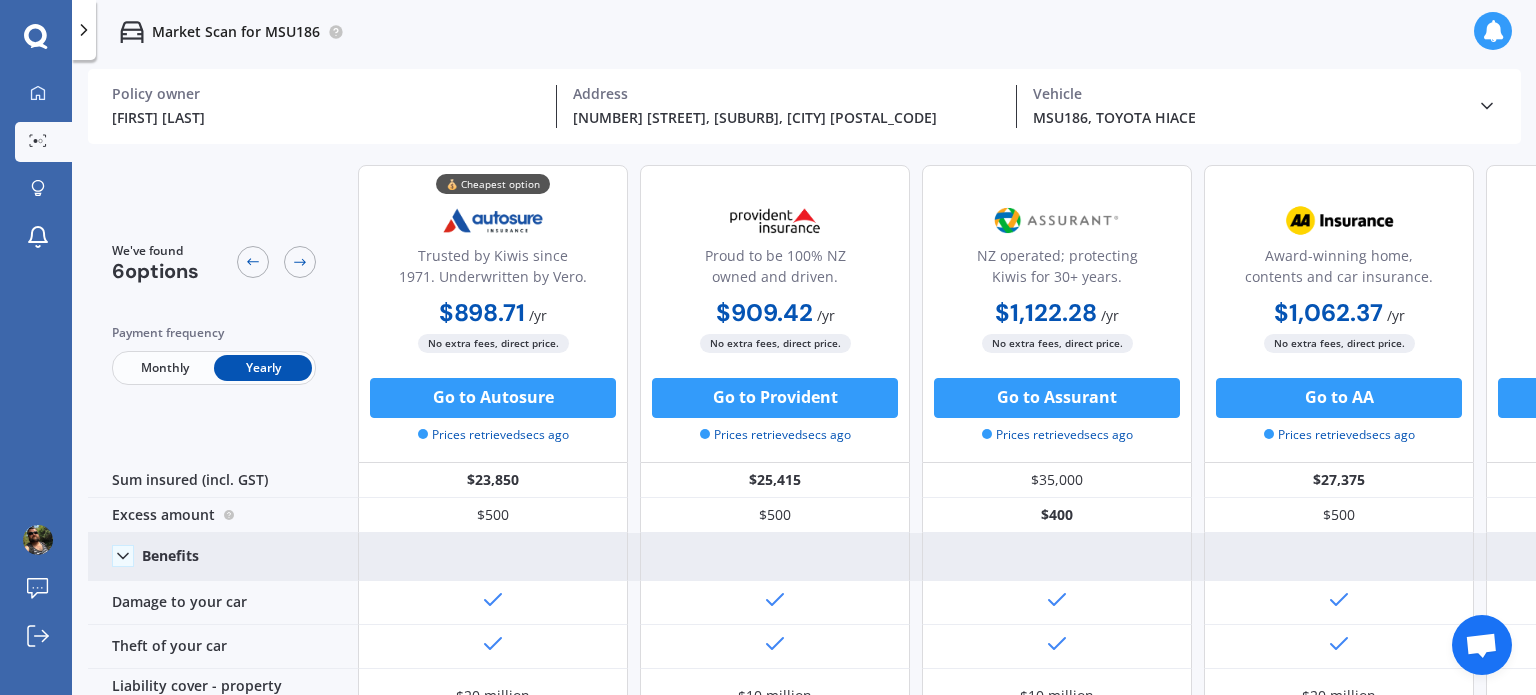 click on "Monthly" at bounding box center [165, 368] 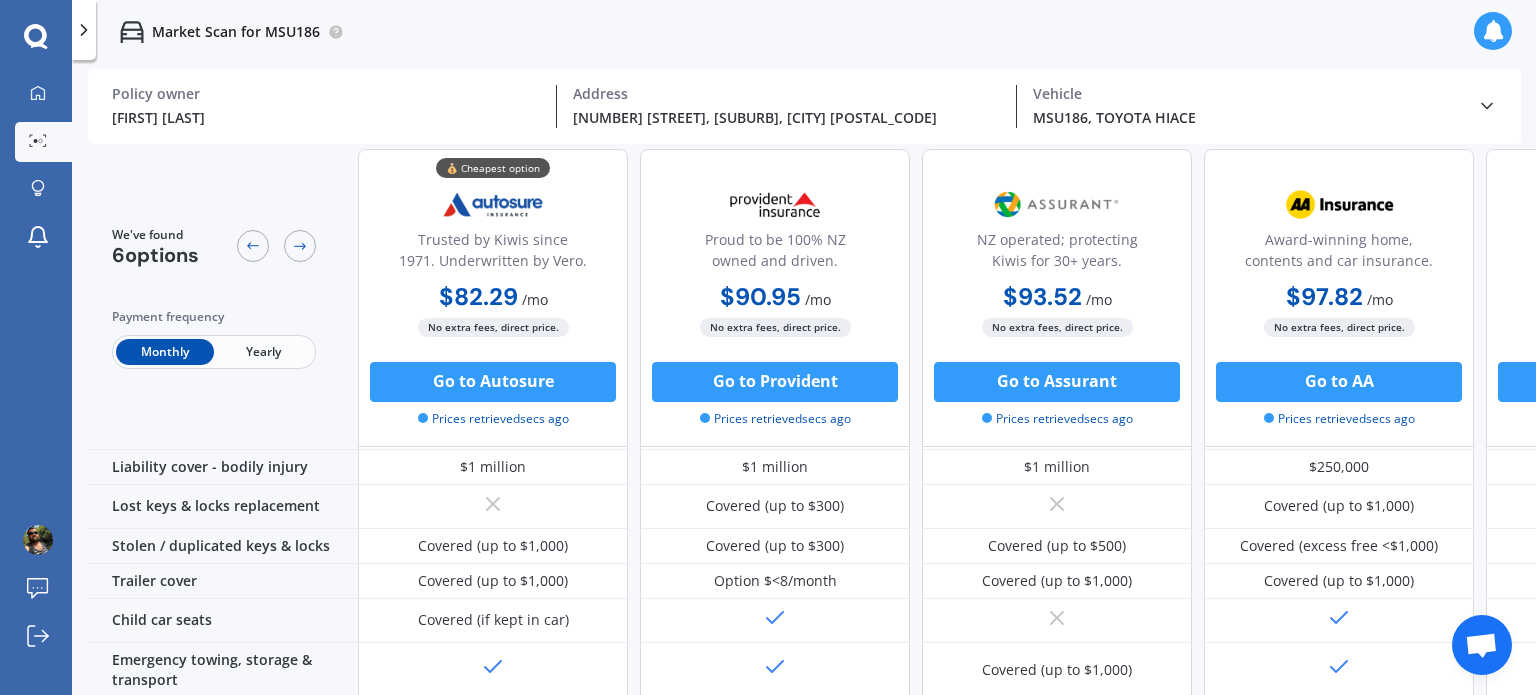 scroll, scrollTop: 0, scrollLeft: 0, axis: both 